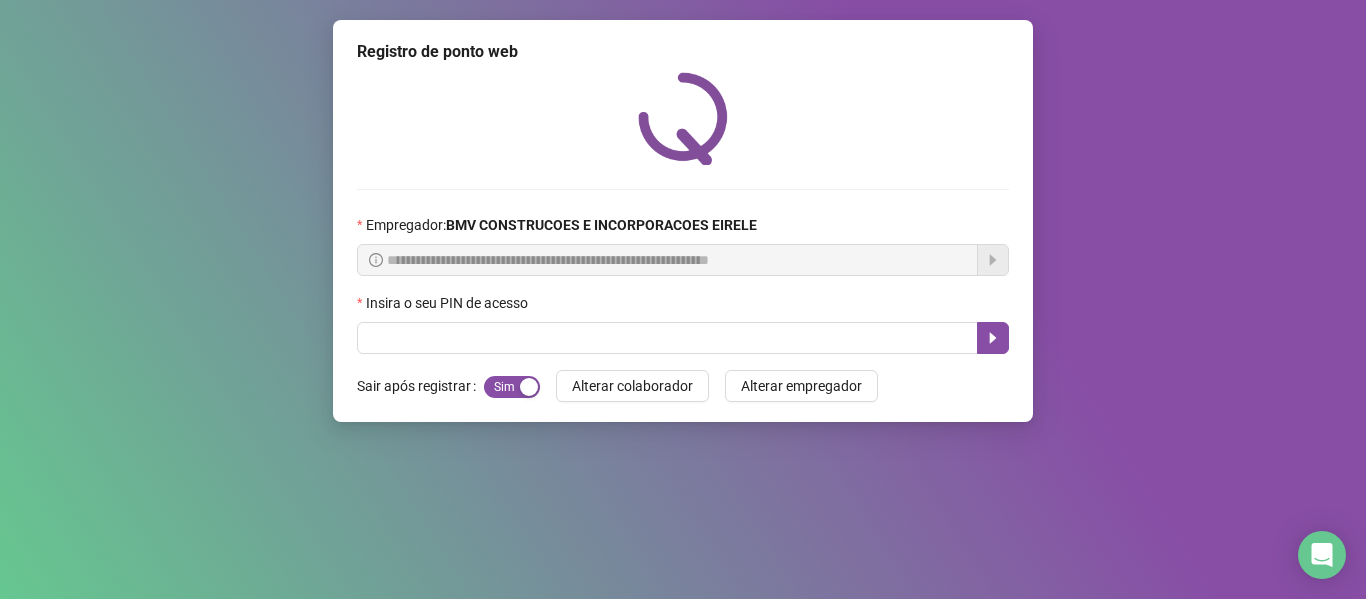 scroll, scrollTop: 0, scrollLeft: 0, axis: both 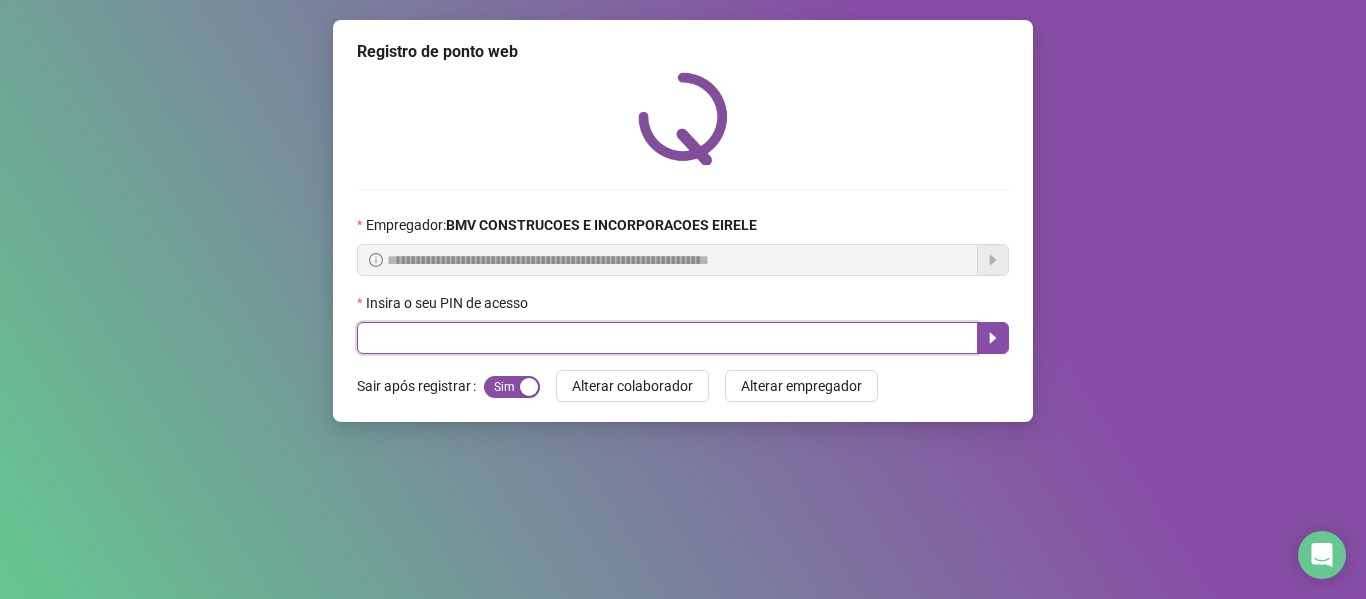 click at bounding box center (667, 338) 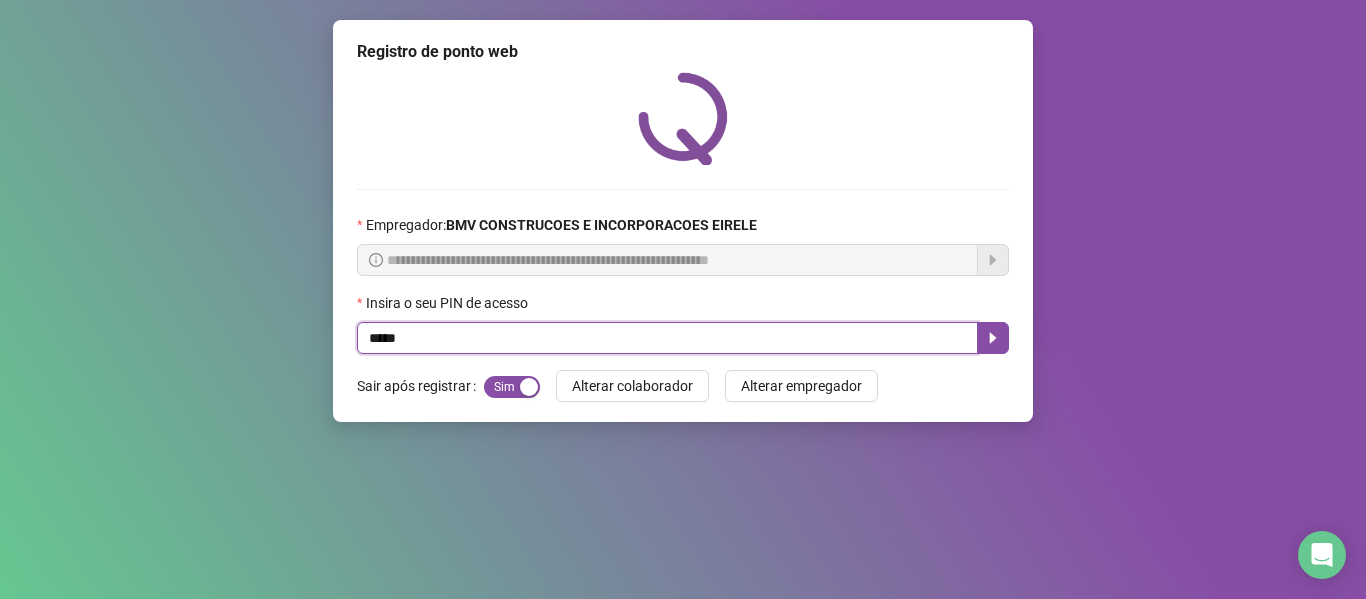type on "*****" 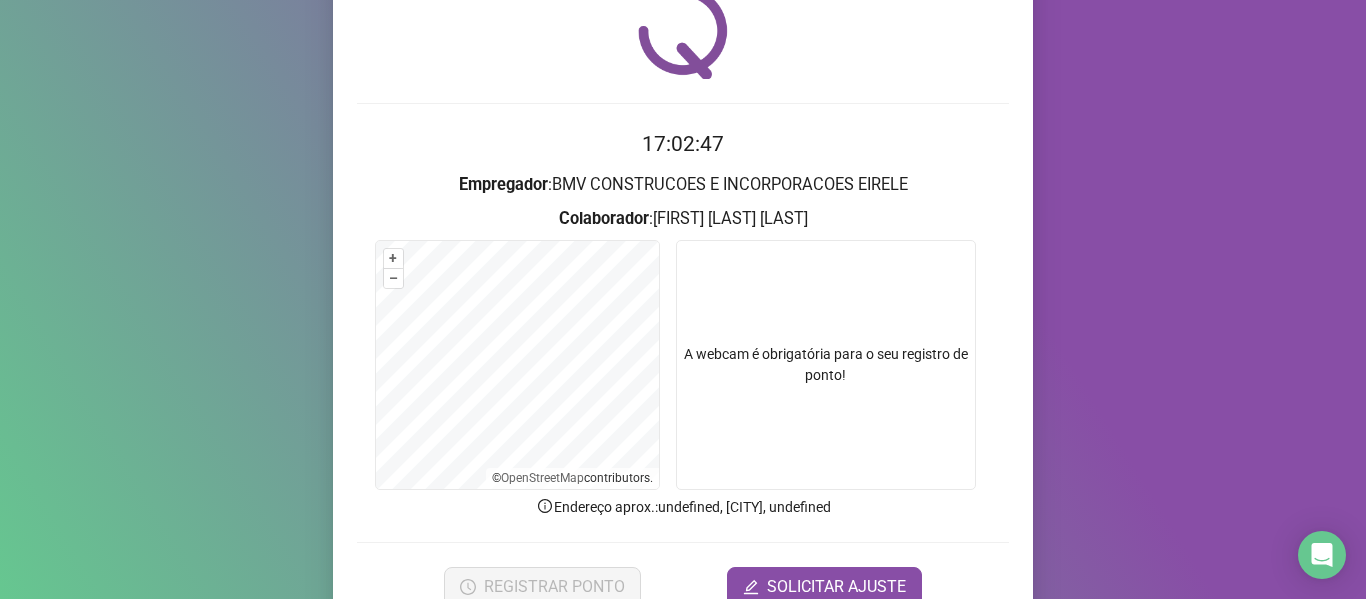 scroll, scrollTop: 182, scrollLeft: 0, axis: vertical 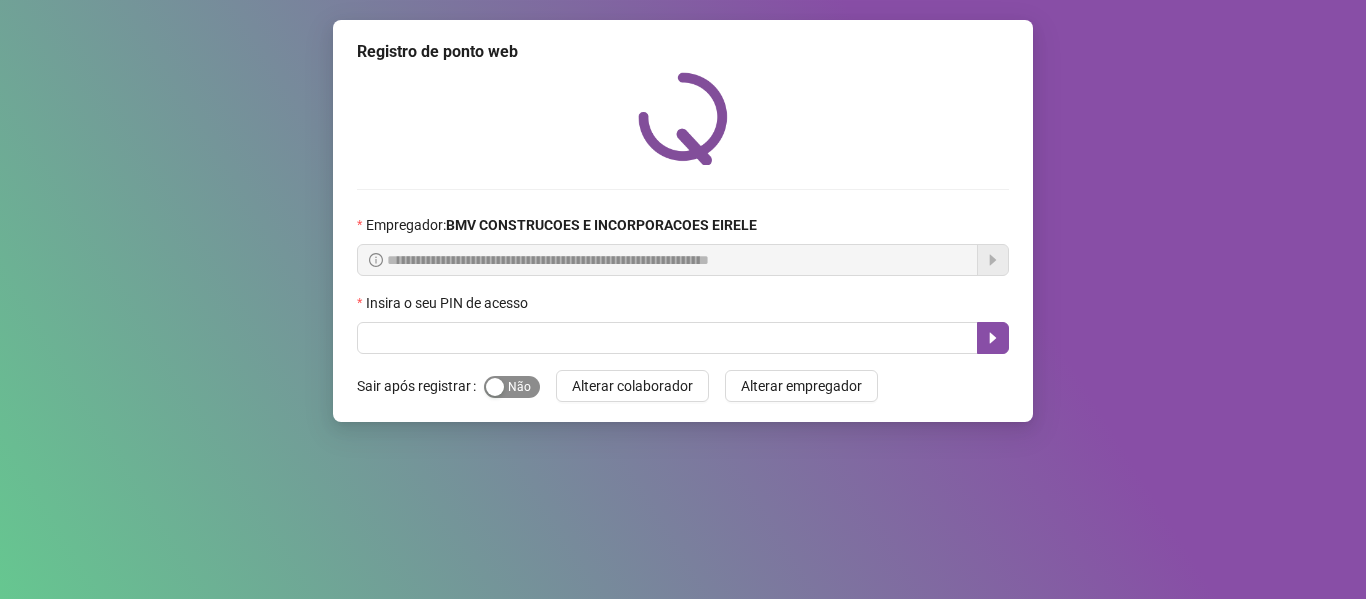 click on "Sim Não" at bounding box center (512, 387) 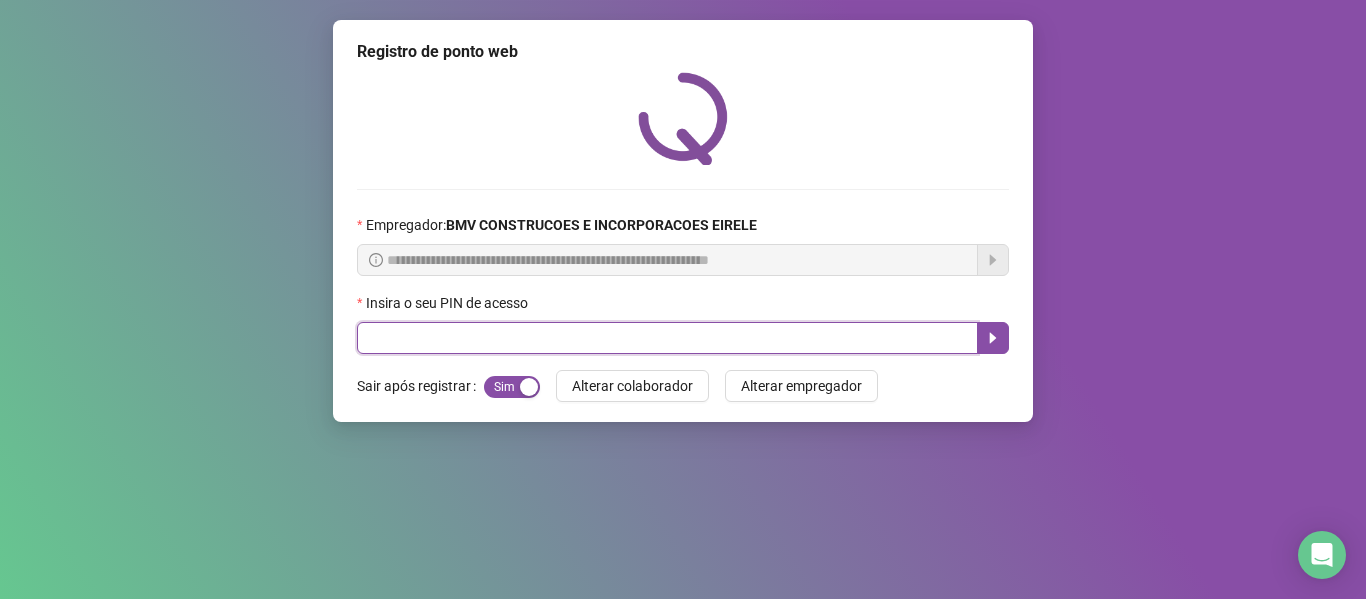 click at bounding box center (667, 338) 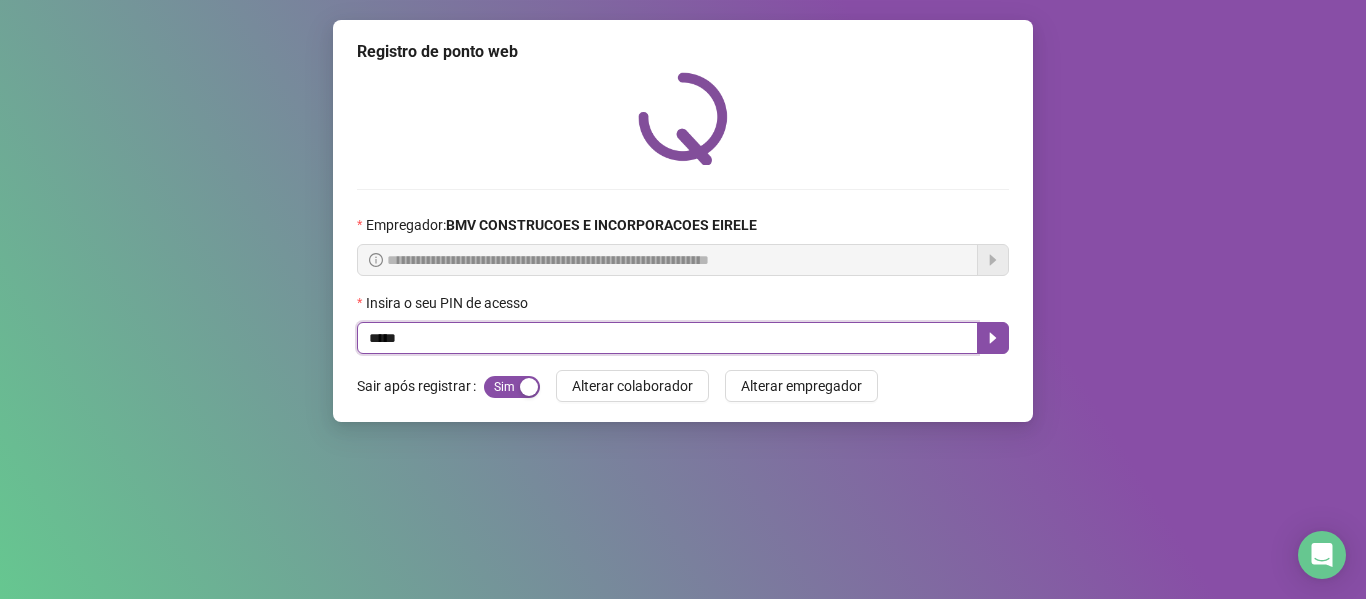 type on "*****" 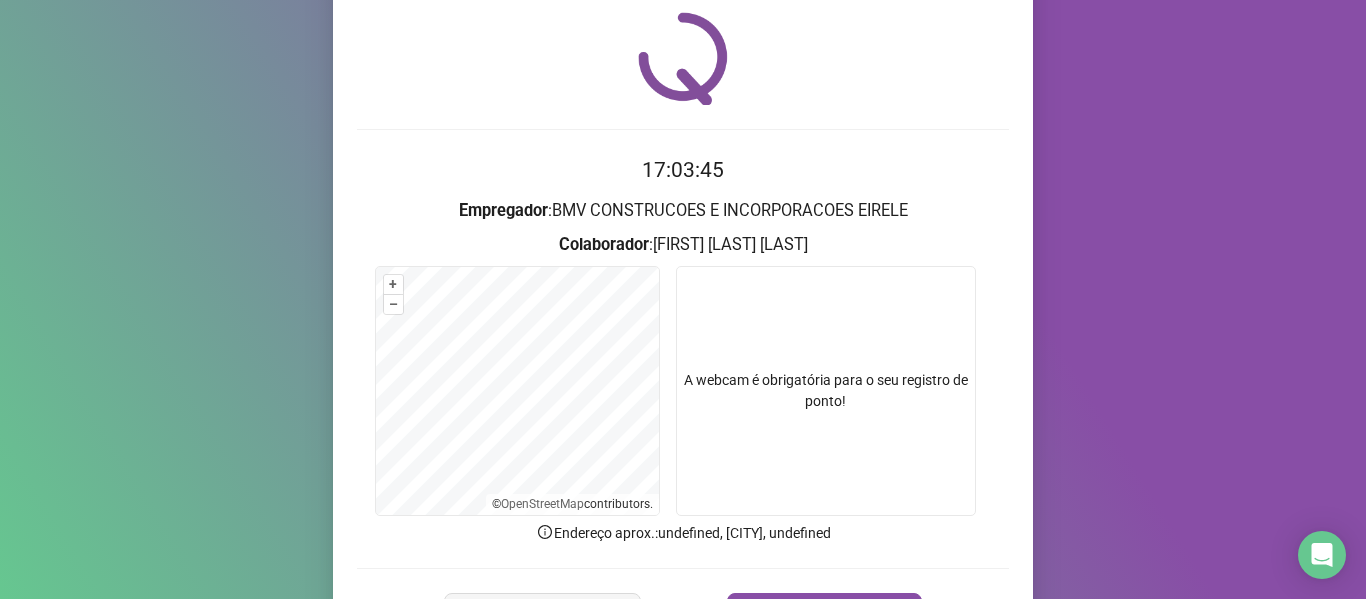 scroll, scrollTop: 182, scrollLeft: 0, axis: vertical 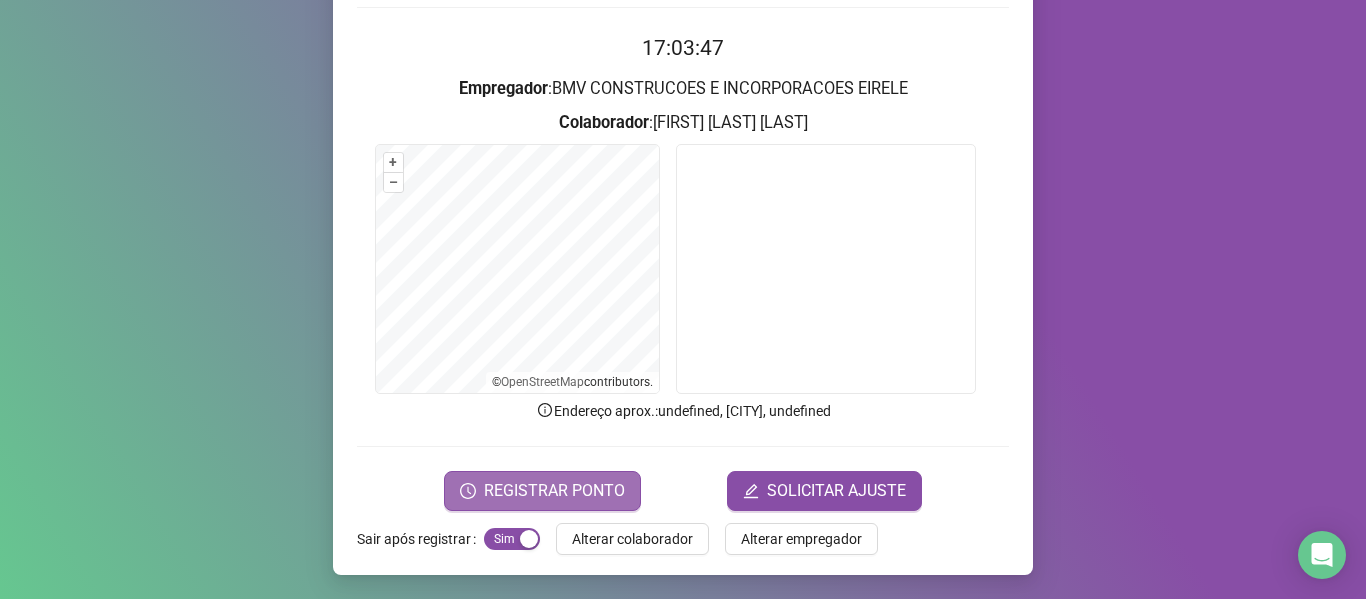 click on "REGISTRAR PONTO" at bounding box center [554, 491] 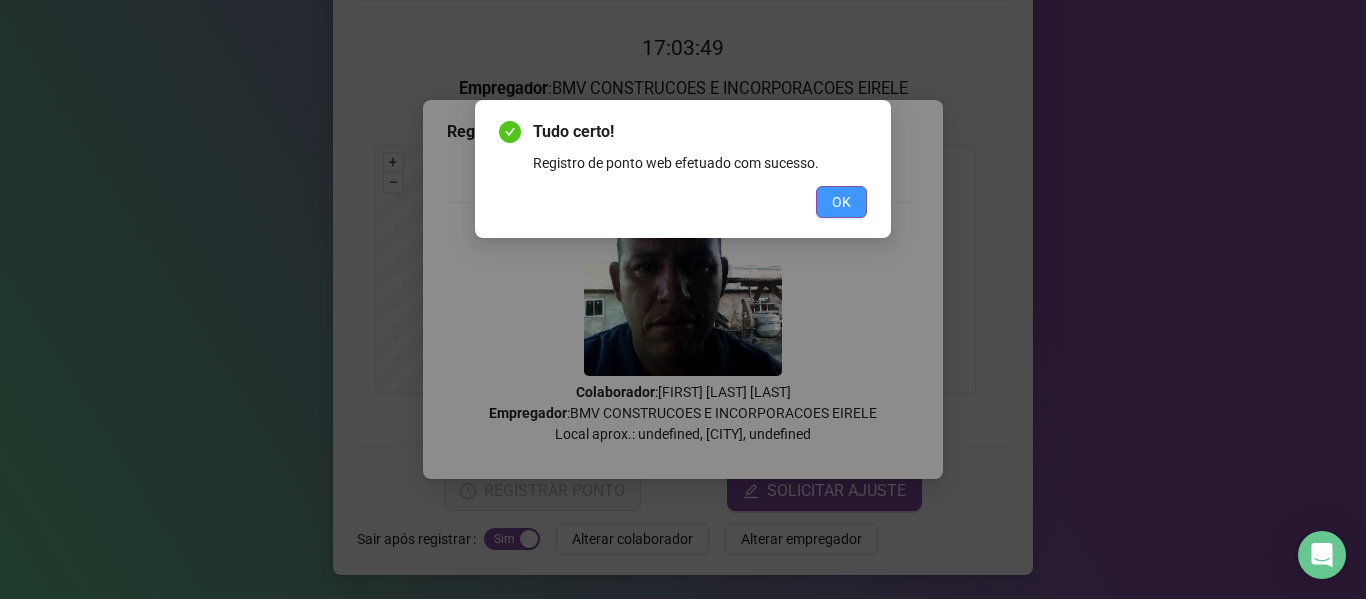 click on "OK" at bounding box center (841, 202) 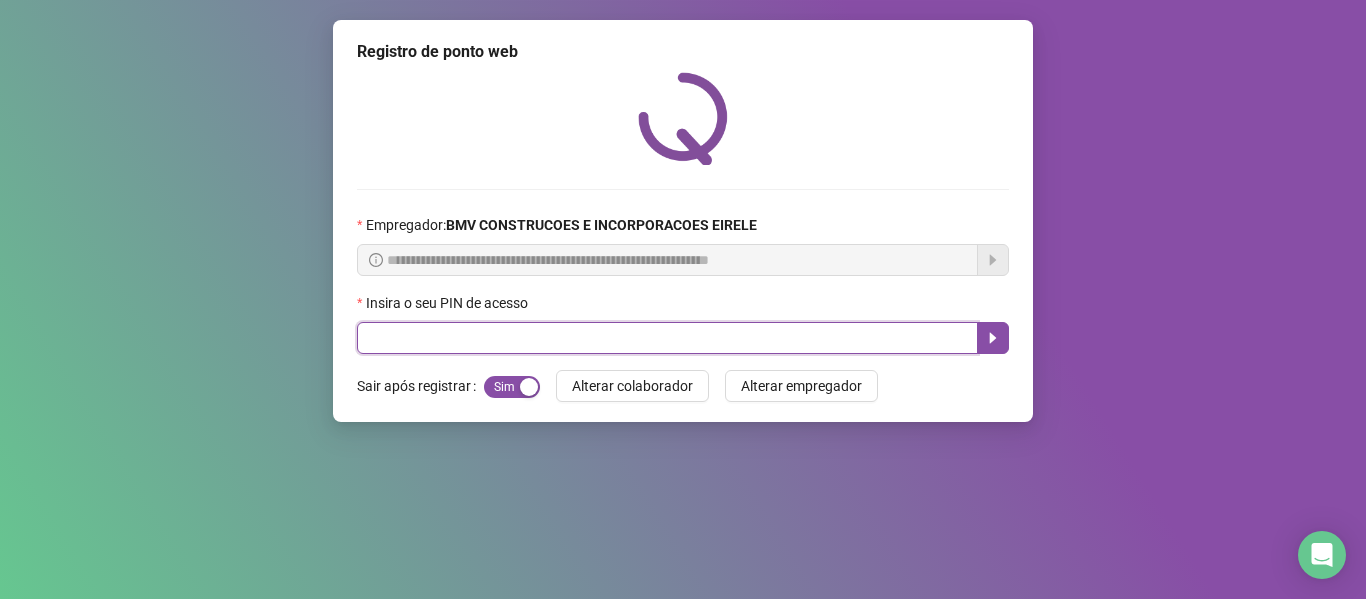 click at bounding box center [667, 338] 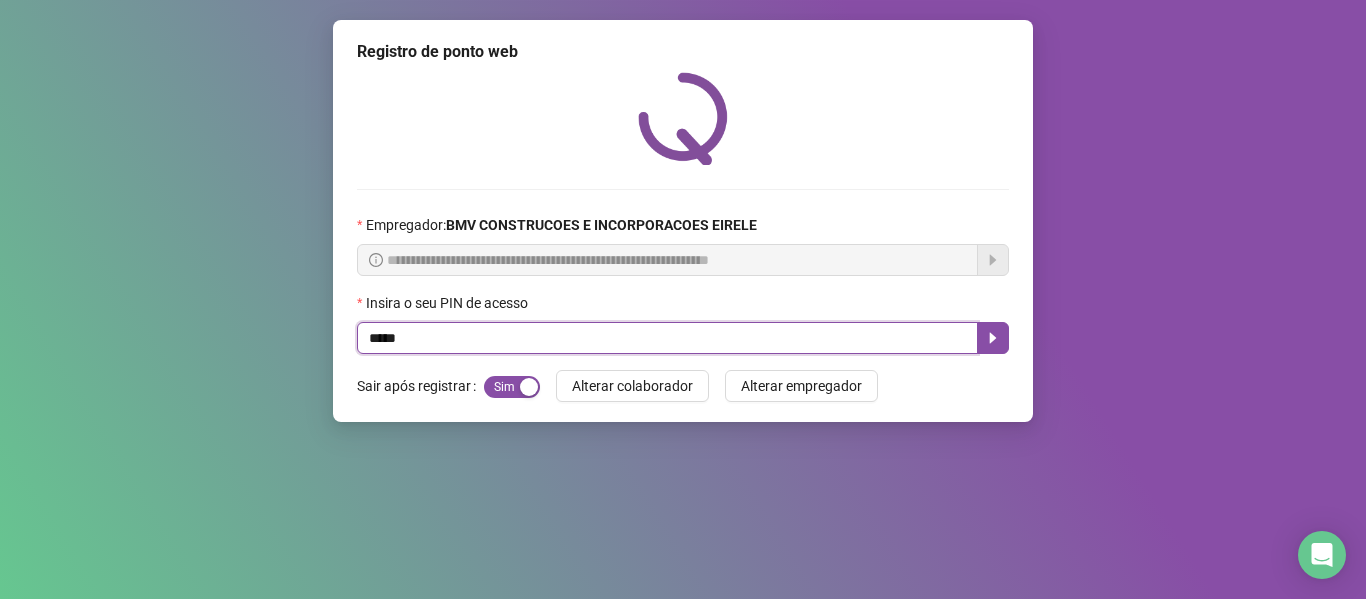 type on "*****" 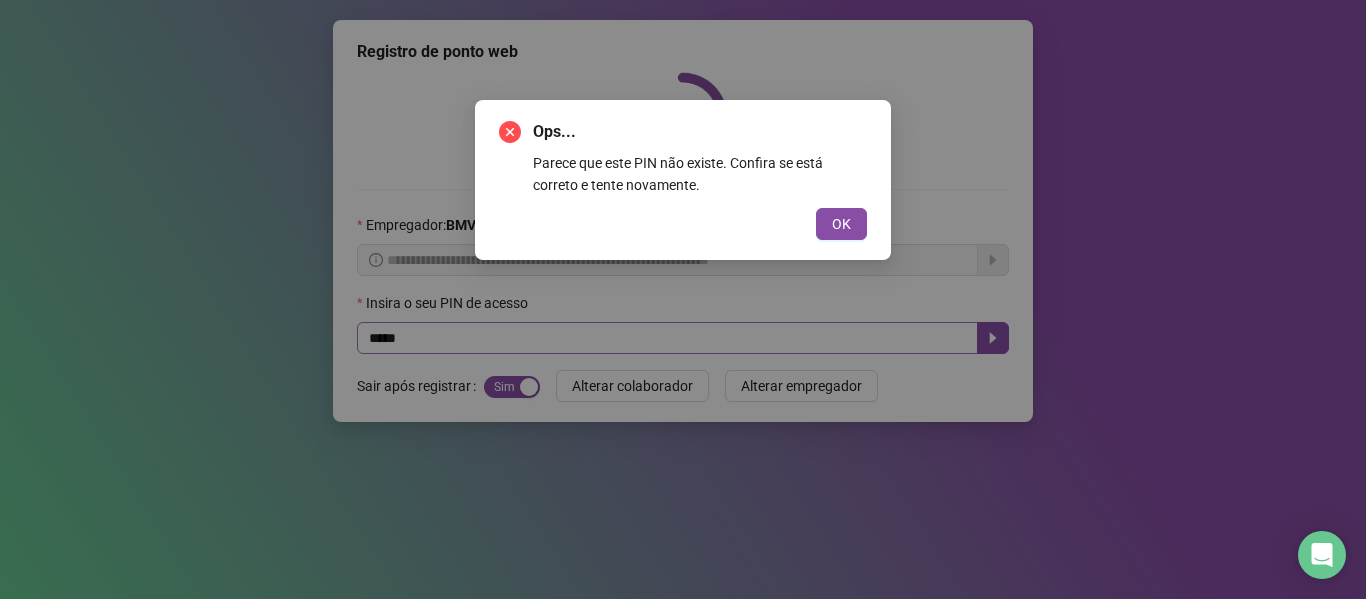 type 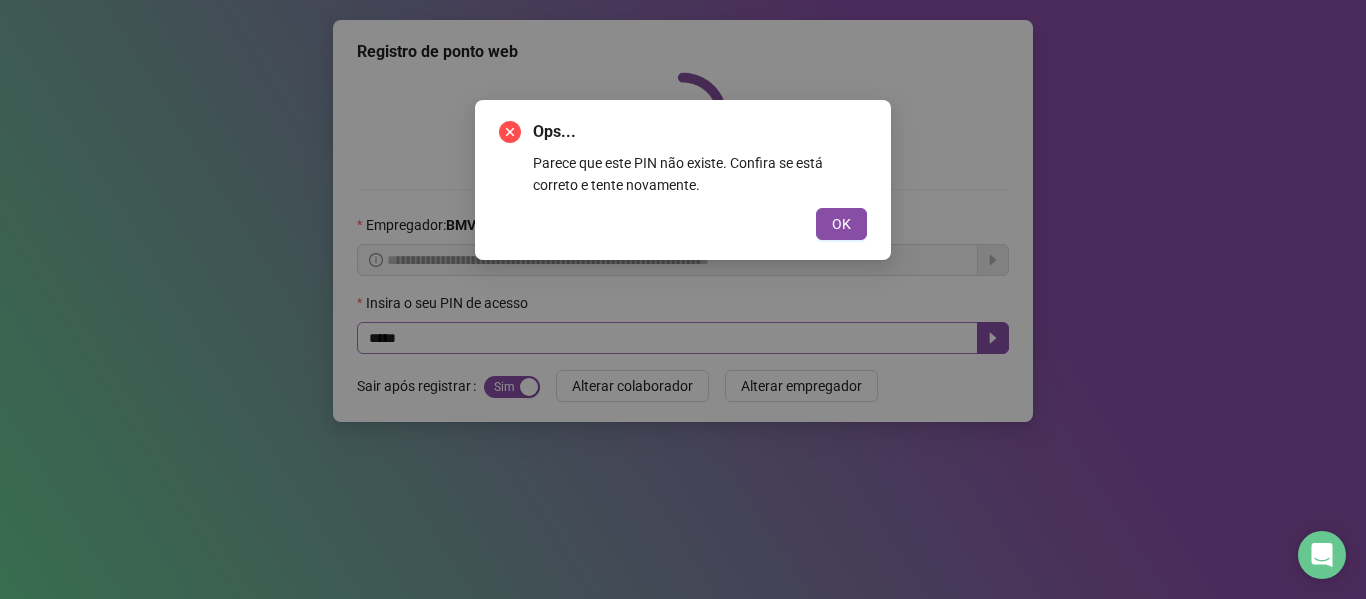 click on "OK" at bounding box center [841, 224] 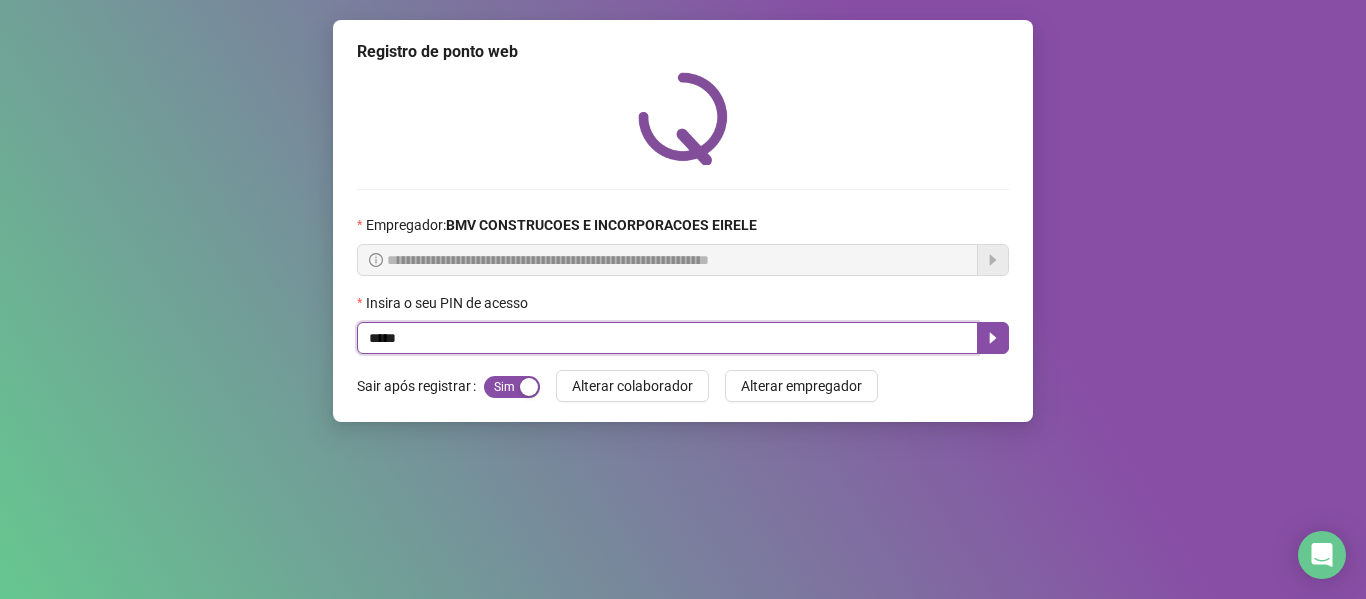 click on "*****" at bounding box center [667, 338] 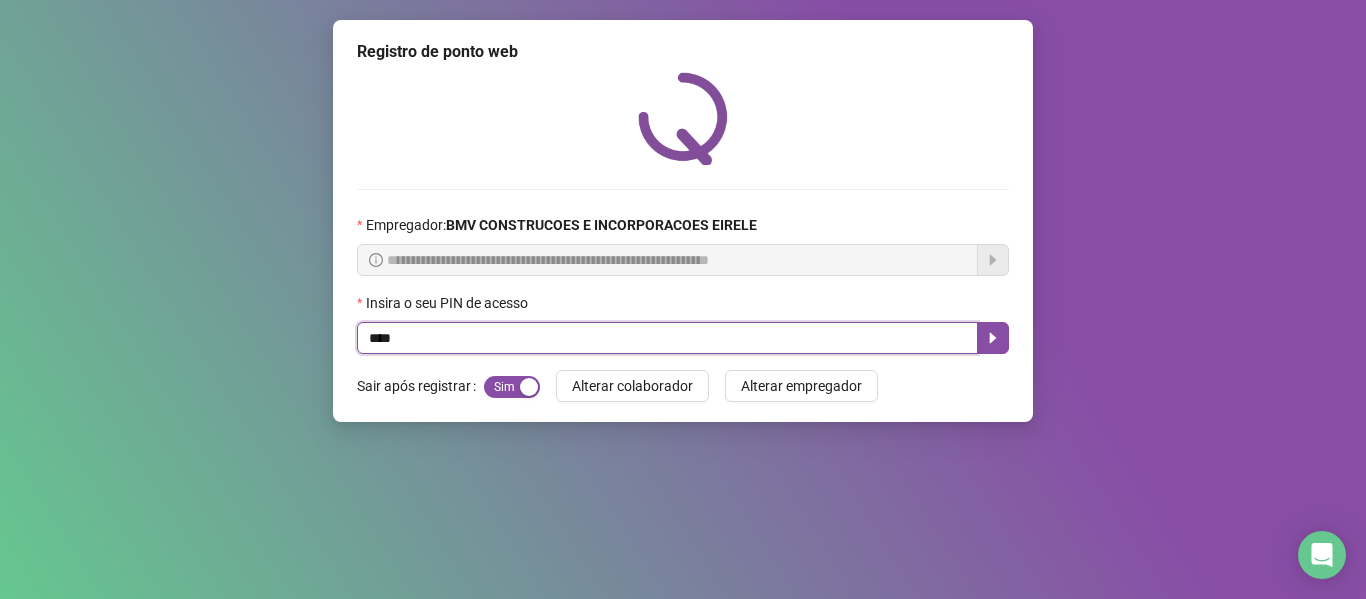 type on "****" 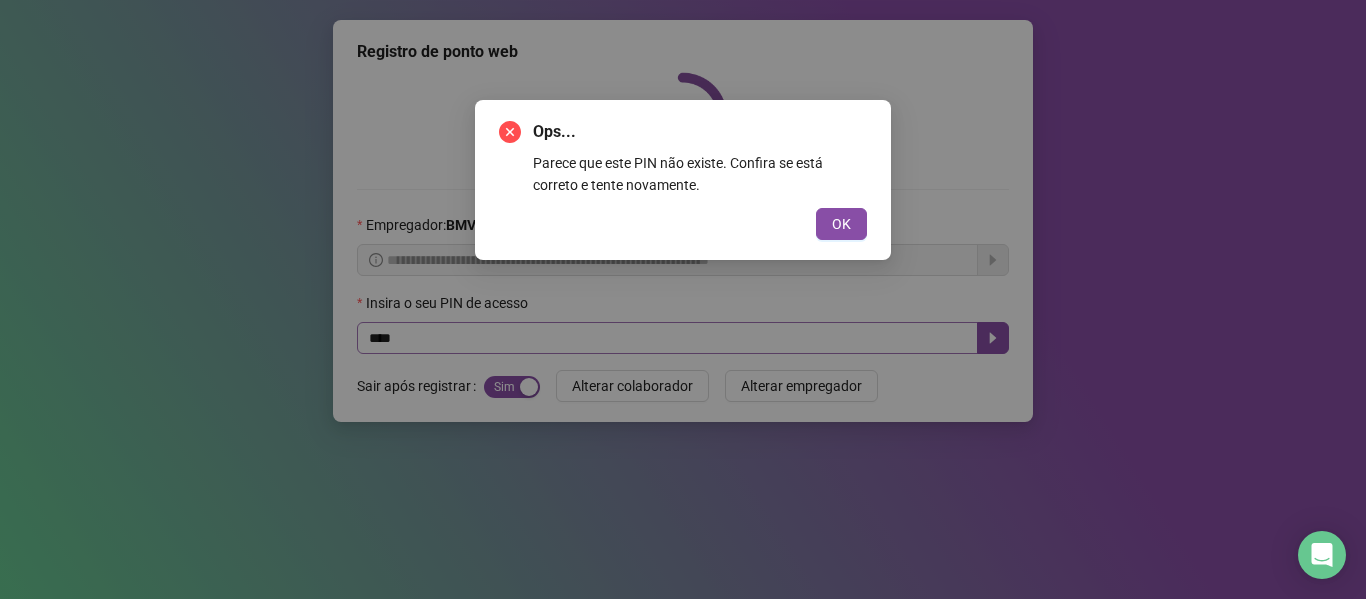 type 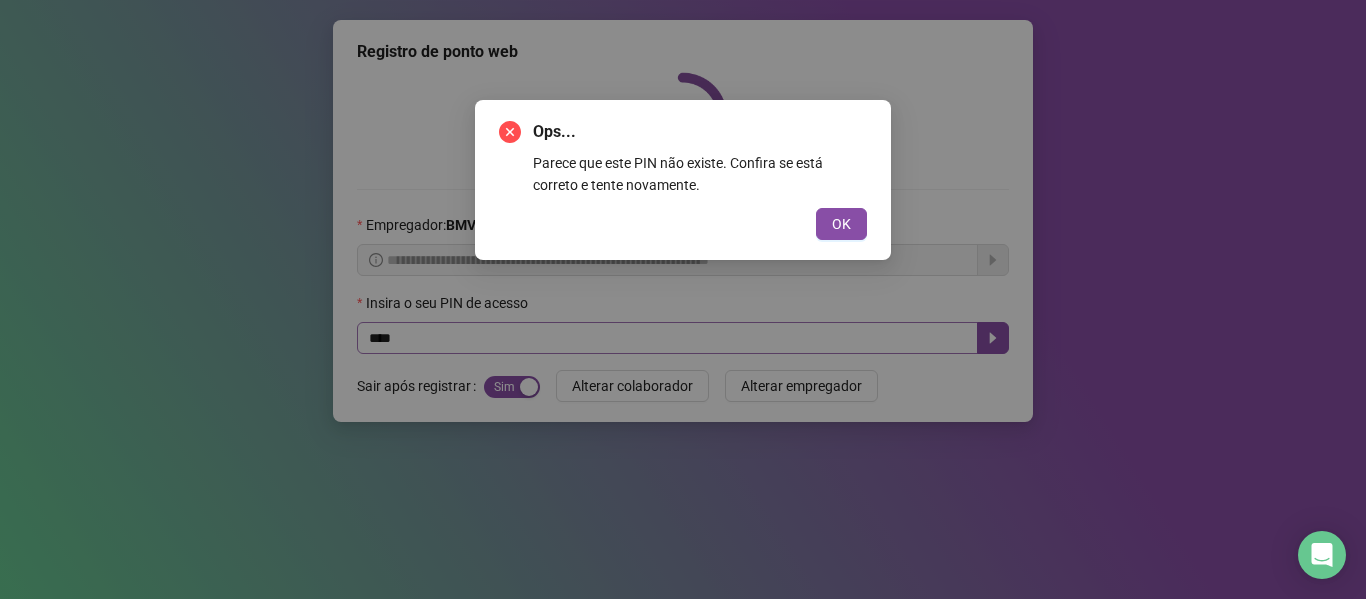 click on "OK" at bounding box center [841, 224] 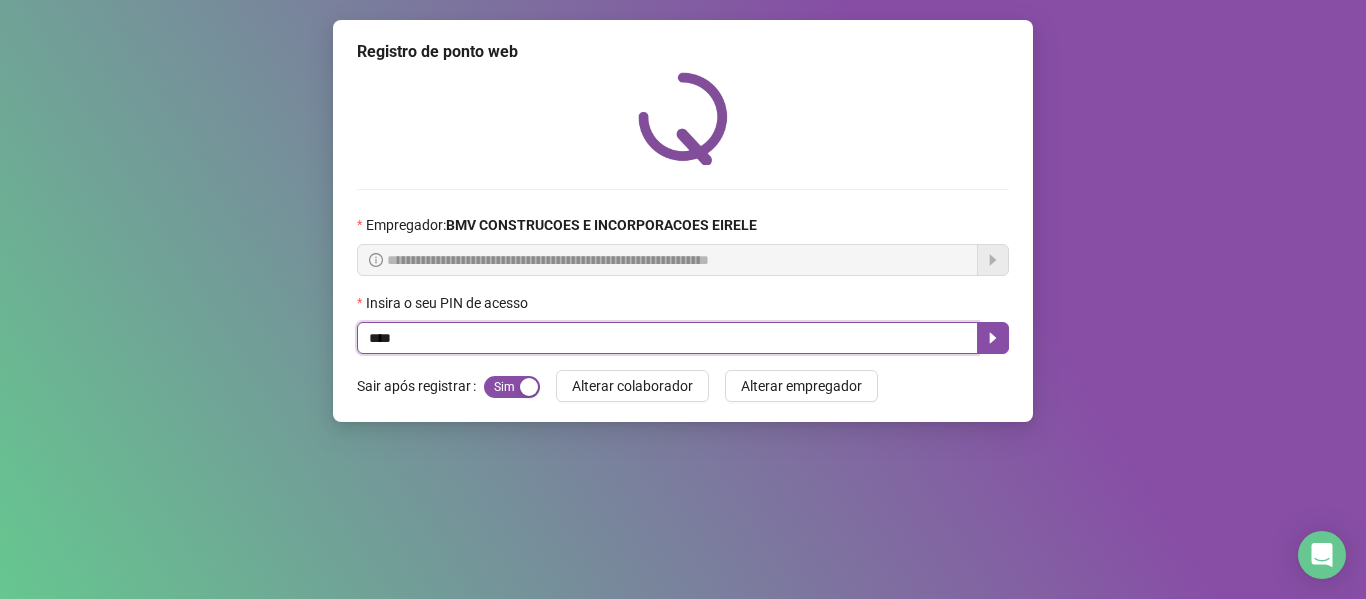 click on "****" at bounding box center [667, 338] 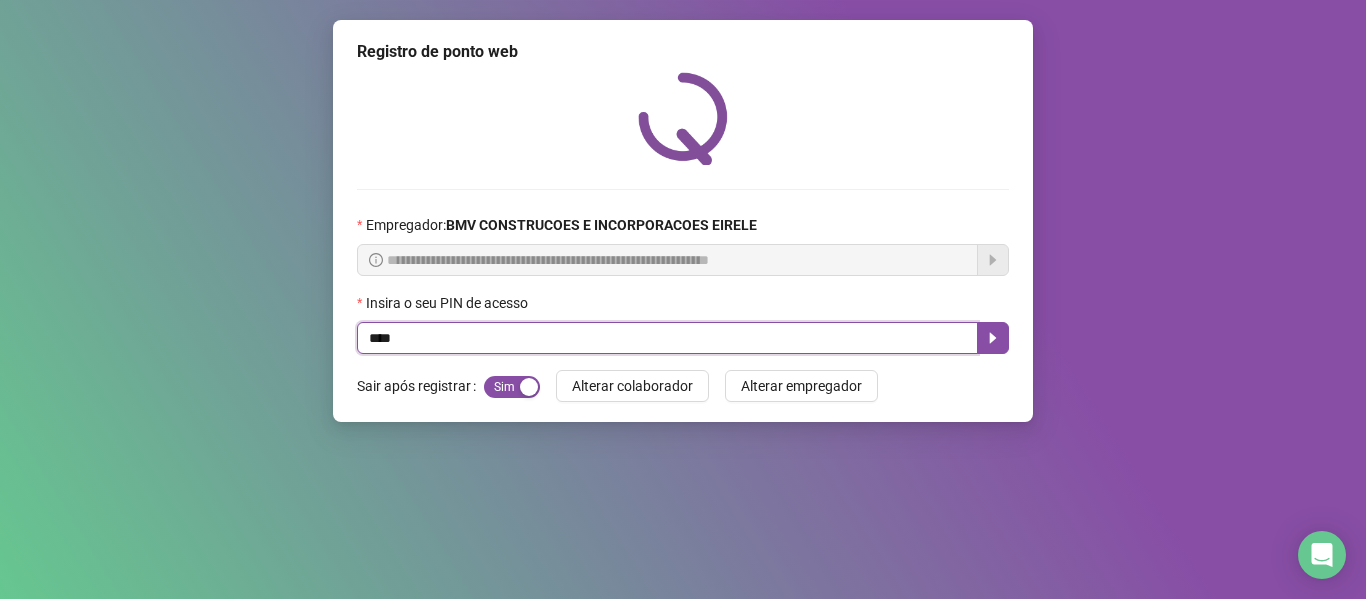click on "****" at bounding box center [667, 338] 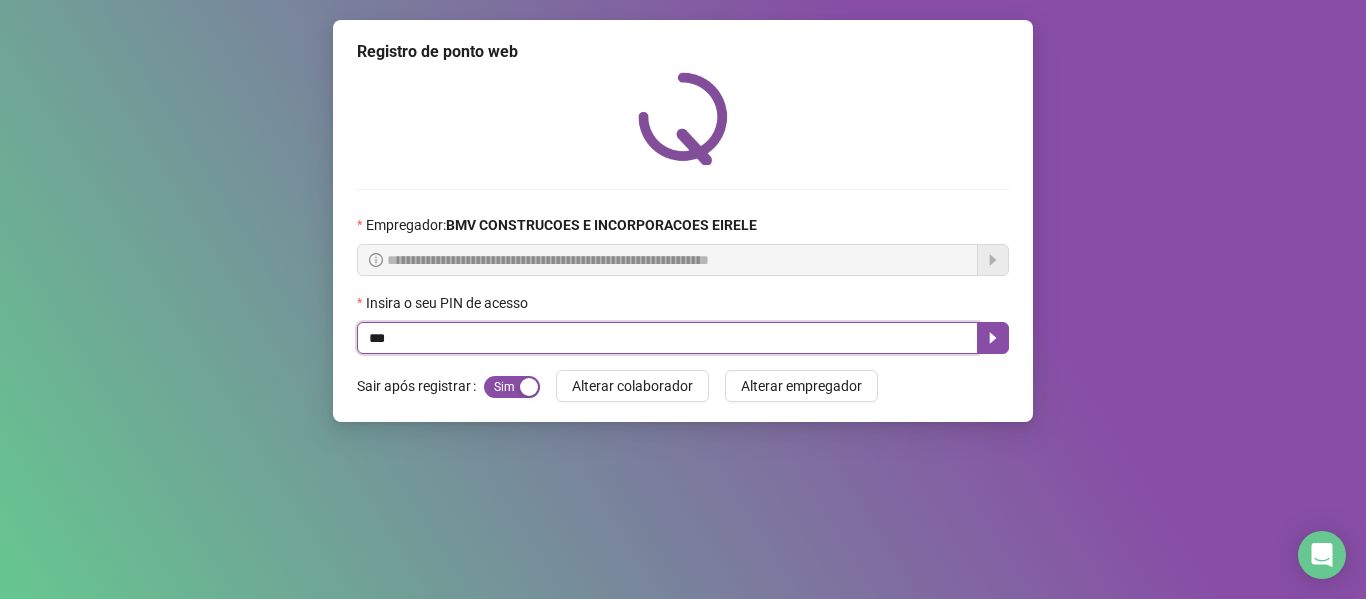 click on "***" at bounding box center (667, 338) 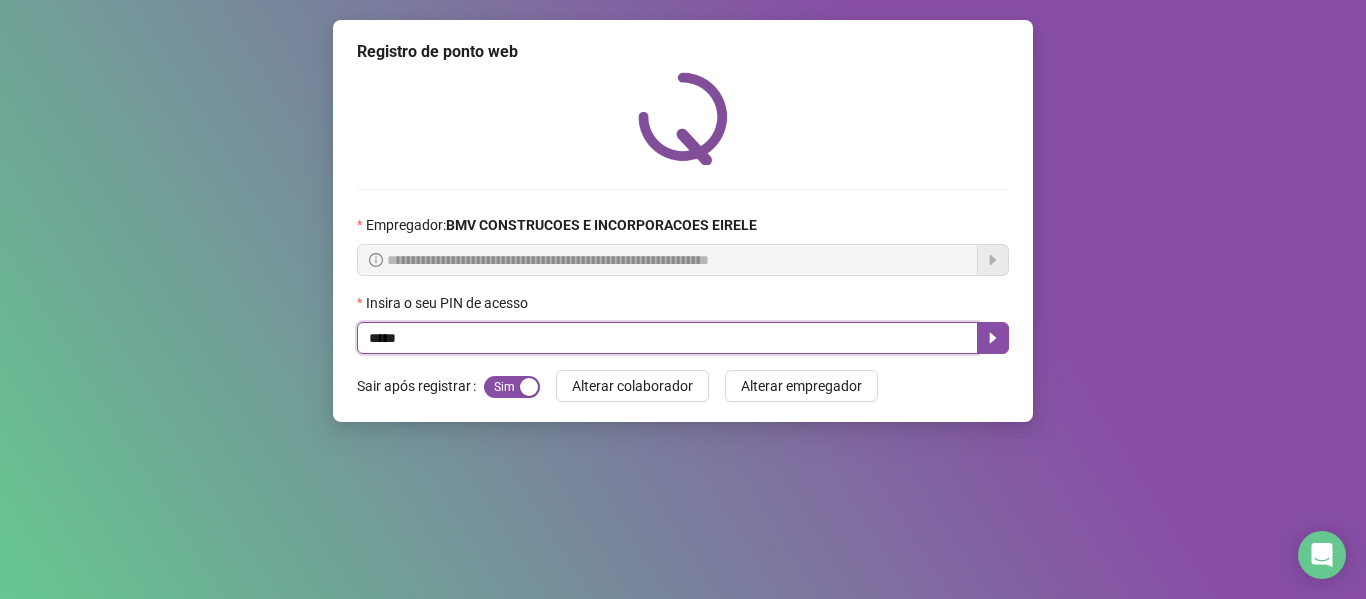 type on "*****" 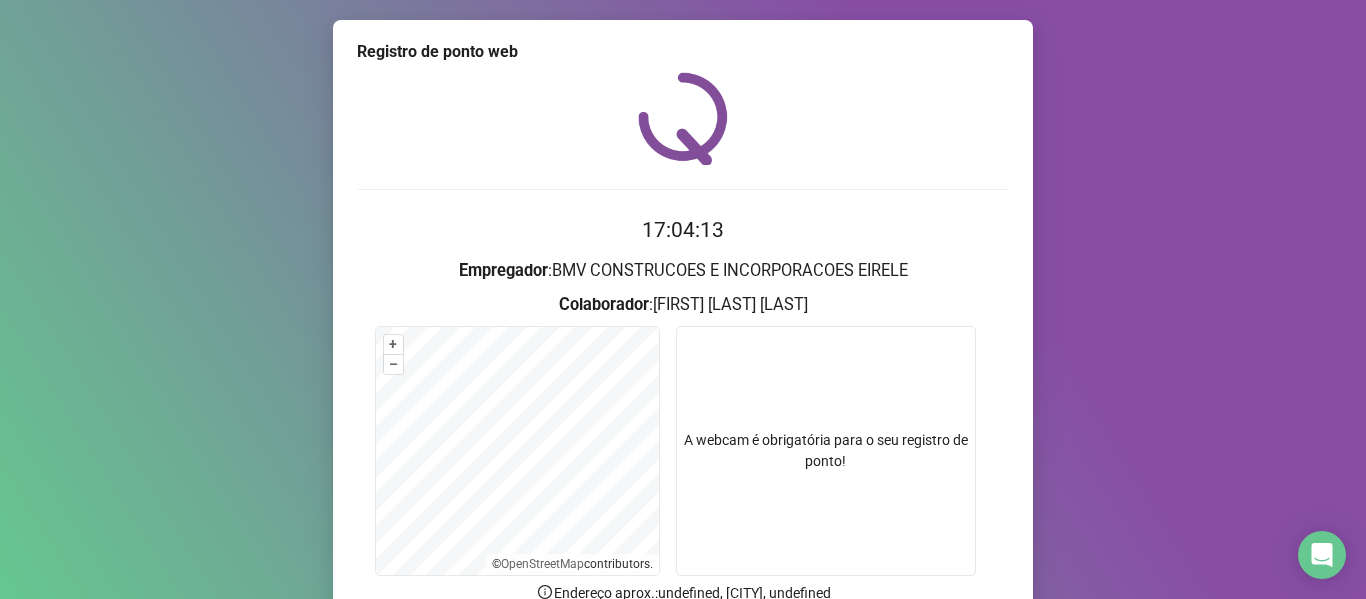 scroll, scrollTop: 182, scrollLeft: 0, axis: vertical 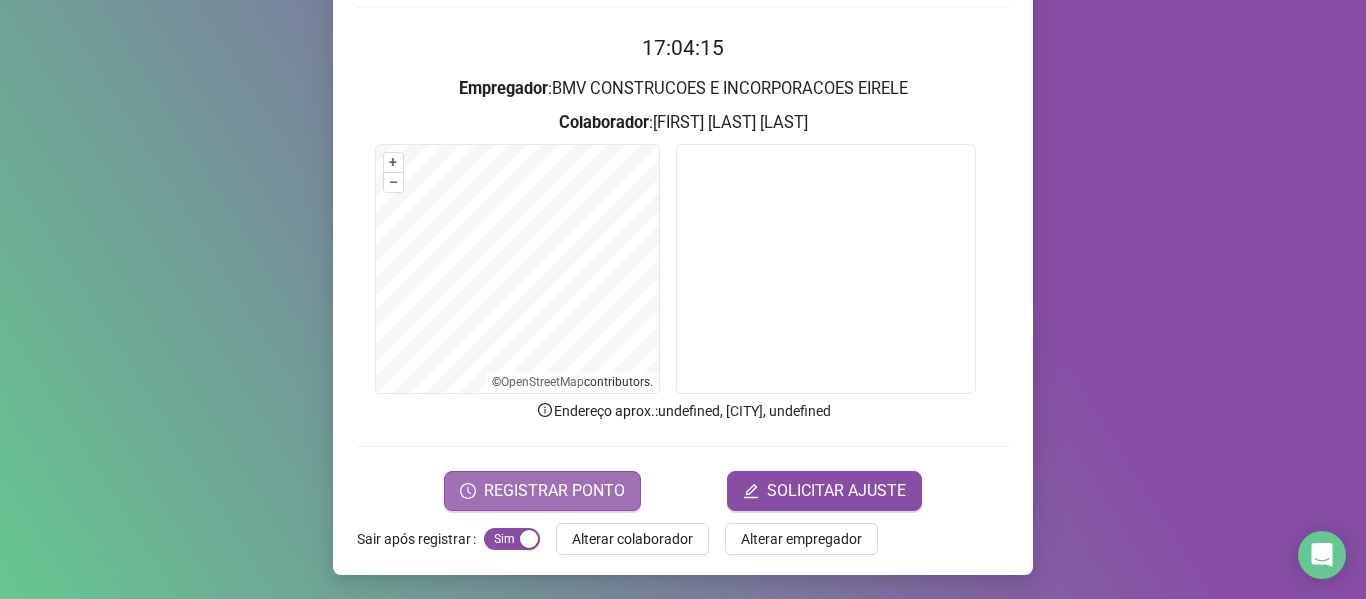 click on "REGISTRAR PONTO" at bounding box center (554, 491) 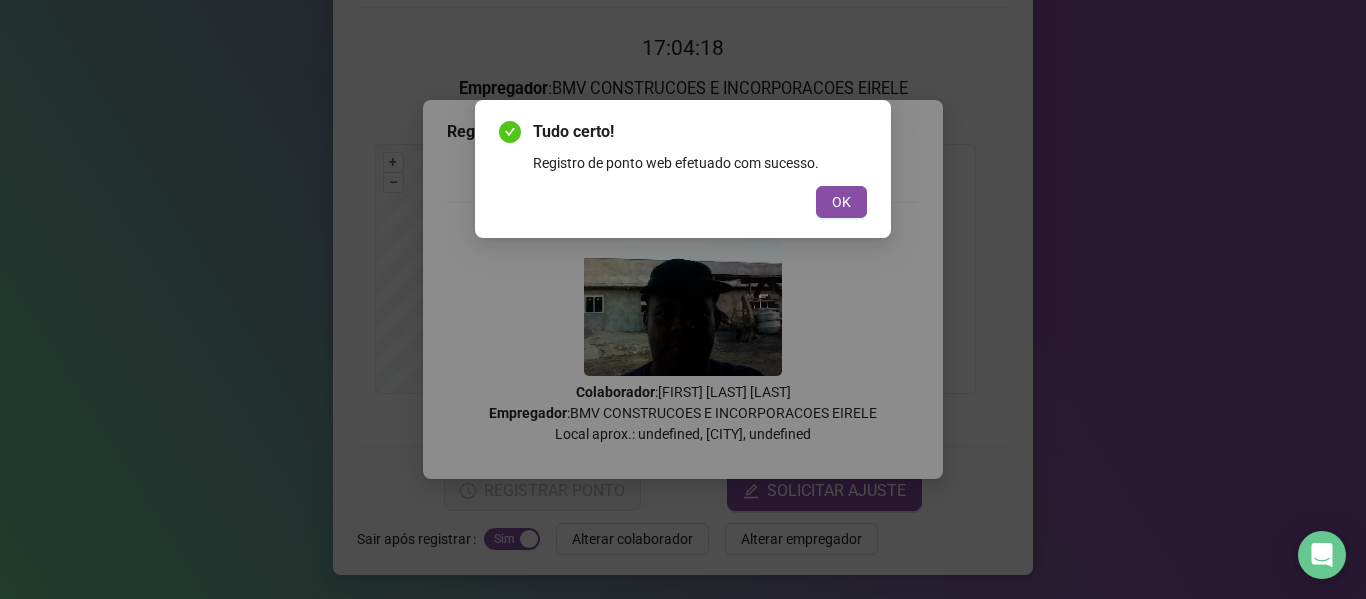 click on "Tudo certo! Registro de ponto web efetuado com sucesso. OK" at bounding box center [683, 169] 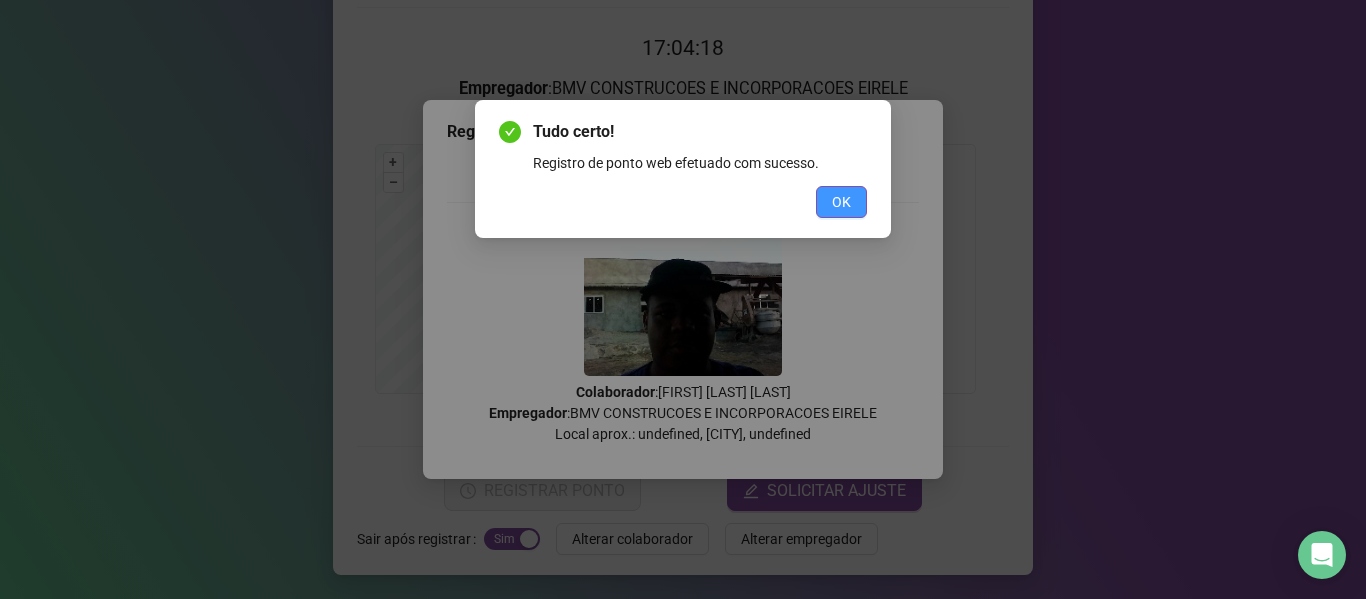 click on "OK" at bounding box center [841, 202] 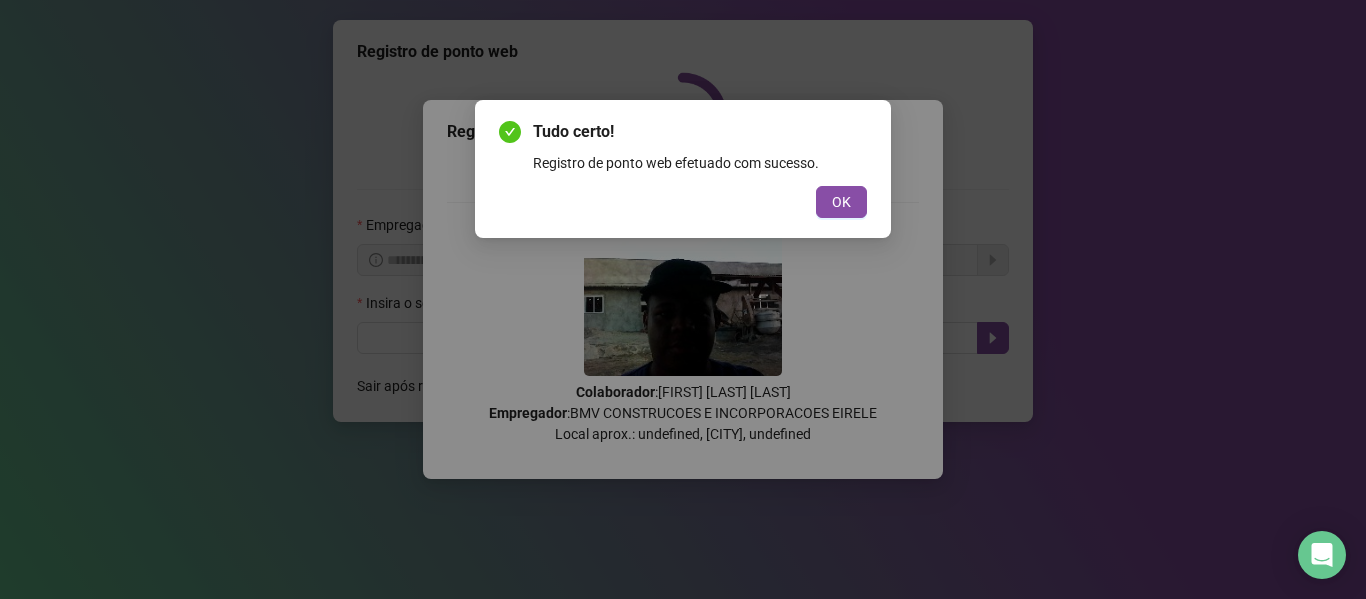 scroll, scrollTop: 0, scrollLeft: 0, axis: both 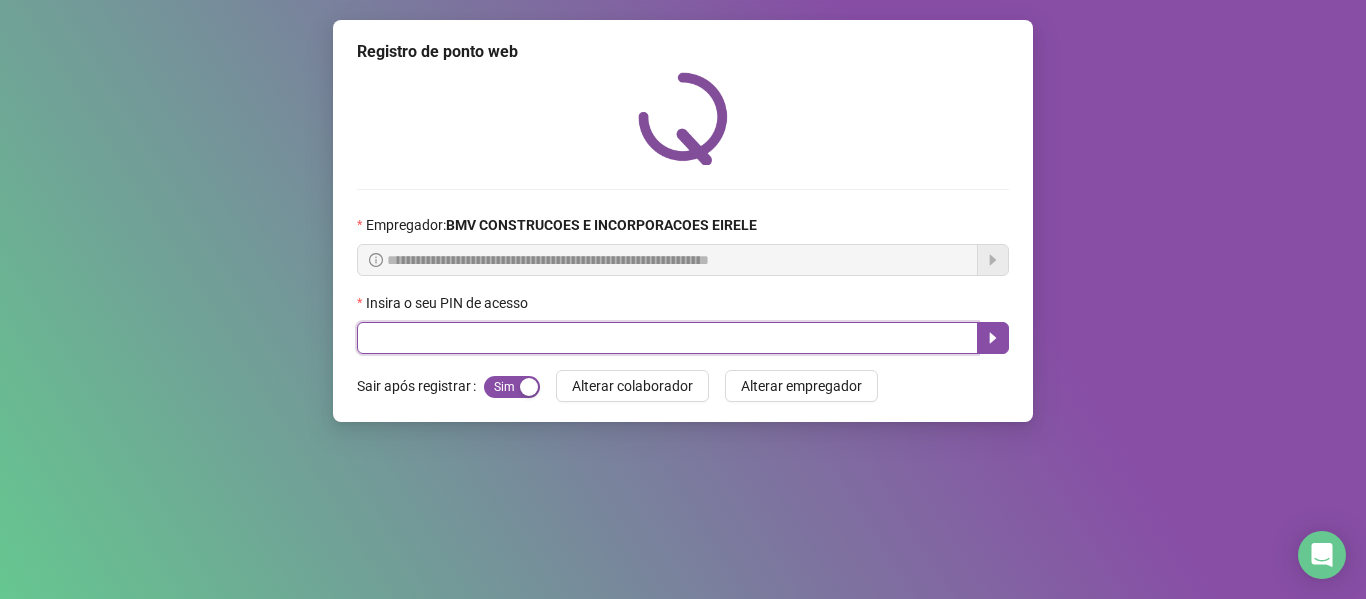 click at bounding box center [667, 338] 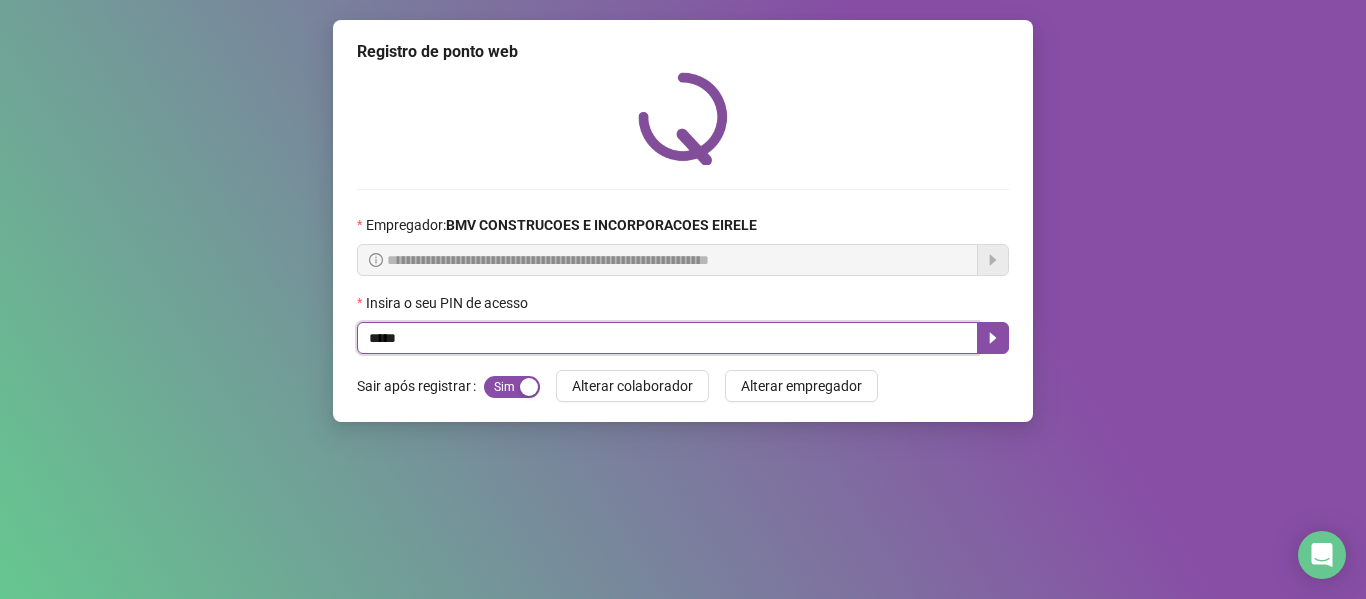 type on "*****" 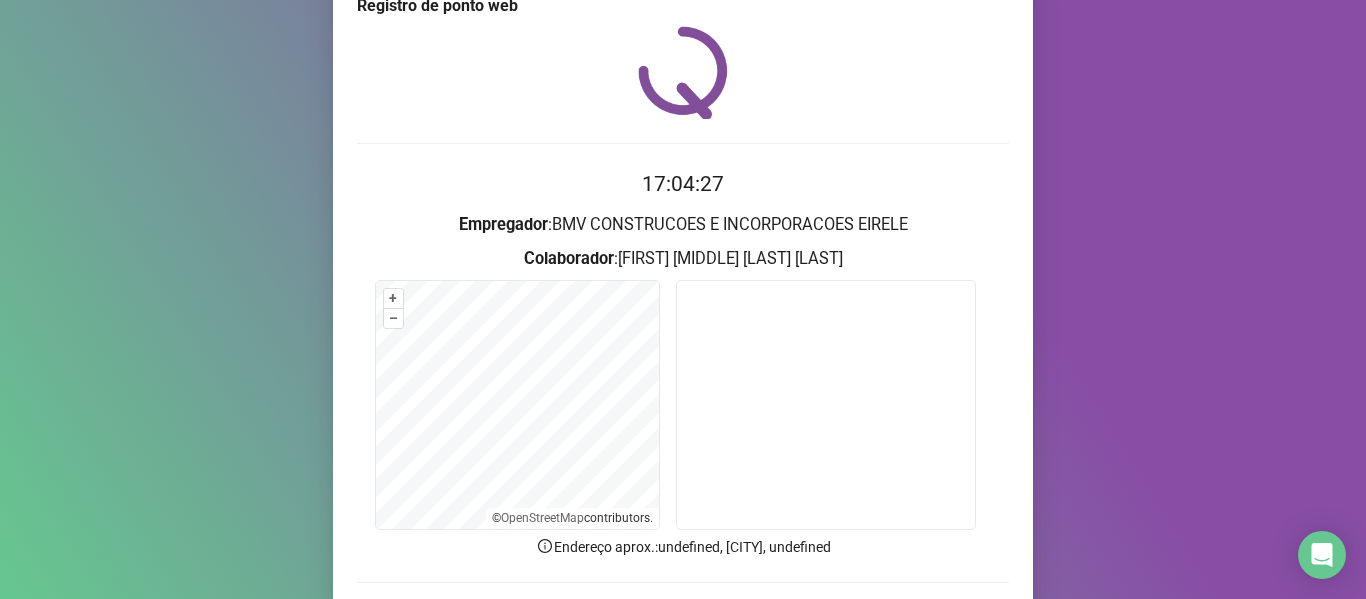 scroll, scrollTop: 182, scrollLeft: 0, axis: vertical 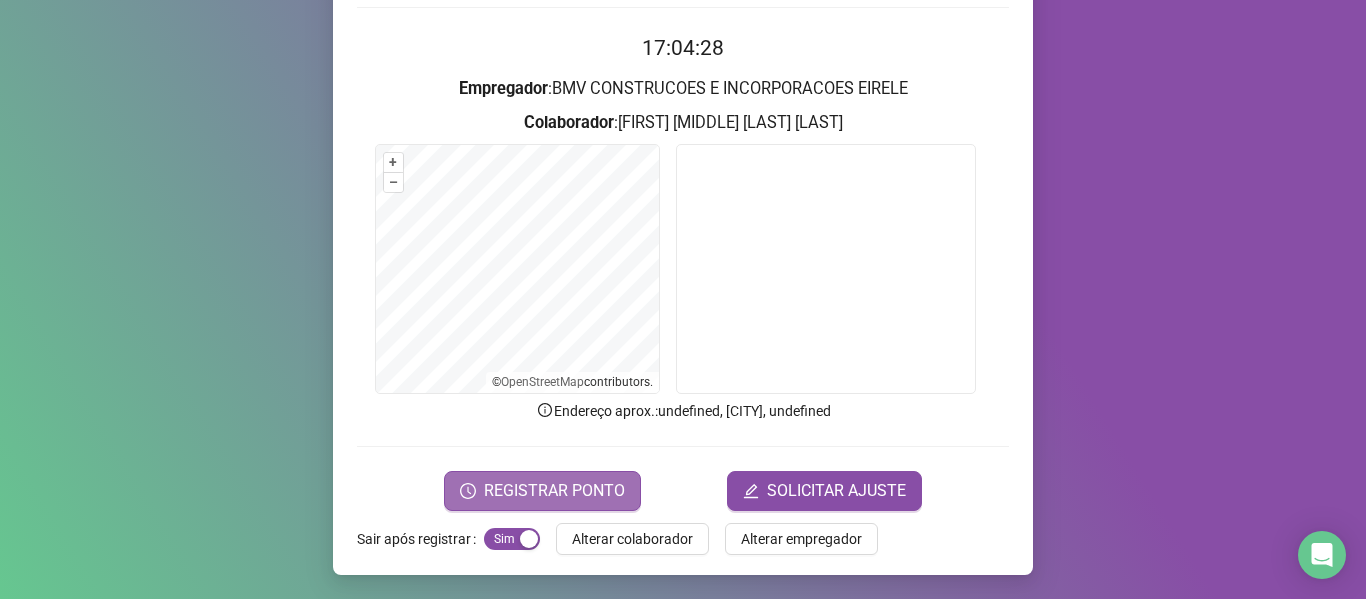 click on "REGISTRAR PONTO" at bounding box center (542, 491) 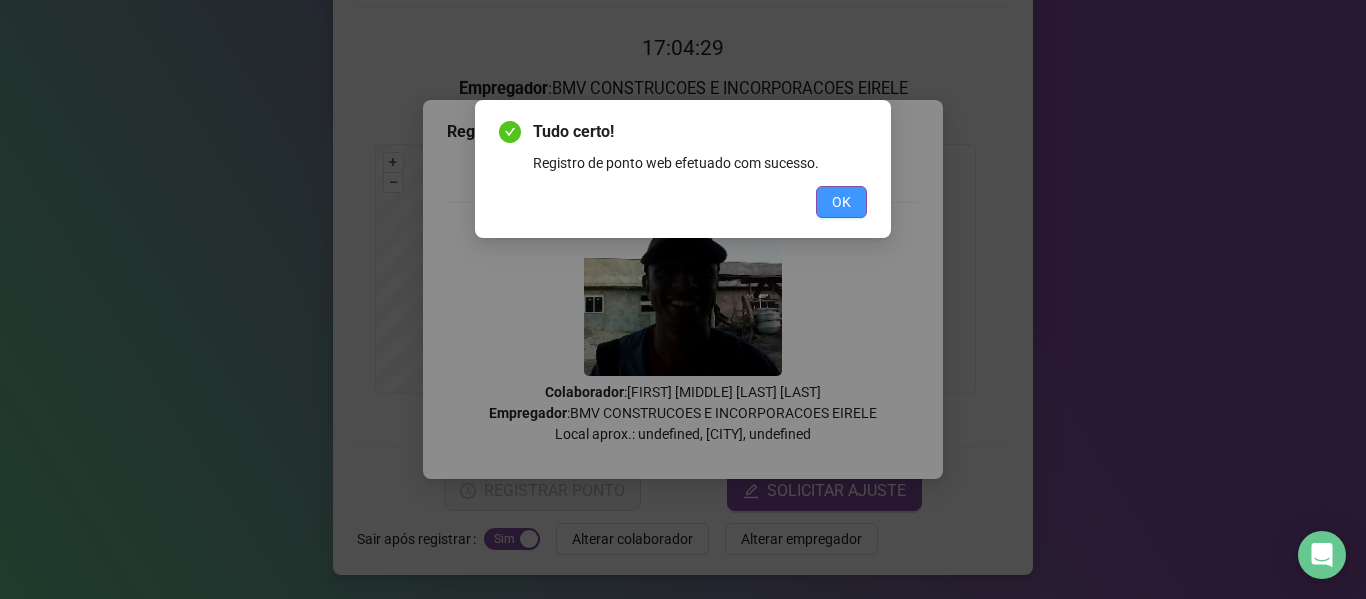 click on "OK" at bounding box center [841, 202] 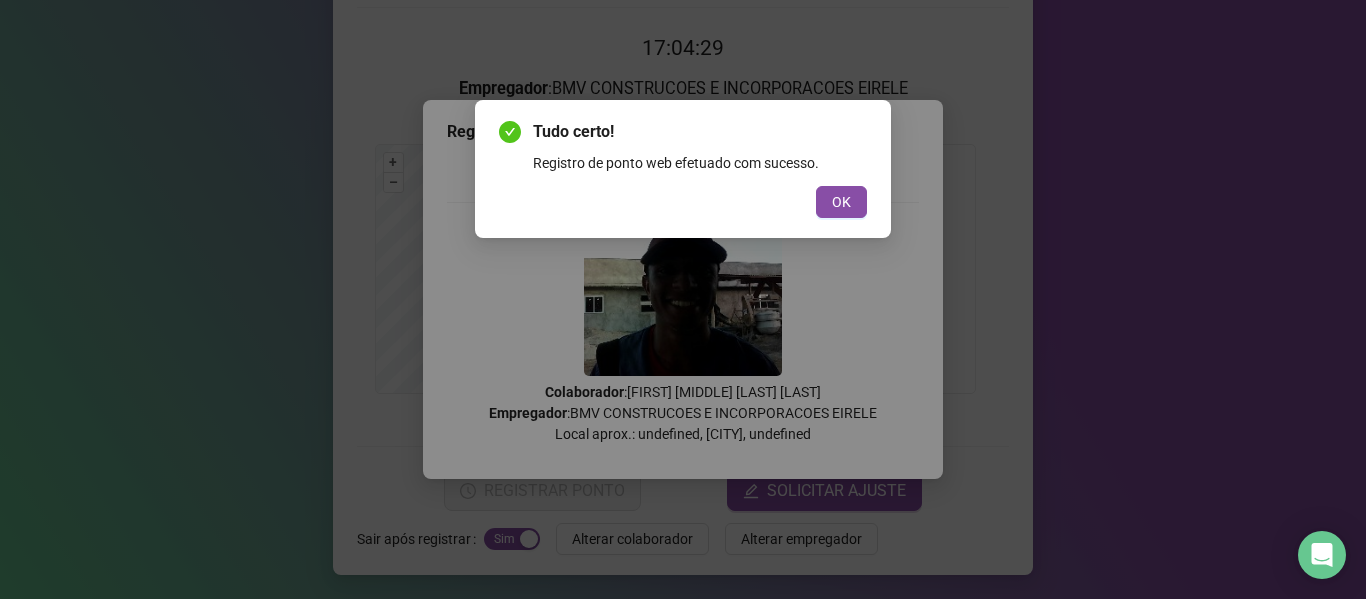 scroll, scrollTop: 0, scrollLeft: 0, axis: both 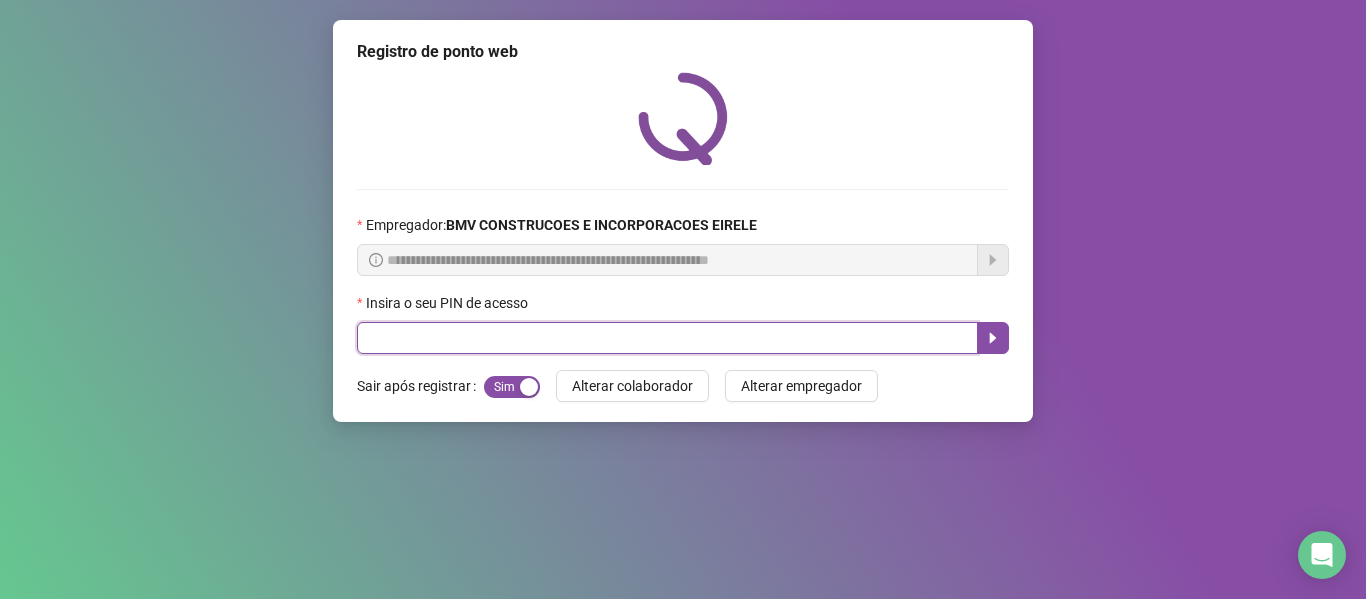 click at bounding box center (667, 338) 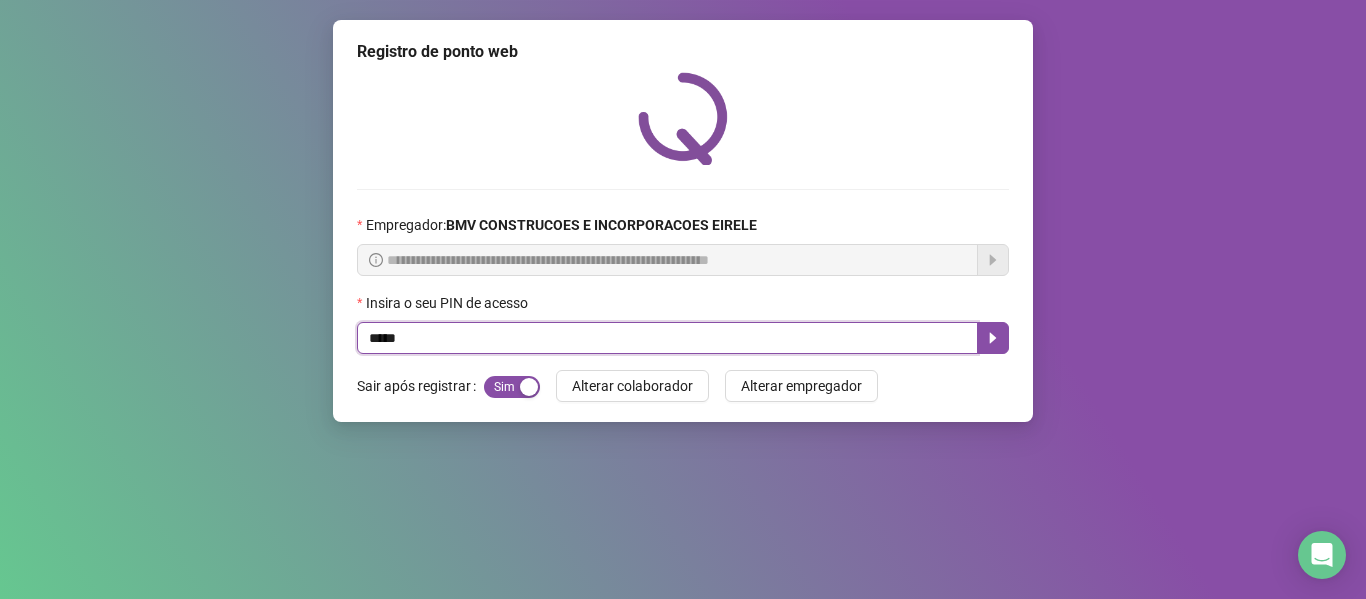 type on "*****" 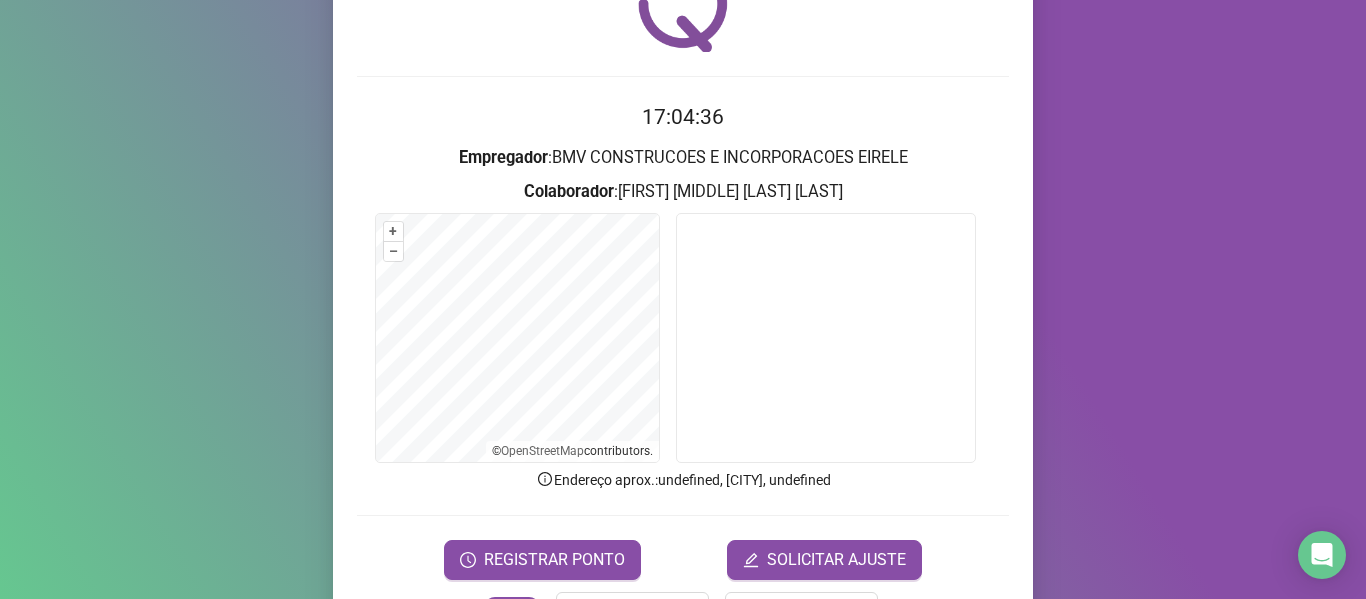 scroll, scrollTop: 182, scrollLeft: 0, axis: vertical 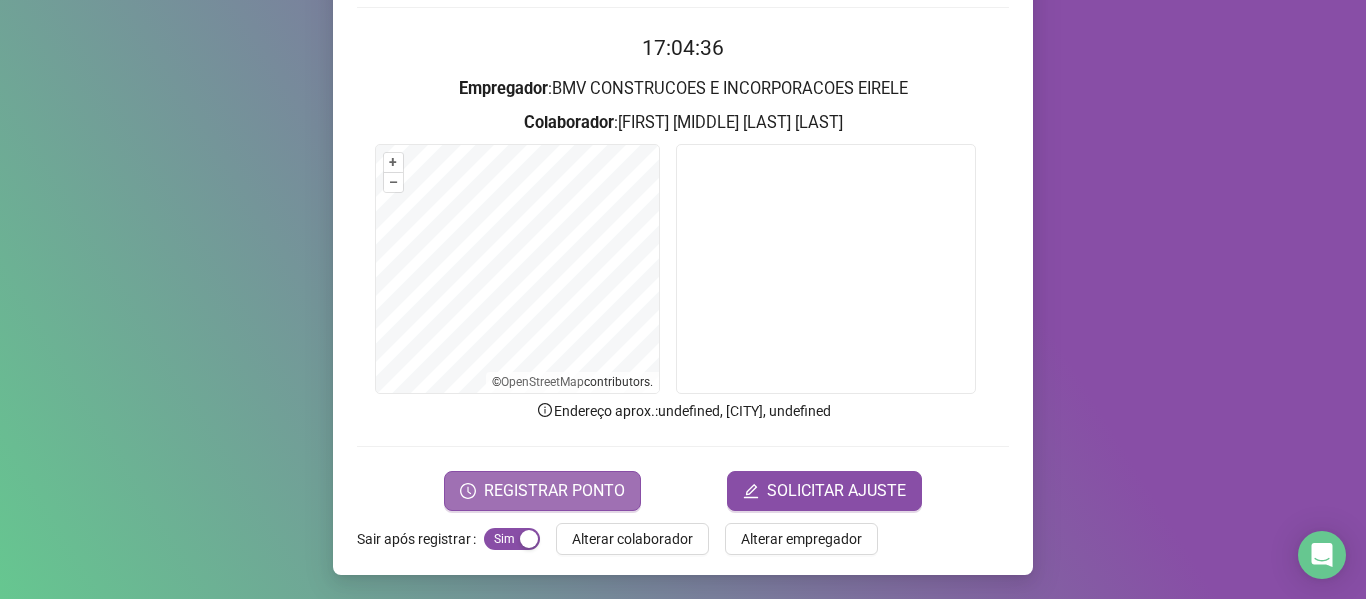 click on "REGISTRAR PONTO" at bounding box center [542, 491] 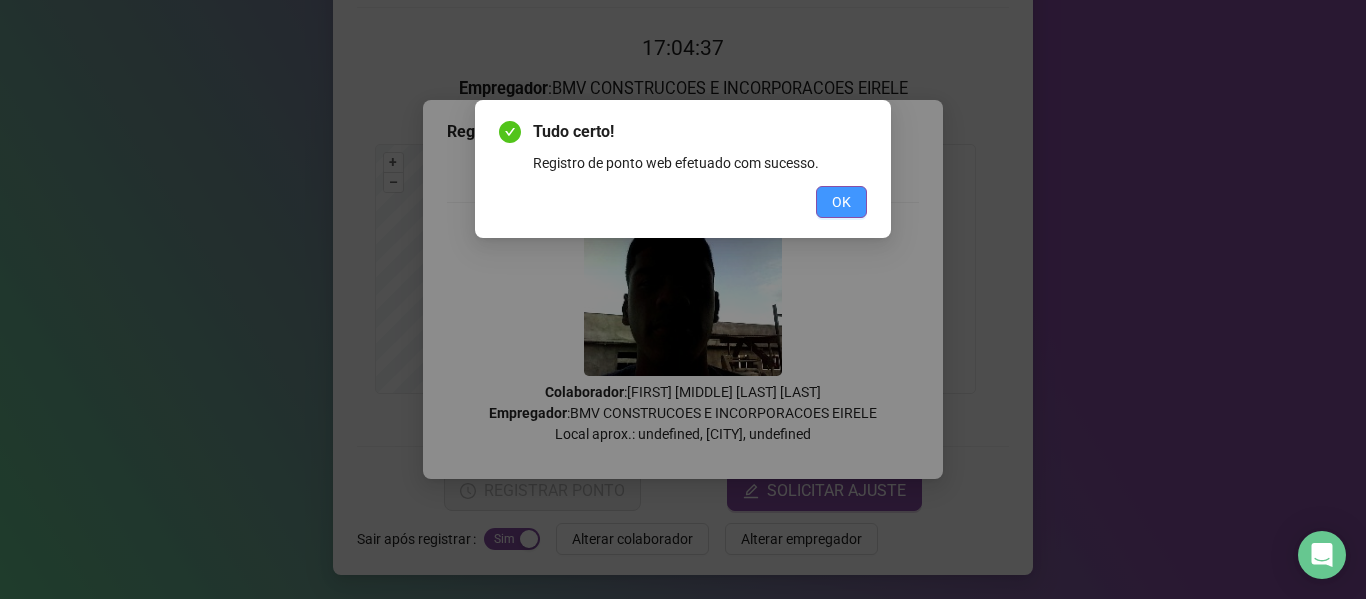 click on "OK" at bounding box center (841, 202) 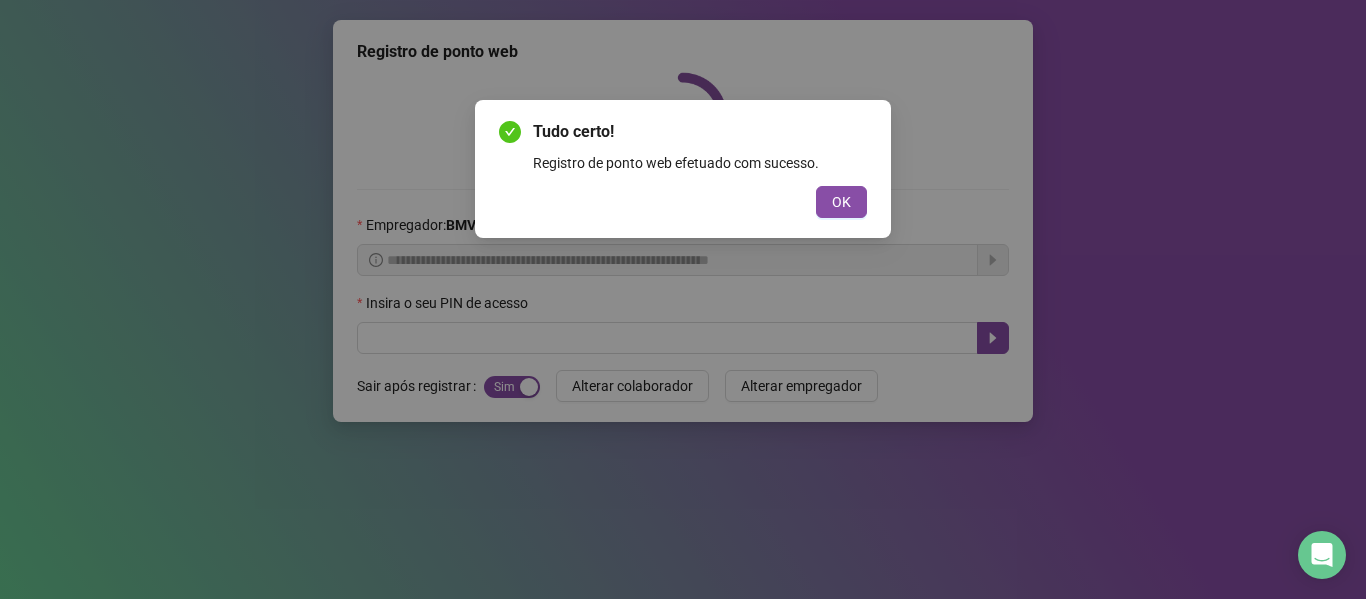 scroll, scrollTop: 0, scrollLeft: 0, axis: both 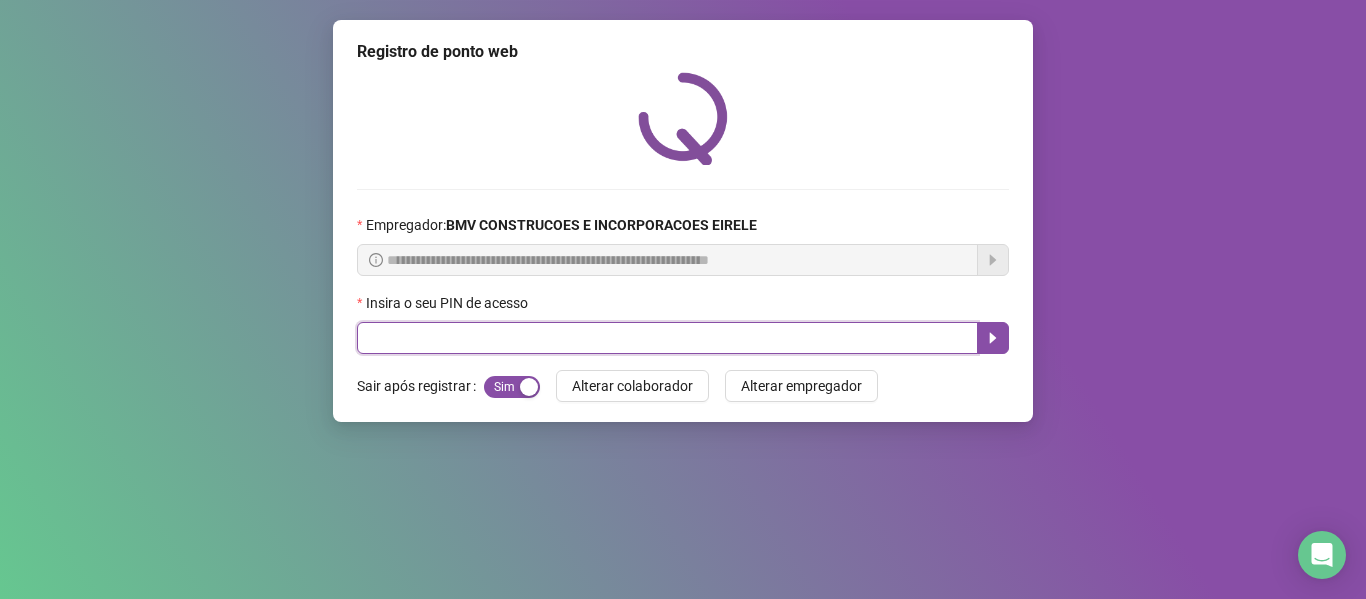click at bounding box center [667, 338] 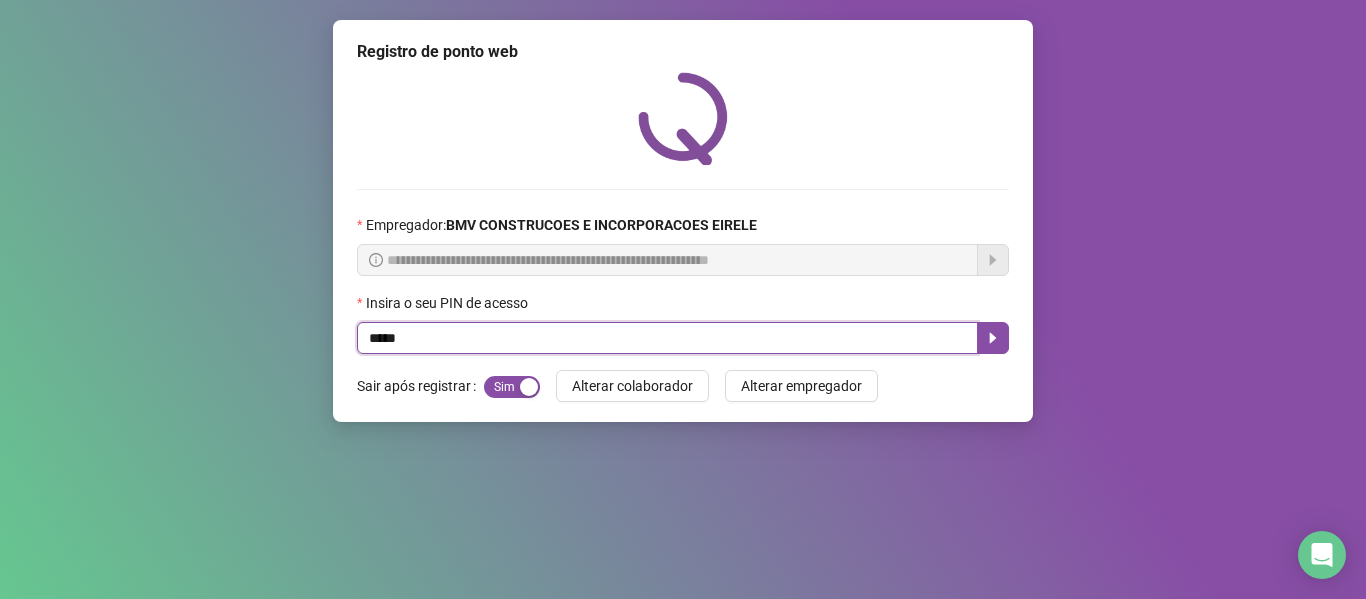 type on "*****" 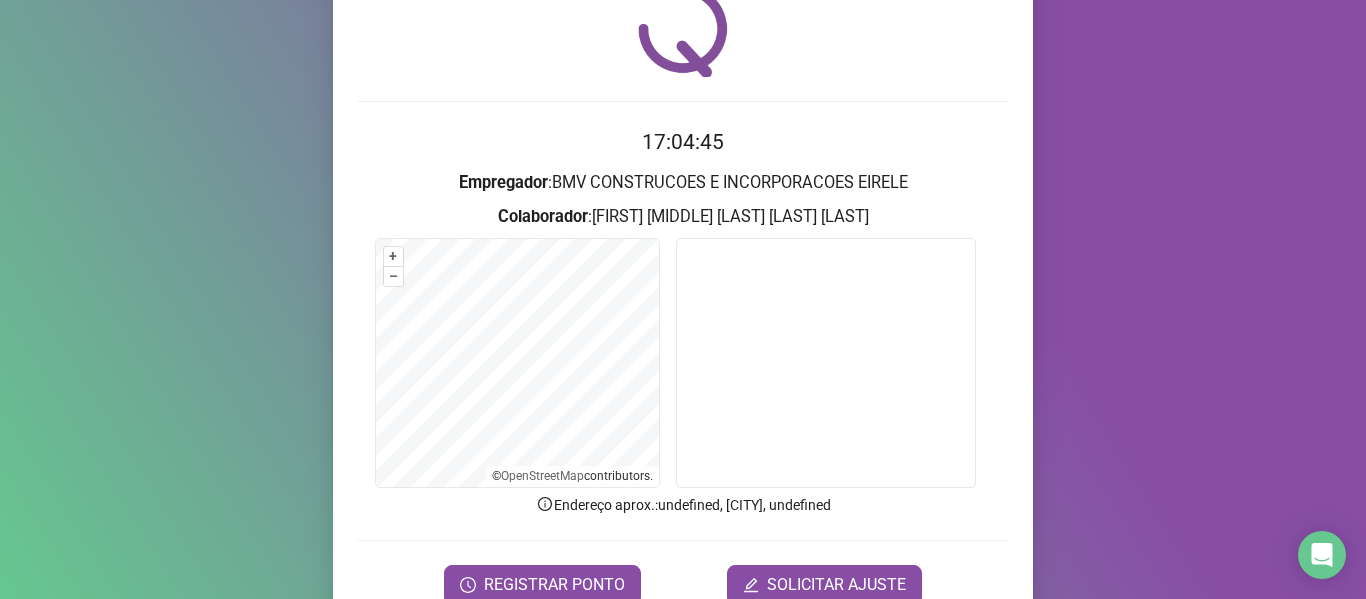scroll, scrollTop: 182, scrollLeft: 0, axis: vertical 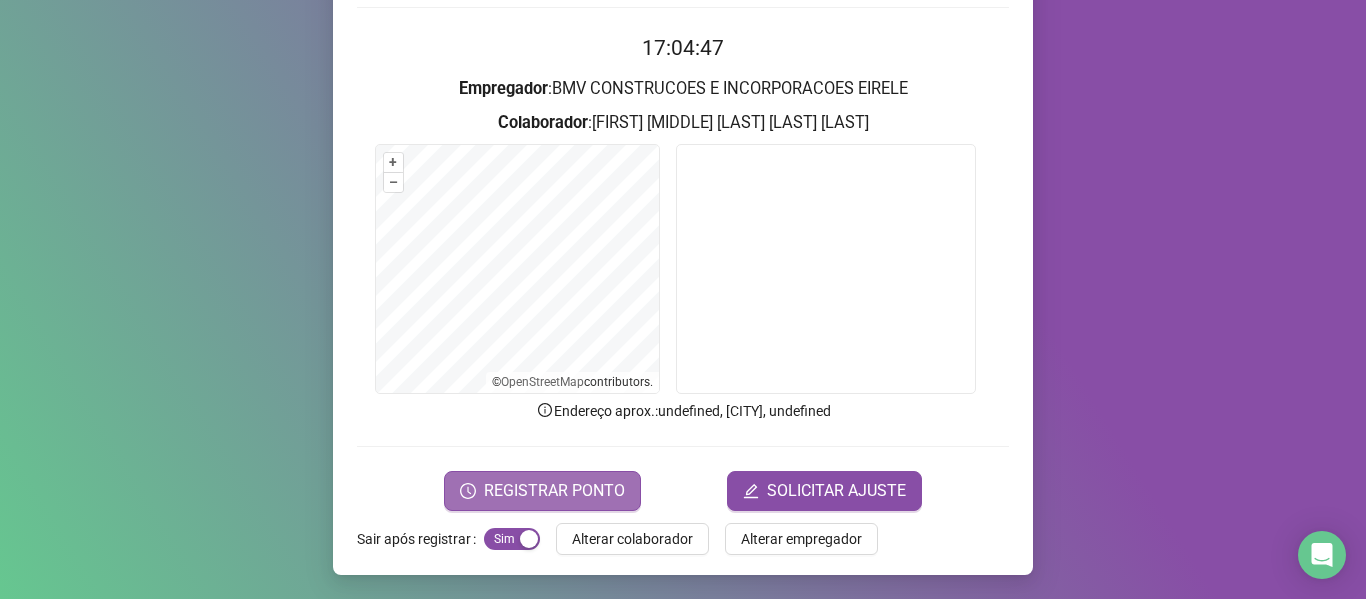 click on "REGISTRAR PONTO" at bounding box center [554, 491] 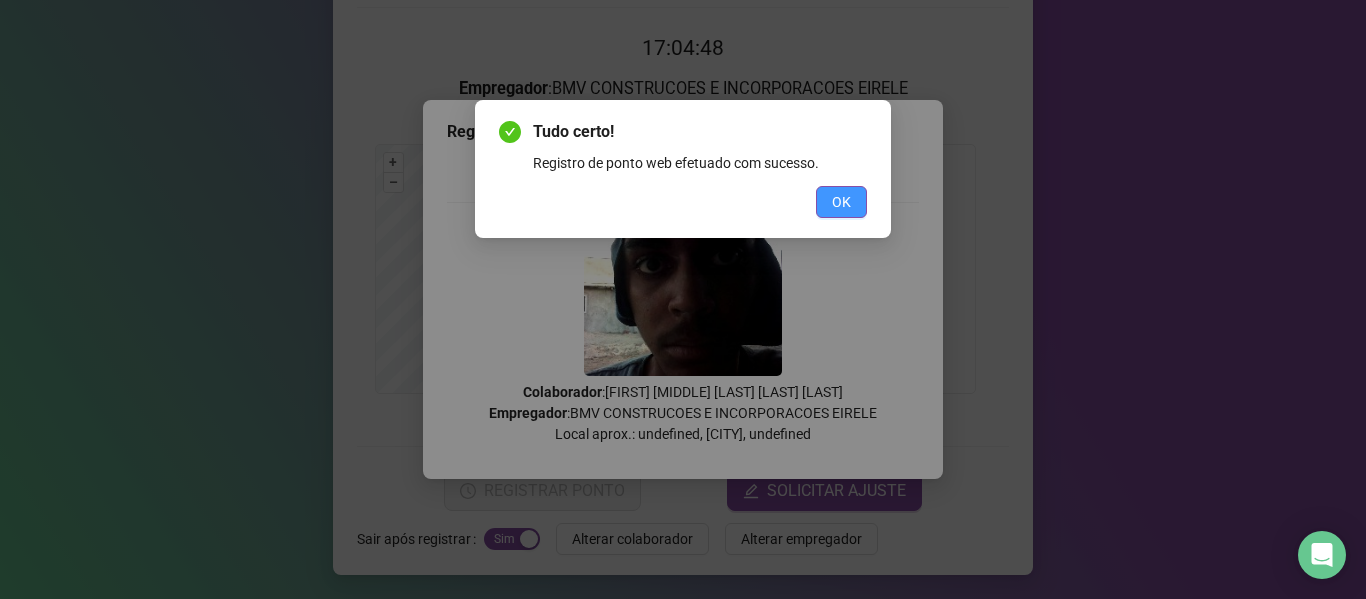 click on "OK" at bounding box center (841, 202) 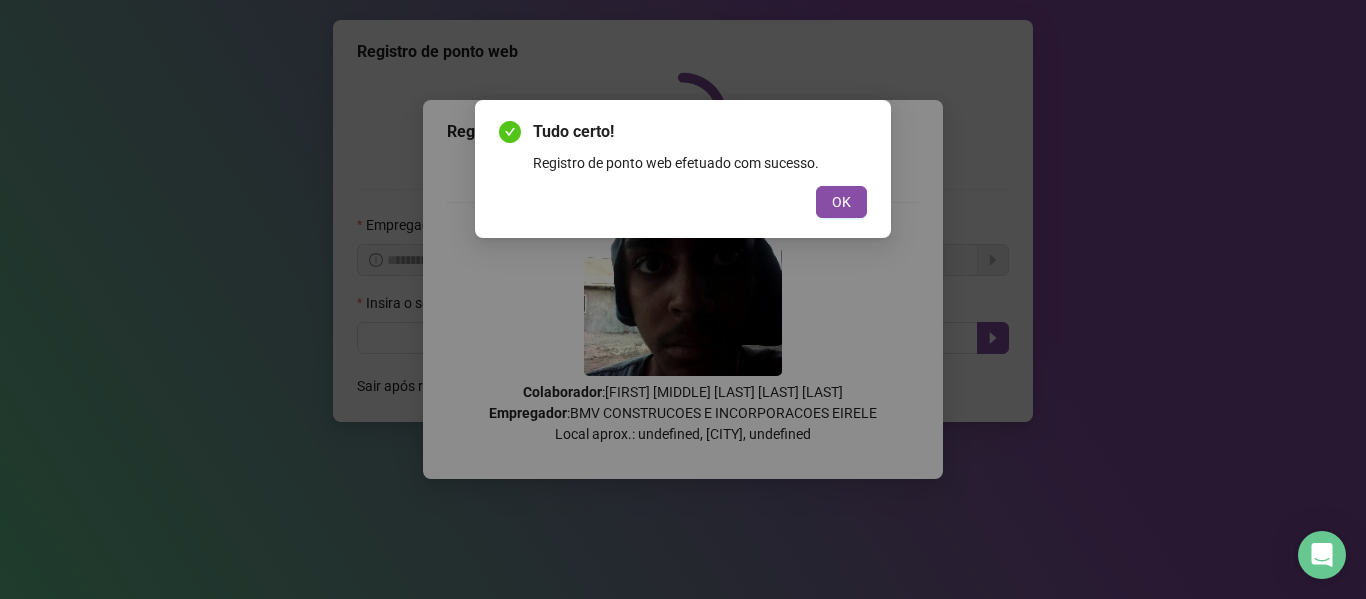scroll, scrollTop: 0, scrollLeft: 0, axis: both 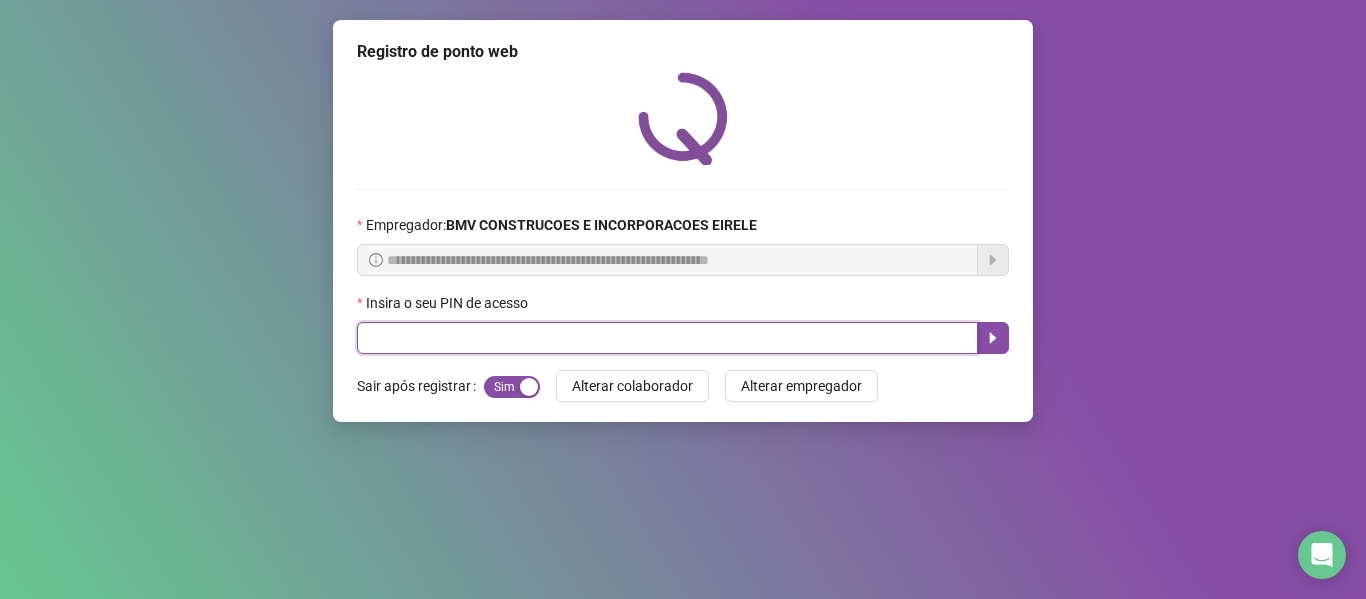 click at bounding box center (667, 338) 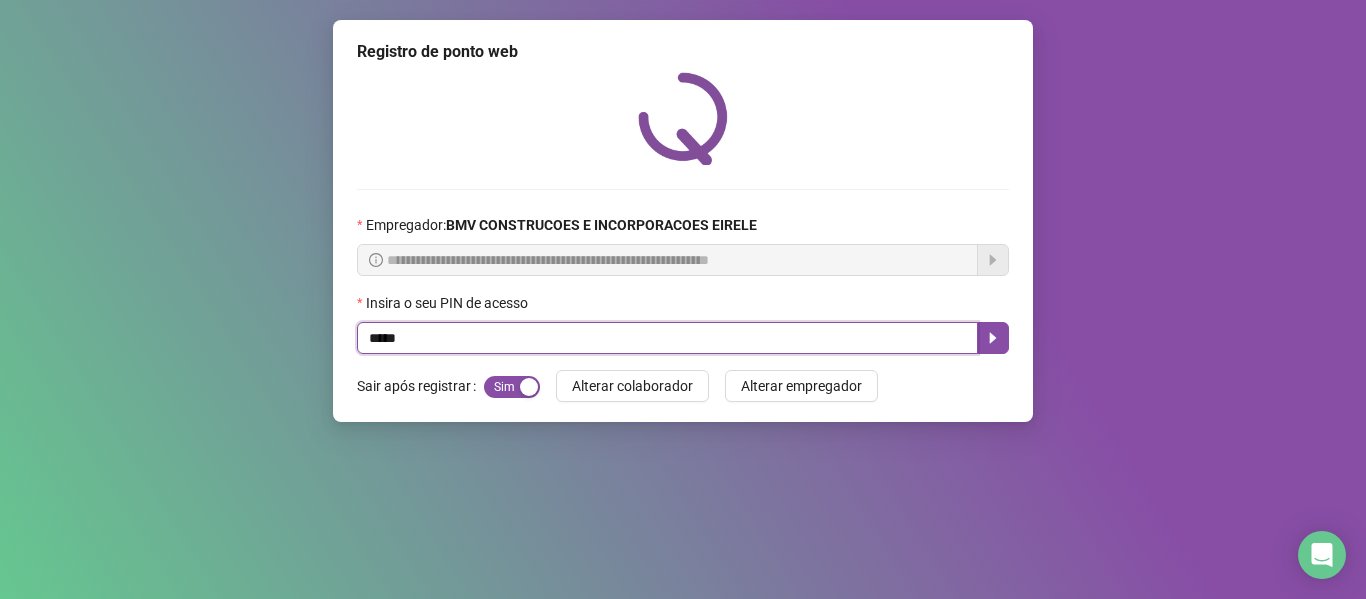 type on "*****" 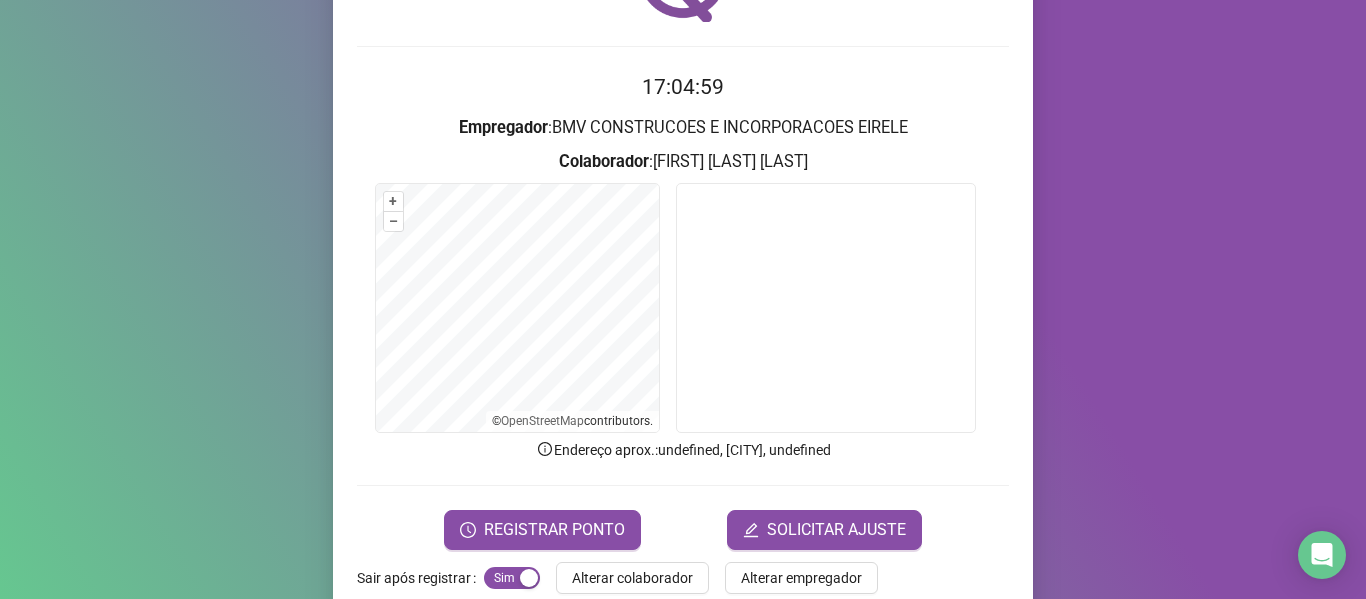 scroll, scrollTop: 182, scrollLeft: 0, axis: vertical 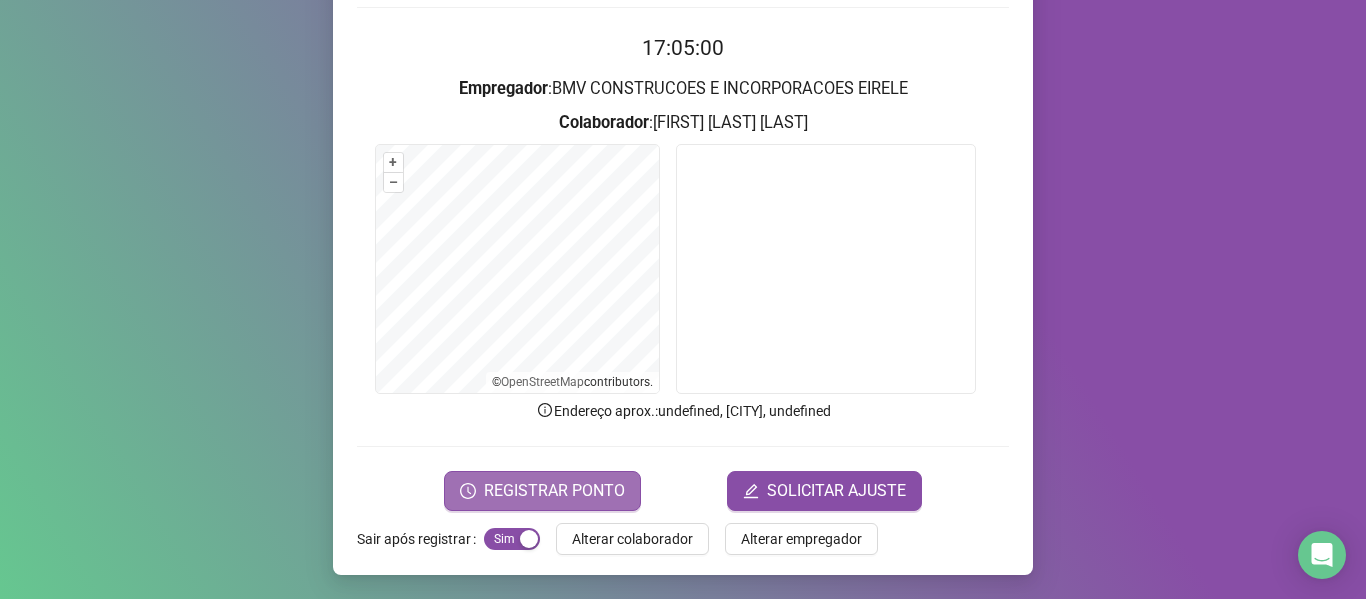 click on "REGISTRAR PONTO" at bounding box center (542, 491) 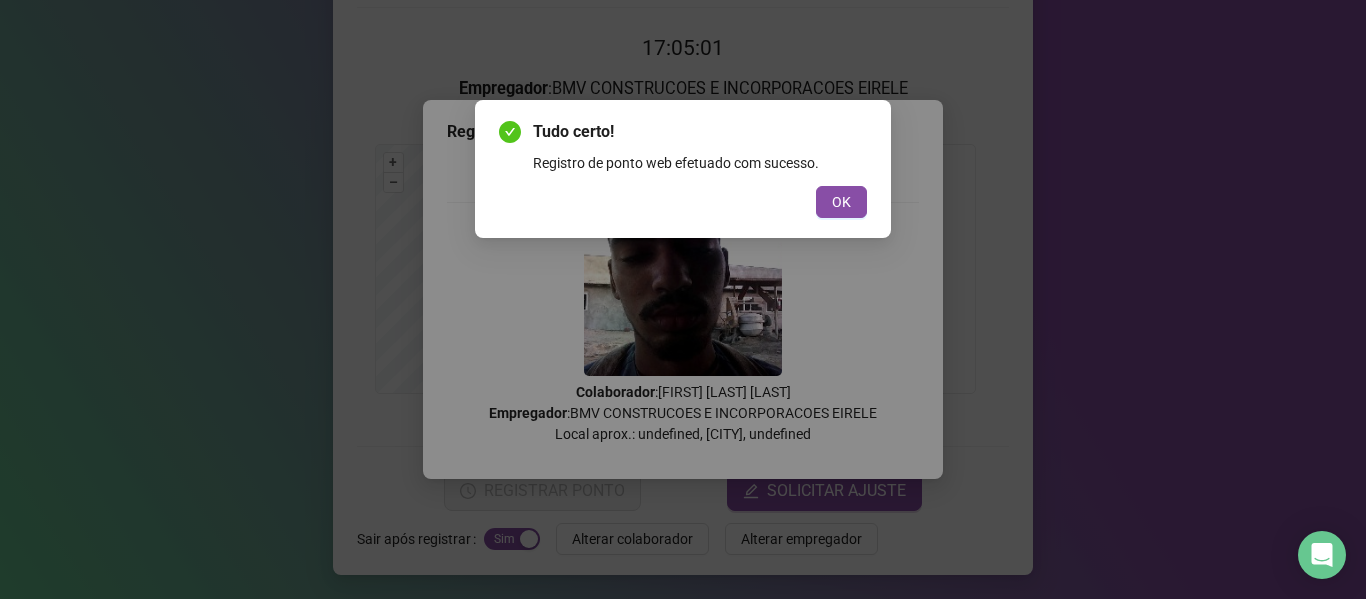 click on "OK" at bounding box center (841, 202) 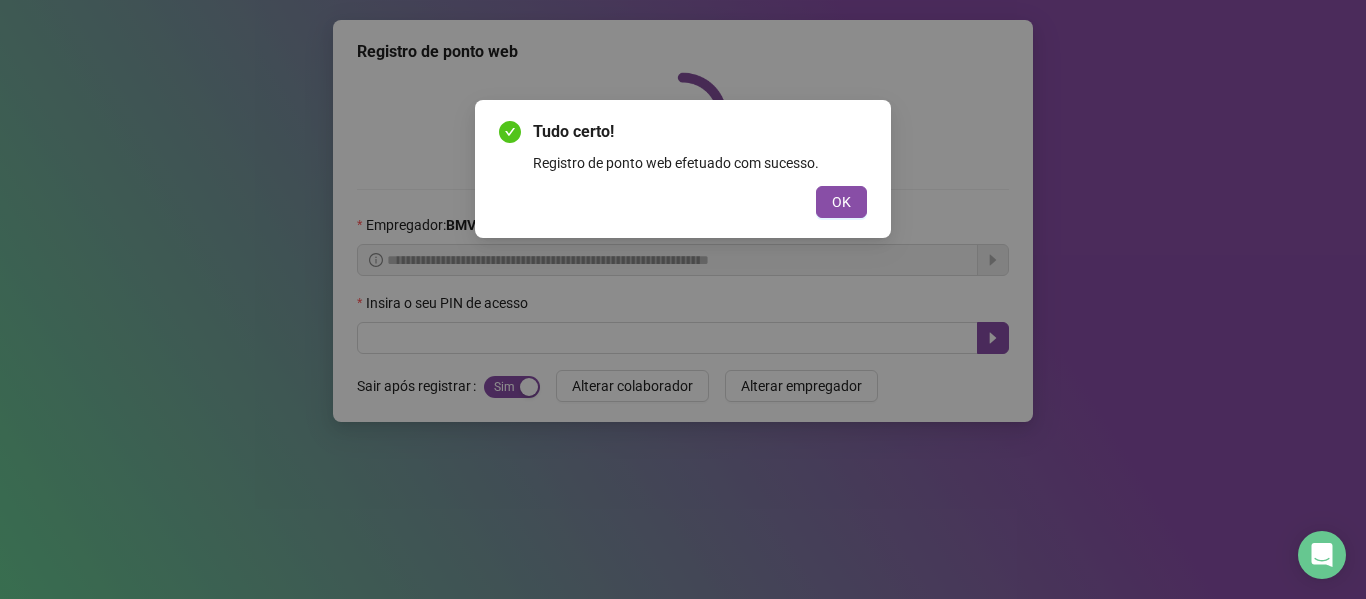 scroll, scrollTop: 0, scrollLeft: 0, axis: both 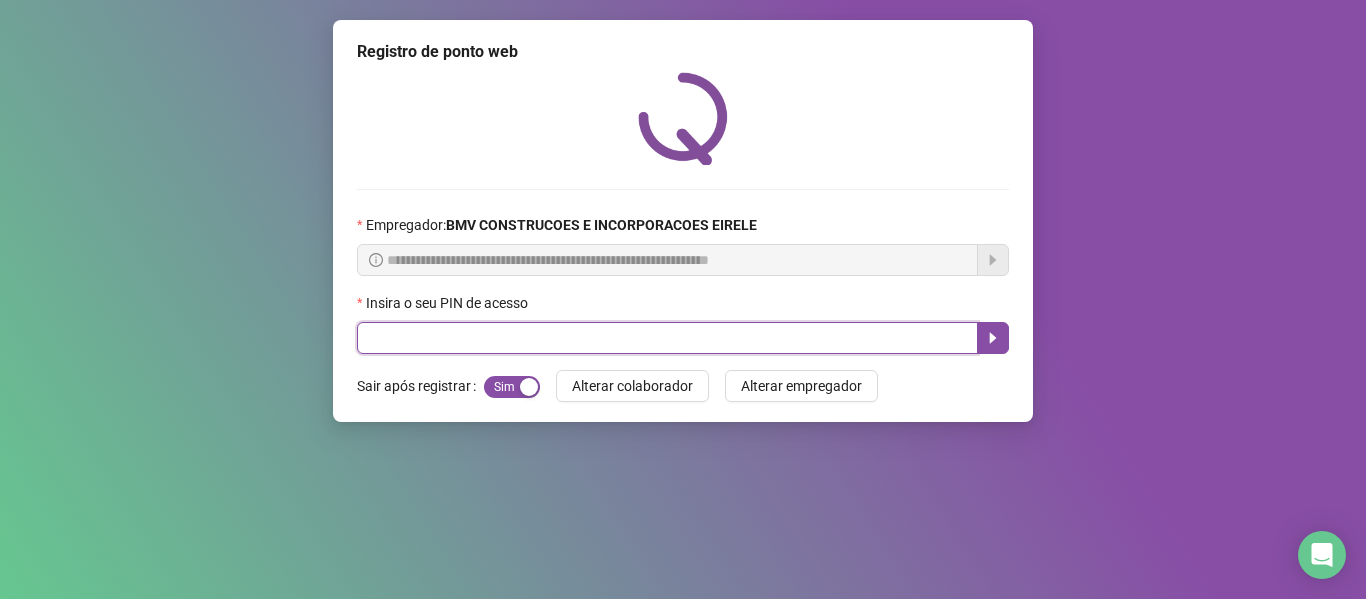 click at bounding box center (667, 338) 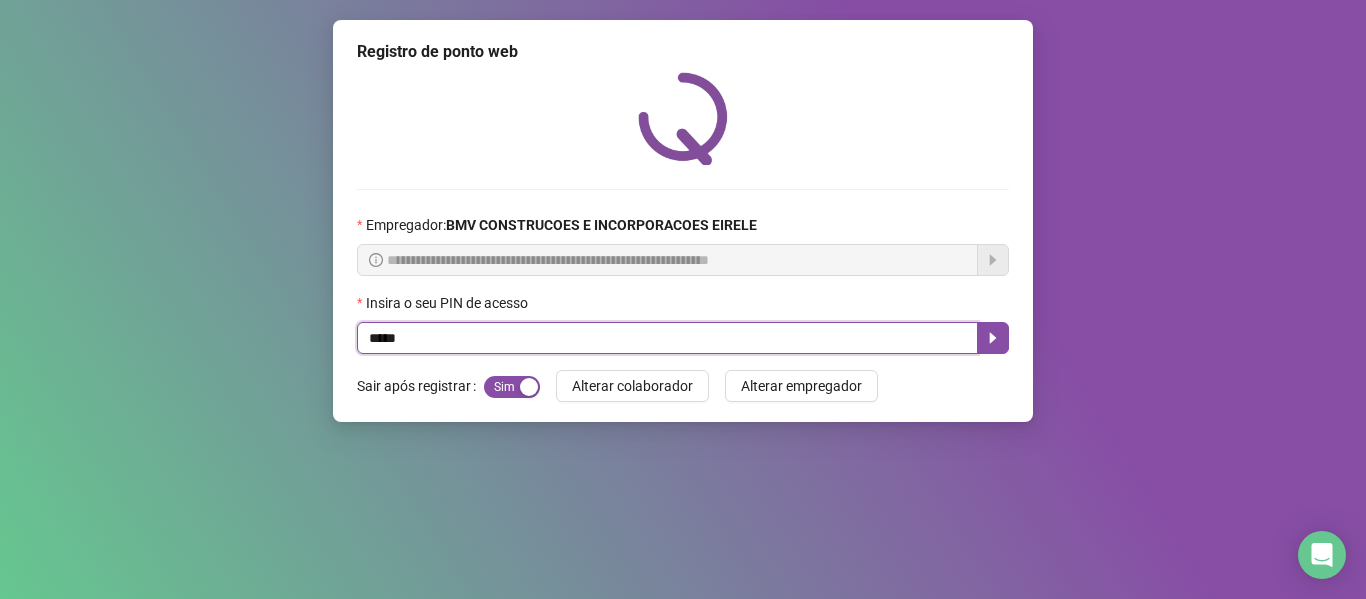 type on "*****" 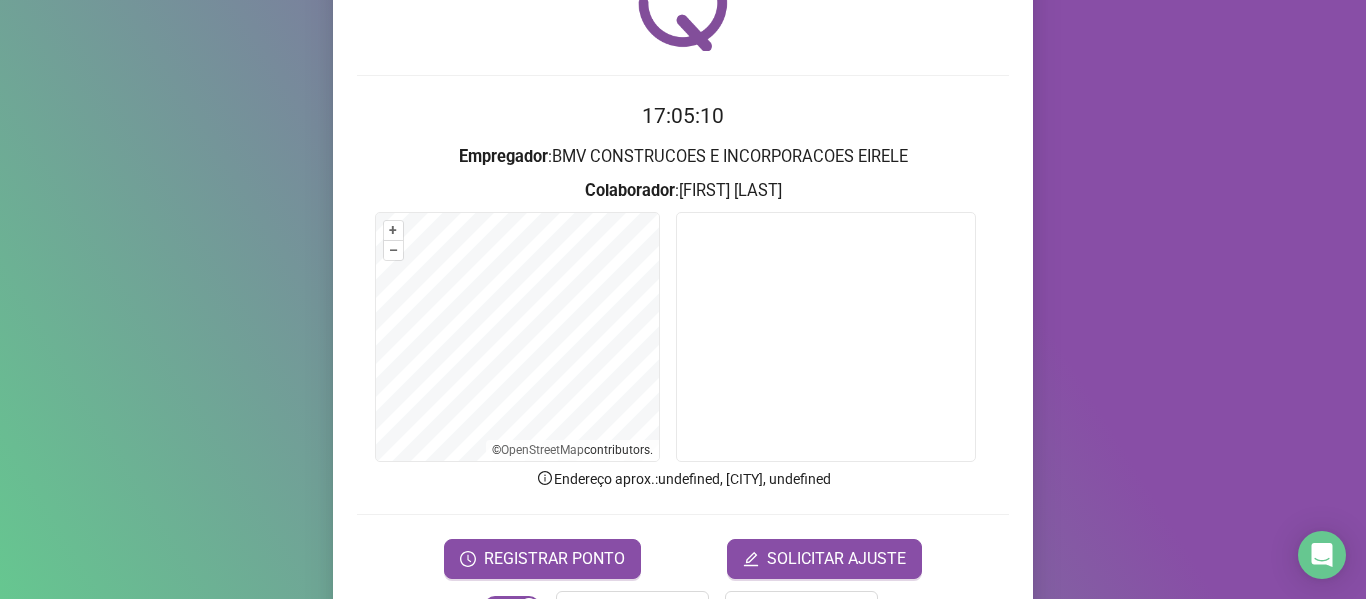 scroll, scrollTop: 182, scrollLeft: 0, axis: vertical 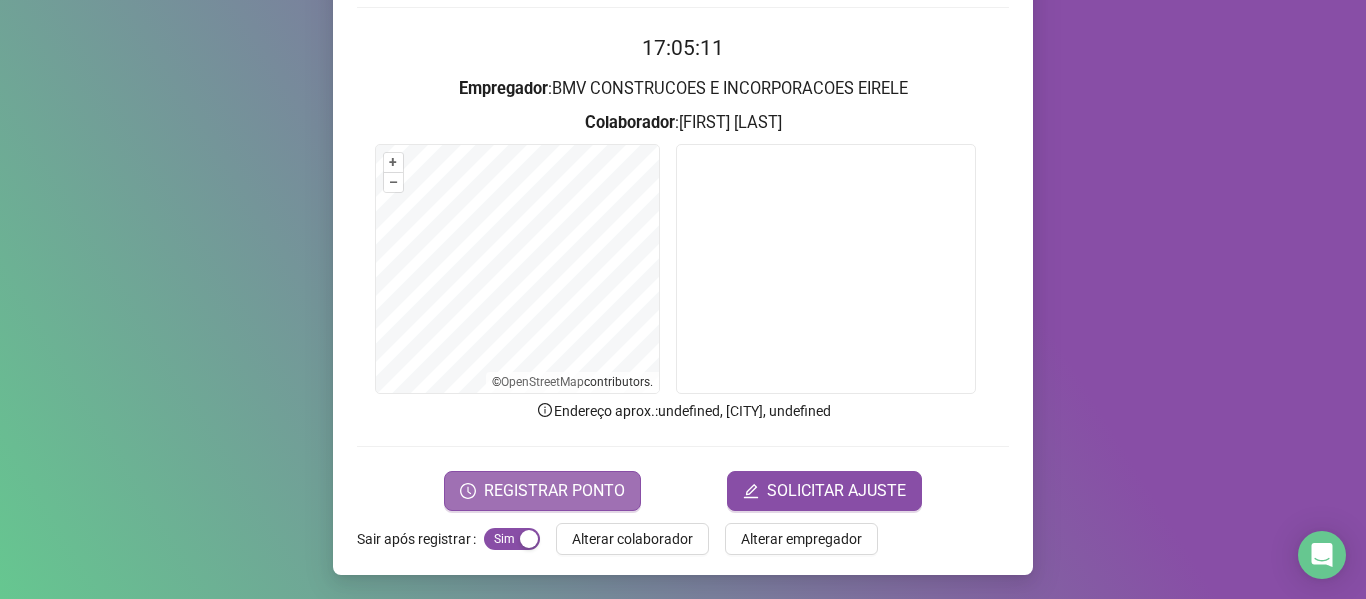 click on "REGISTRAR PONTO" at bounding box center (554, 491) 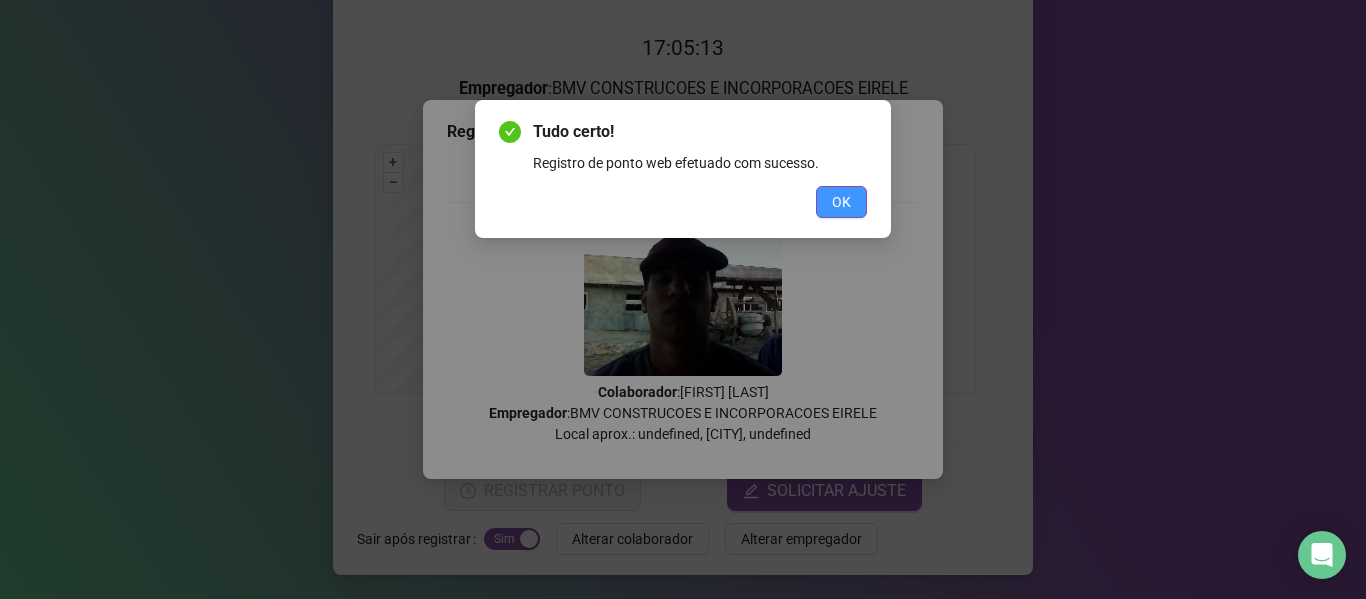 click on "OK" at bounding box center (841, 202) 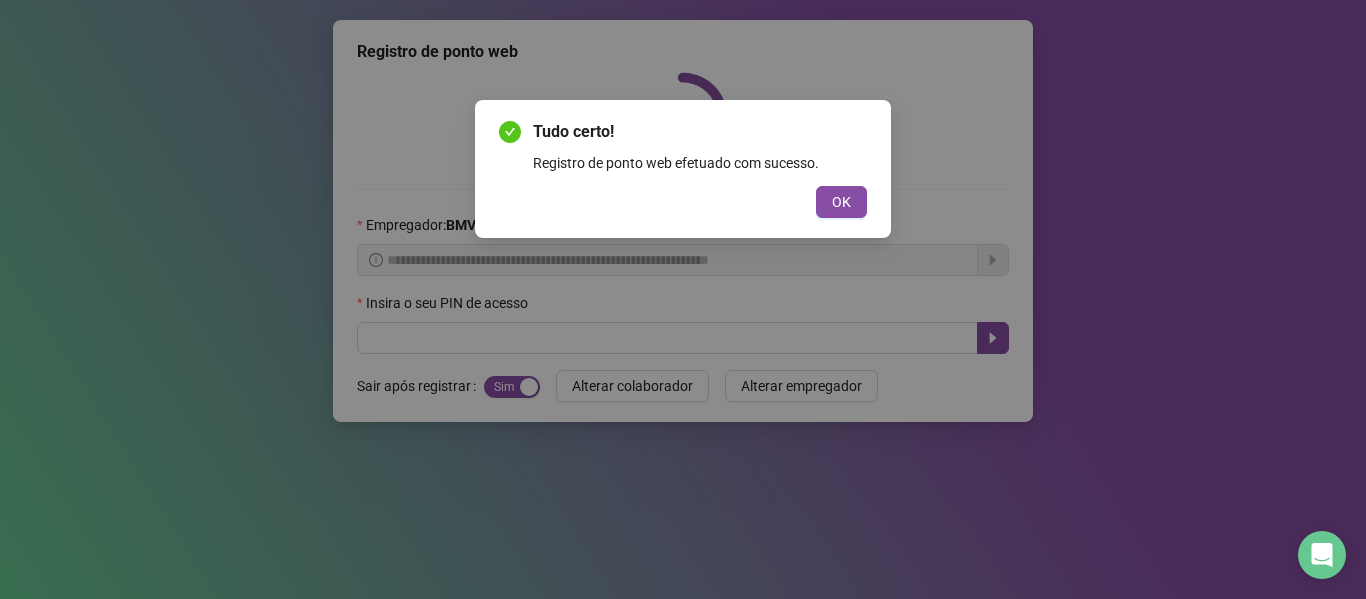 scroll, scrollTop: 0, scrollLeft: 0, axis: both 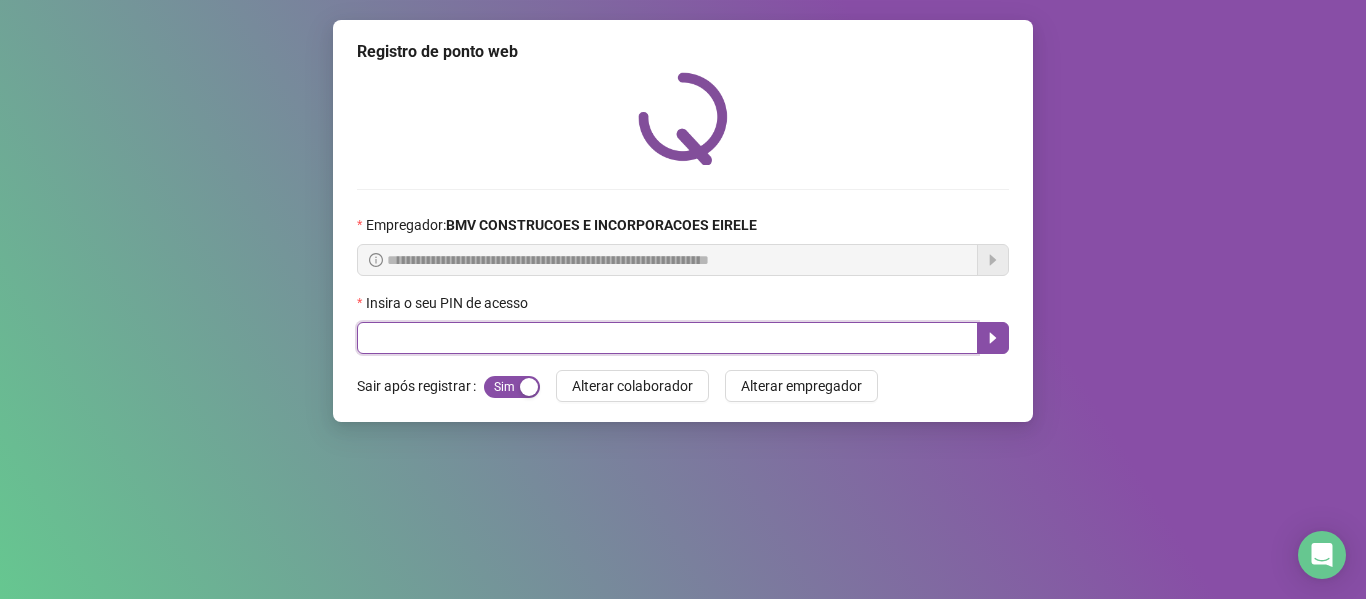 click at bounding box center (667, 338) 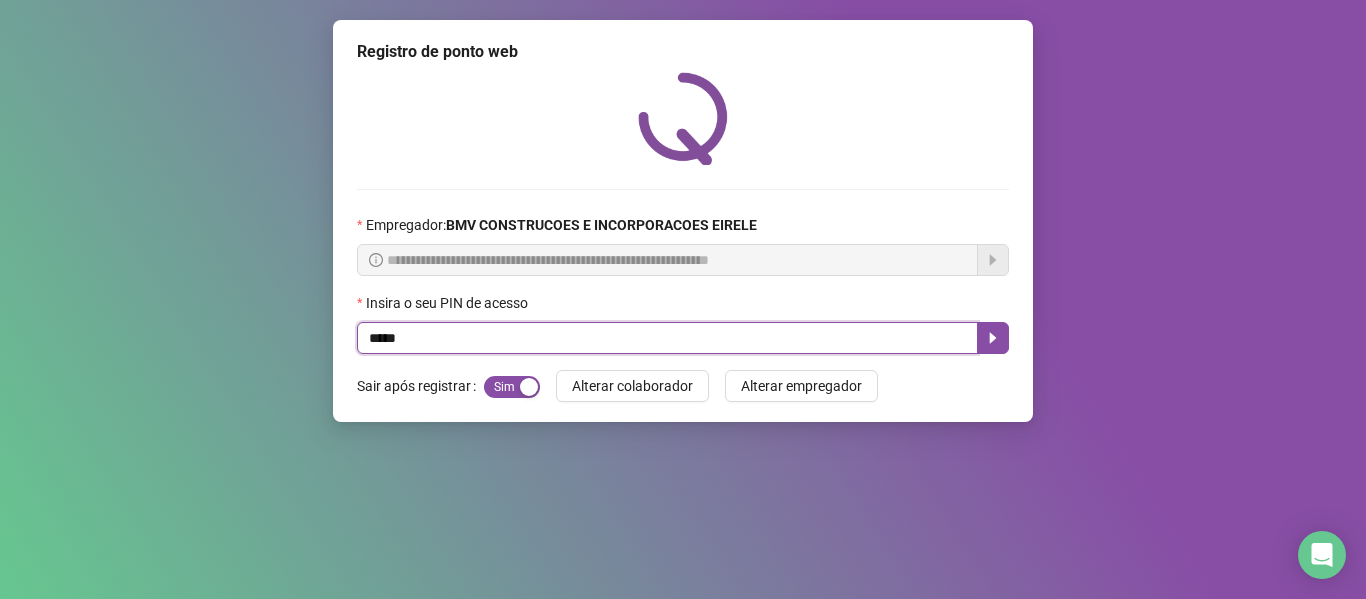 type on "*****" 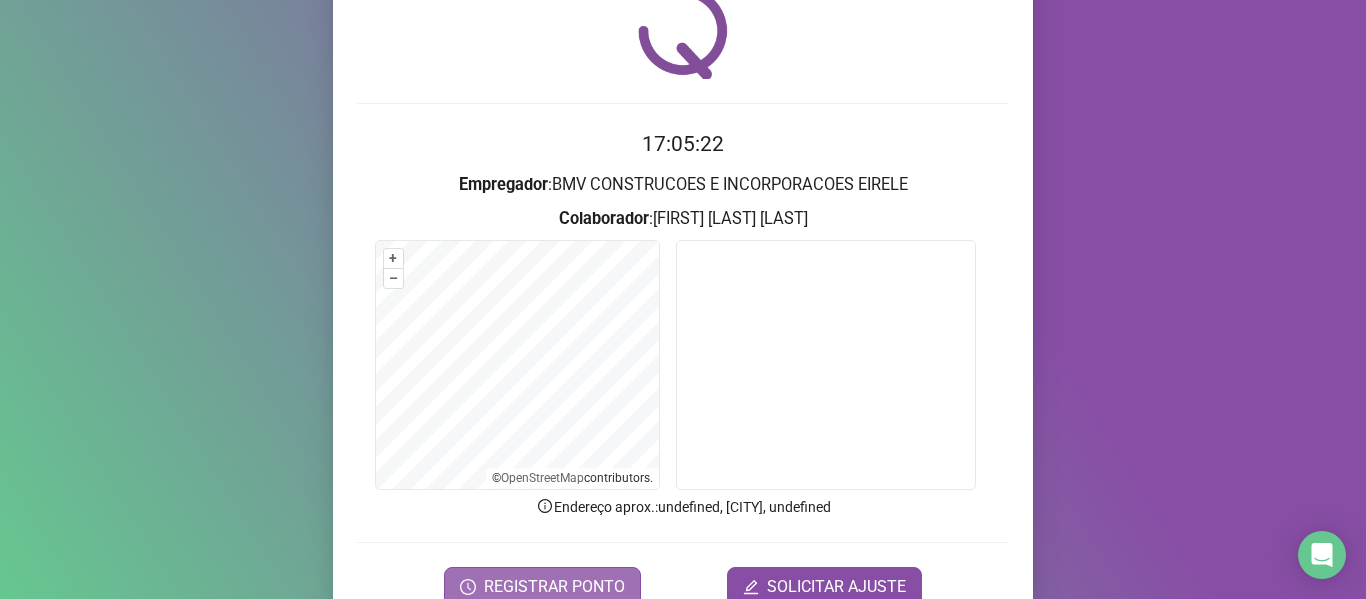 scroll, scrollTop: 182, scrollLeft: 0, axis: vertical 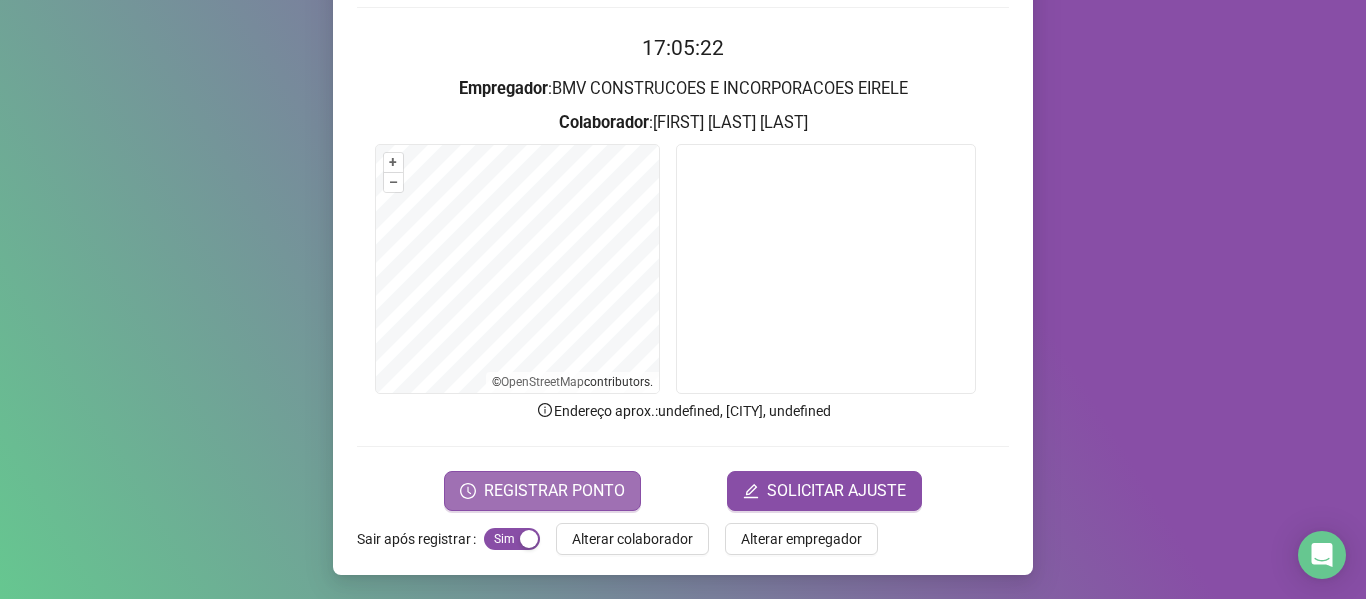 click on "REGISTRAR PONTO" at bounding box center [554, 491] 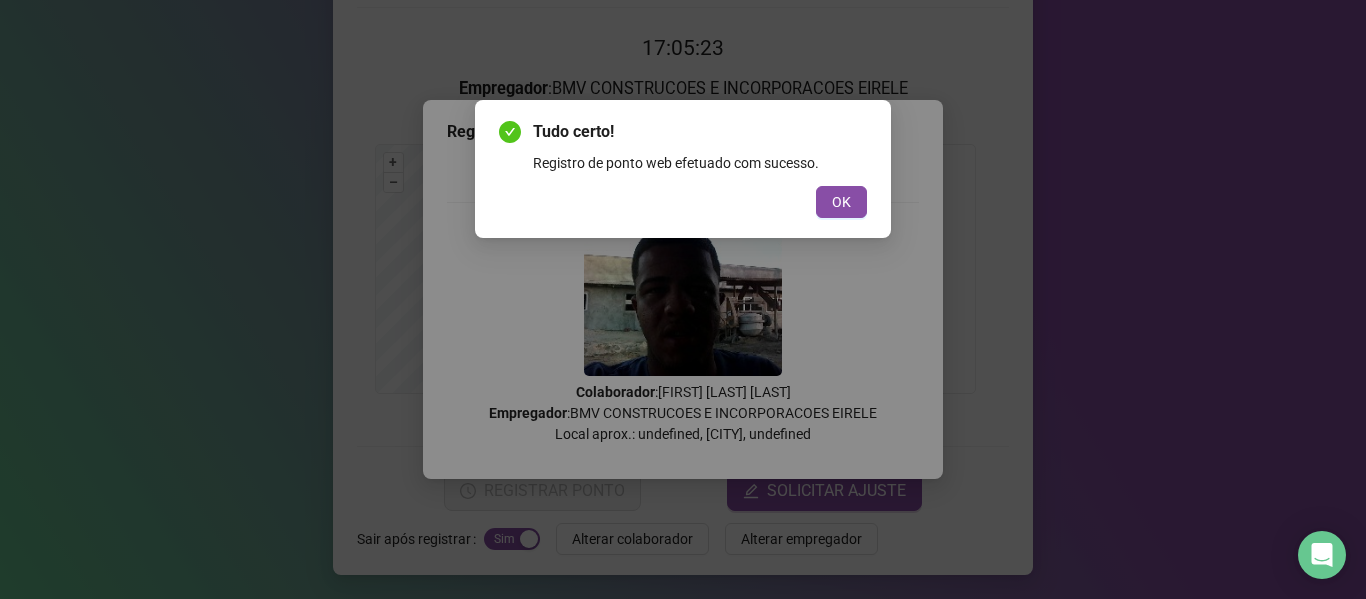 click on "OK" at bounding box center (841, 202) 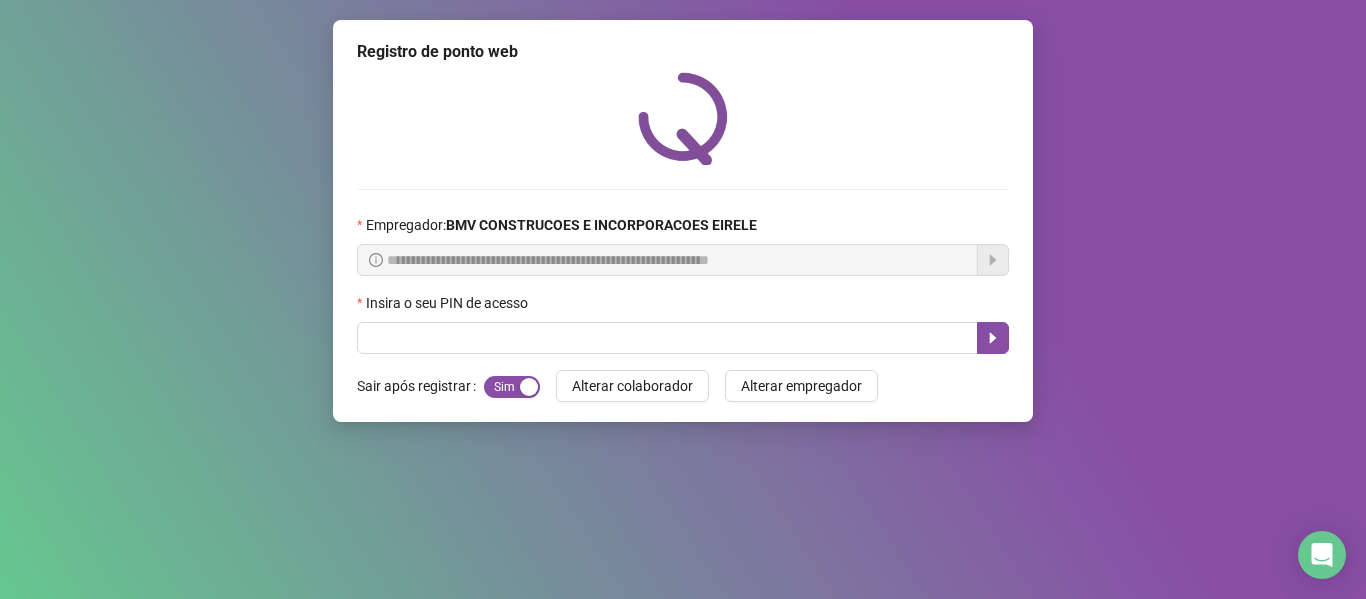 scroll, scrollTop: 0, scrollLeft: 0, axis: both 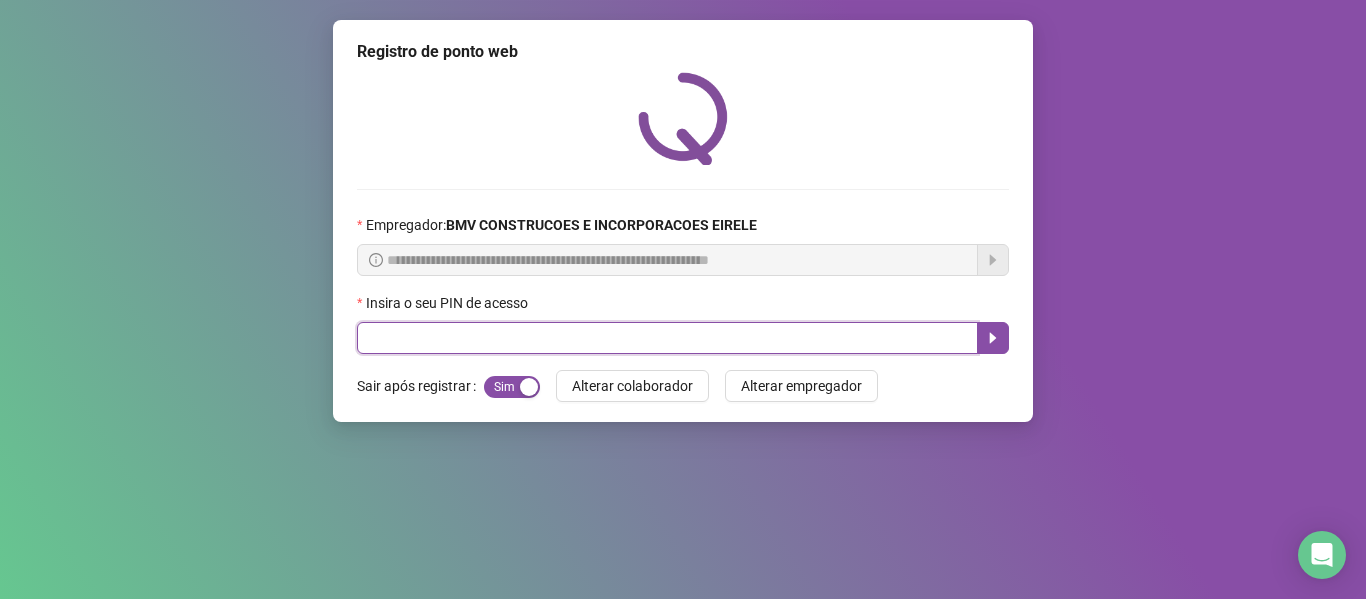 click at bounding box center (667, 338) 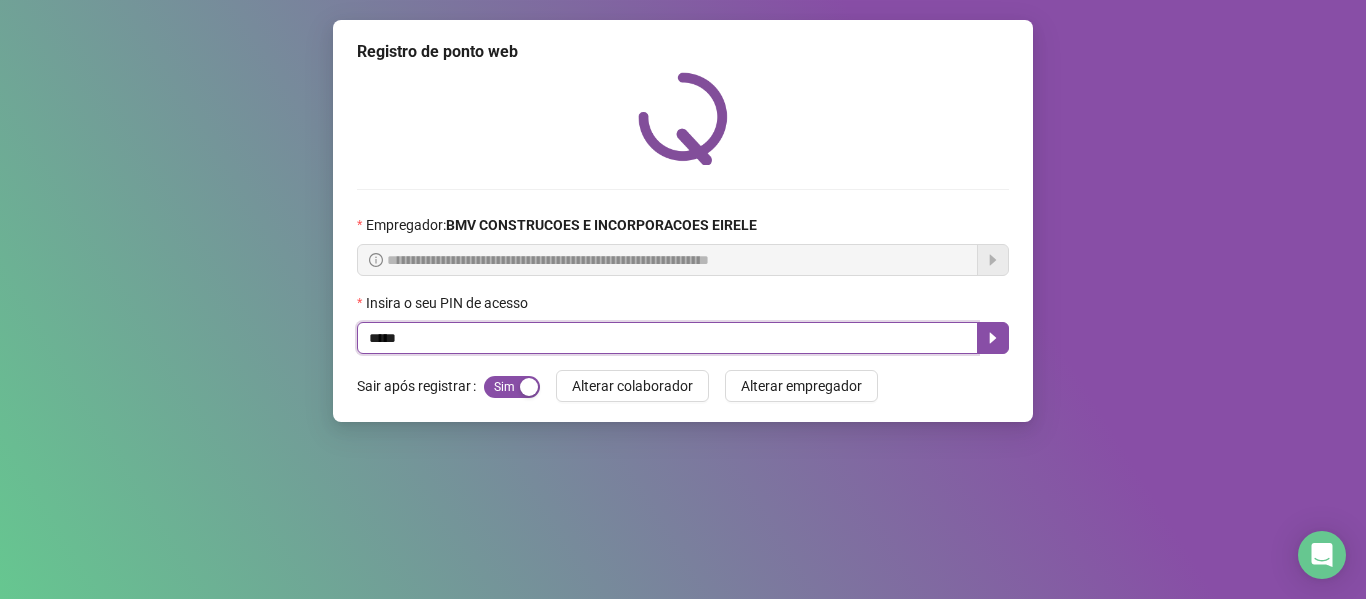 type on "*****" 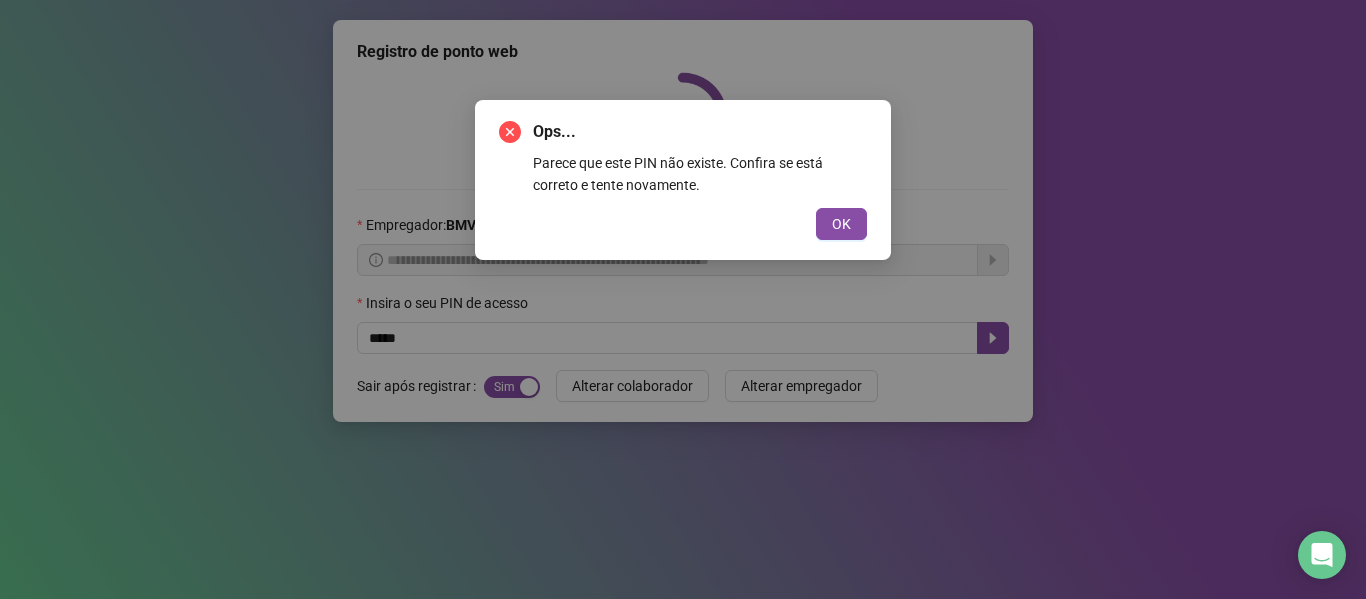 type 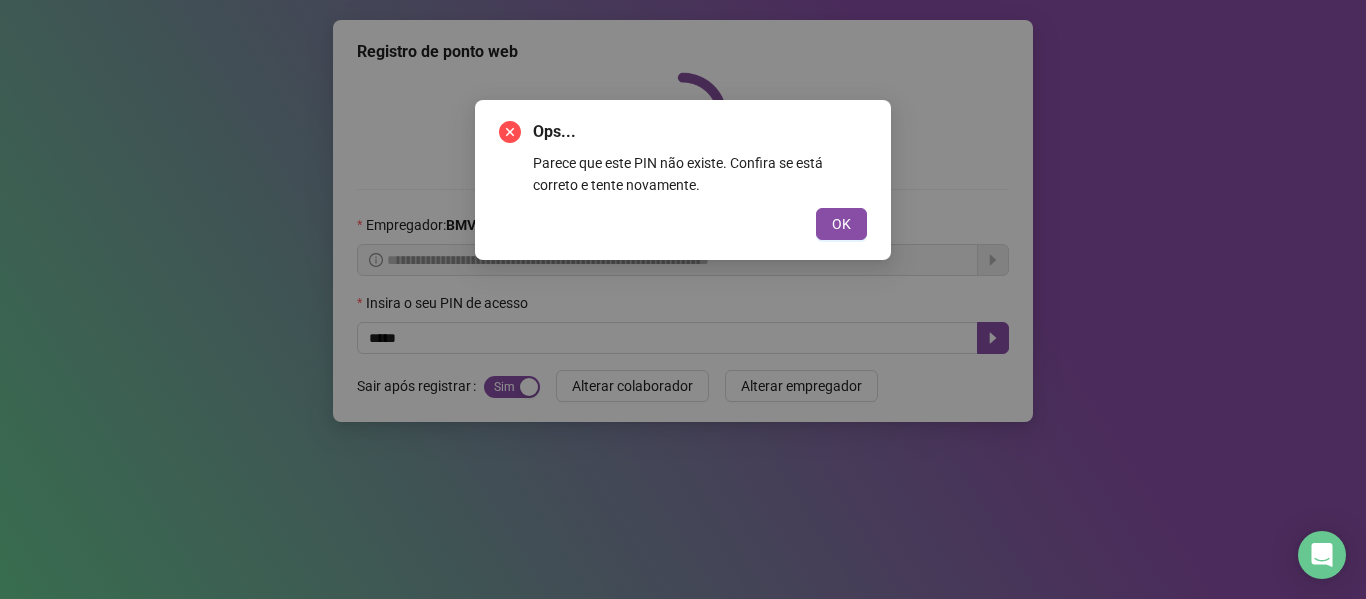 click on "OK" at bounding box center [841, 224] 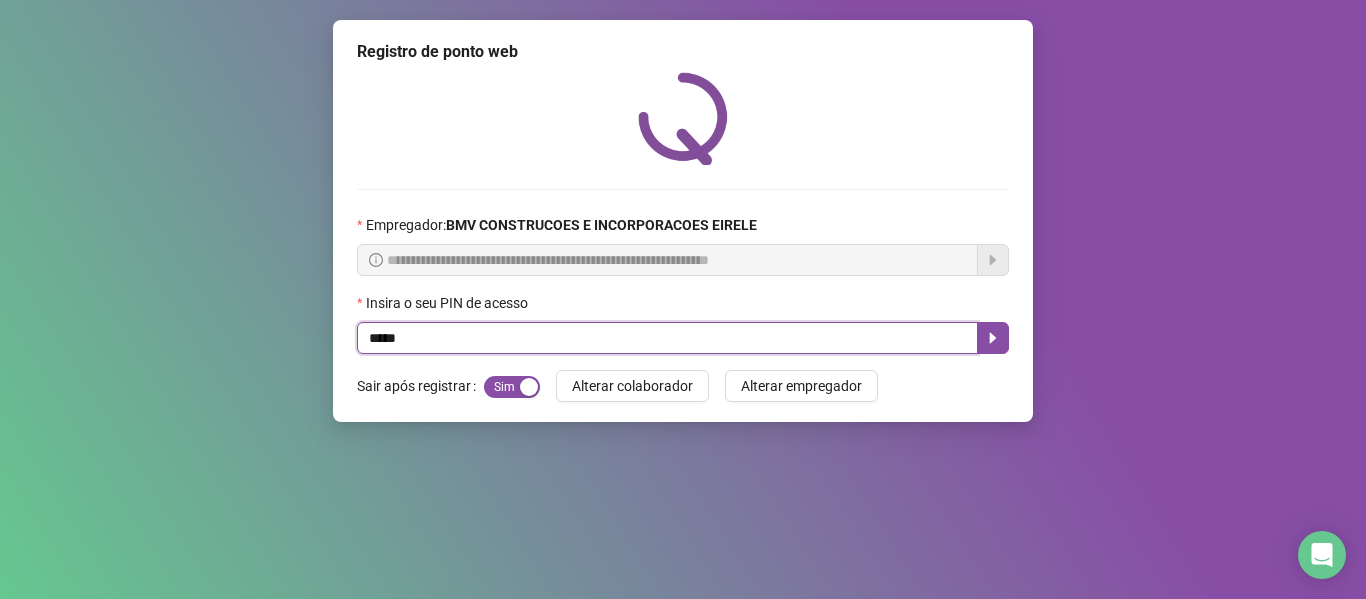 click on "*****" at bounding box center (667, 338) 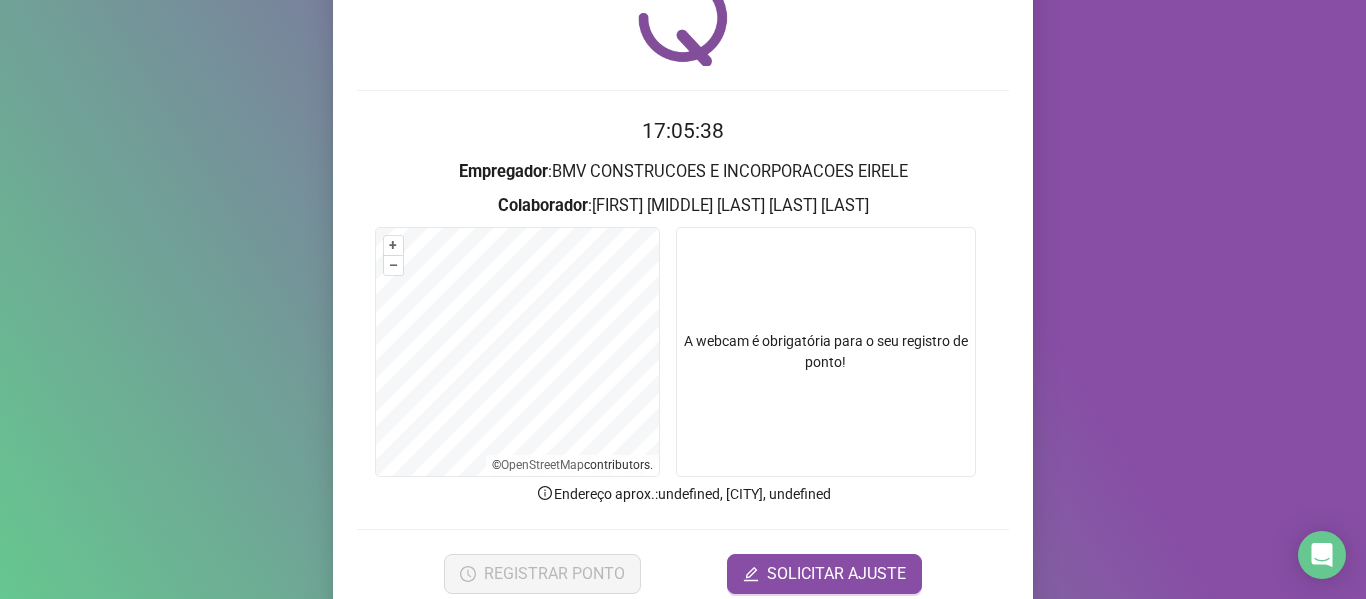 scroll, scrollTop: 182, scrollLeft: 0, axis: vertical 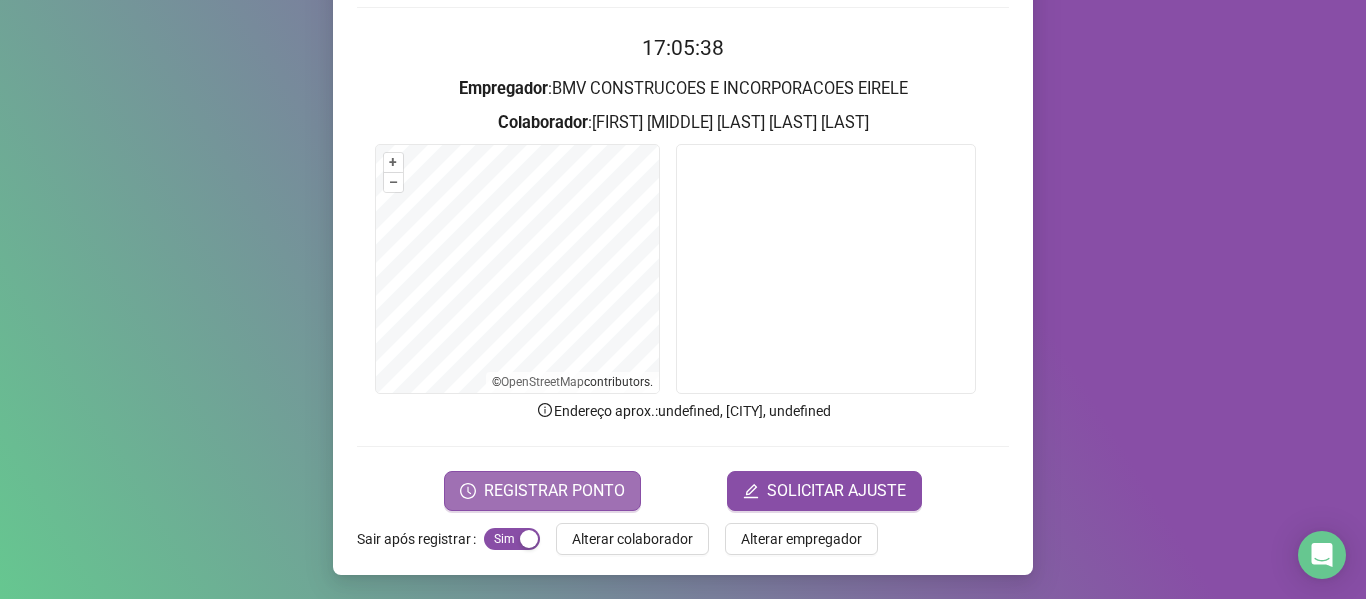 click on "REGISTRAR PONTO" at bounding box center [554, 491] 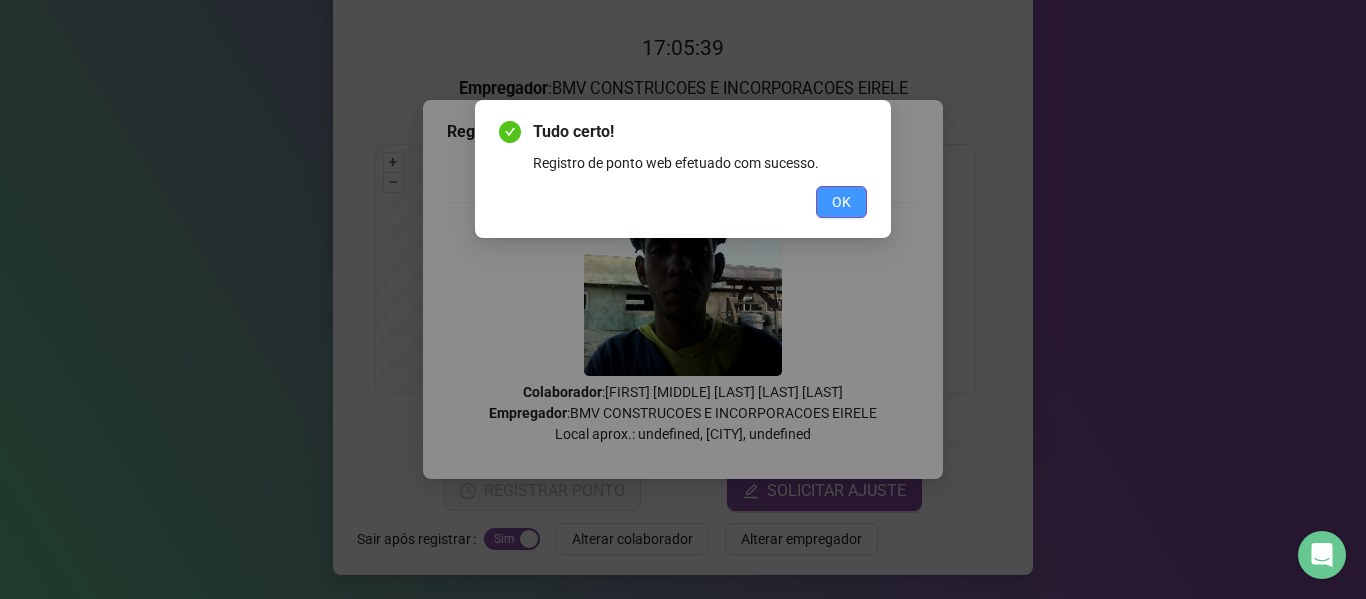 click on "OK" at bounding box center (841, 202) 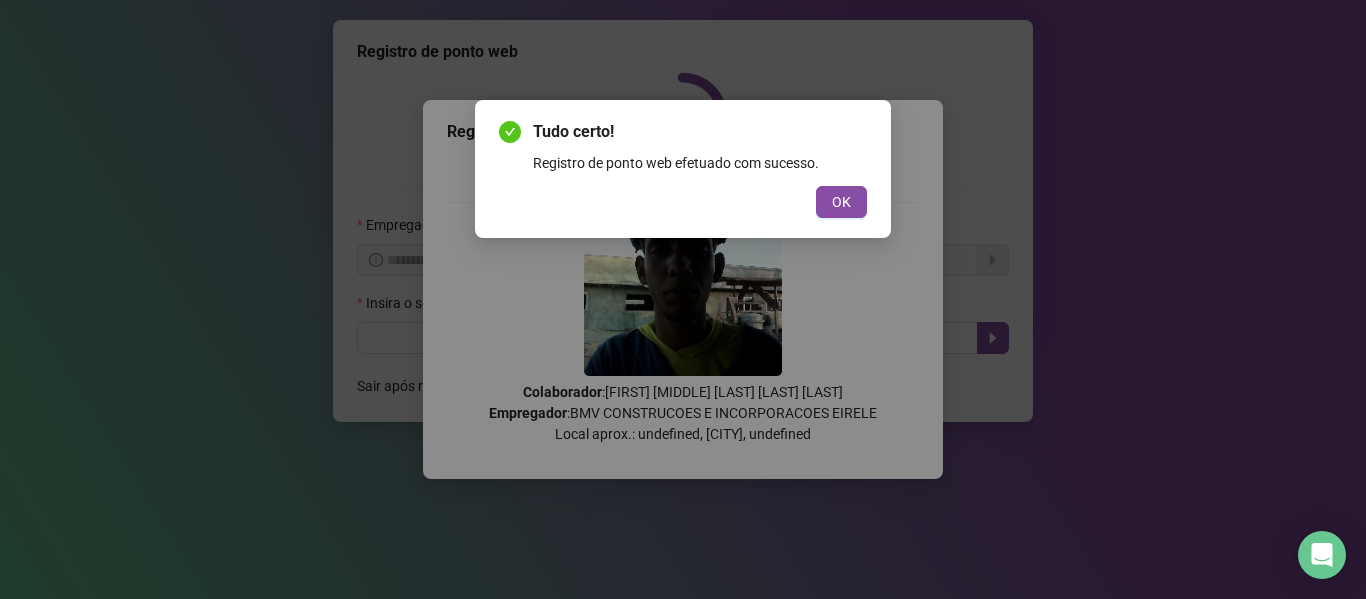 scroll, scrollTop: 0, scrollLeft: 0, axis: both 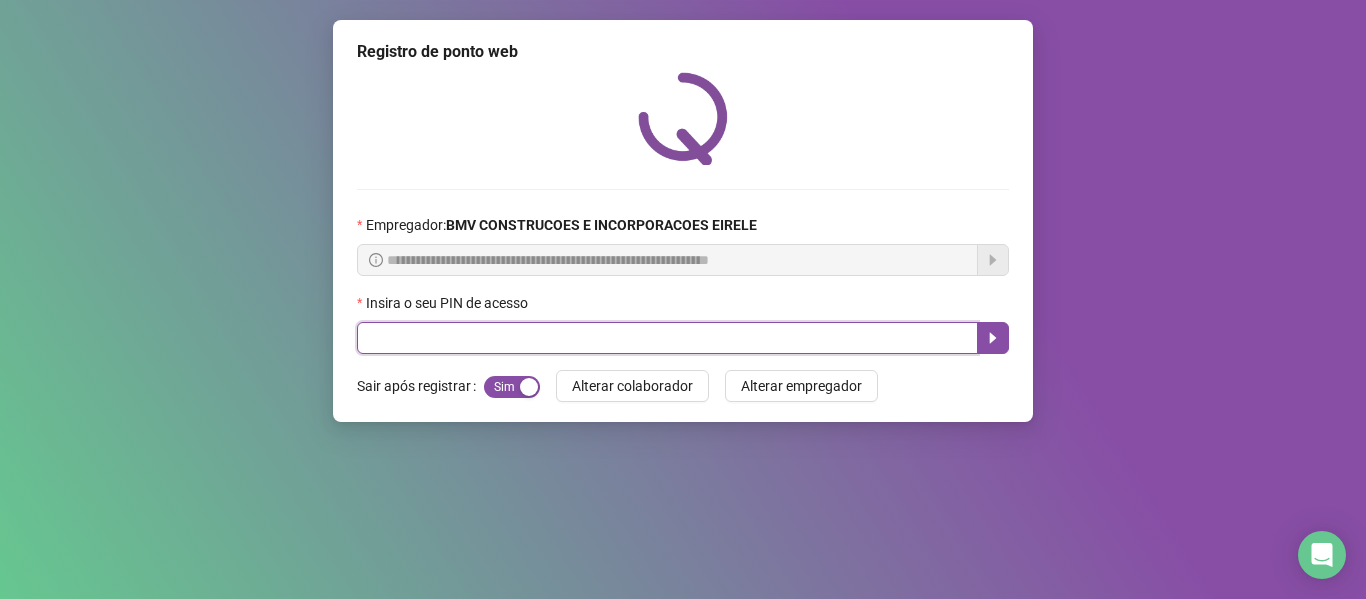 click at bounding box center [667, 338] 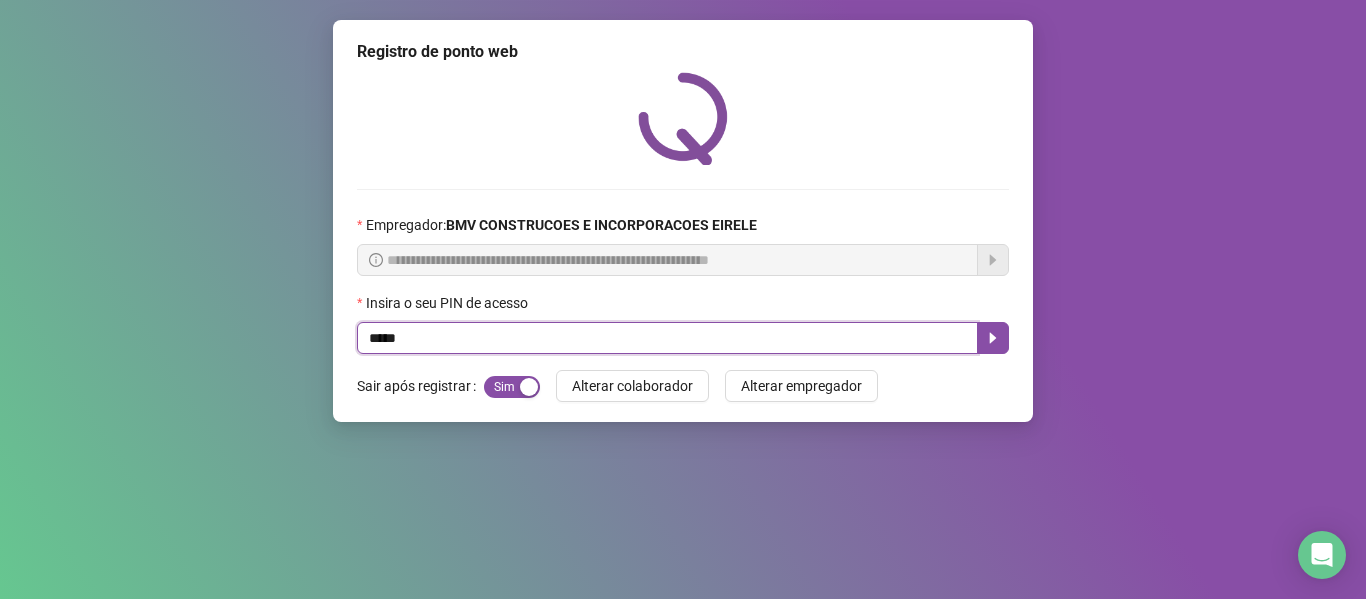 type on "*****" 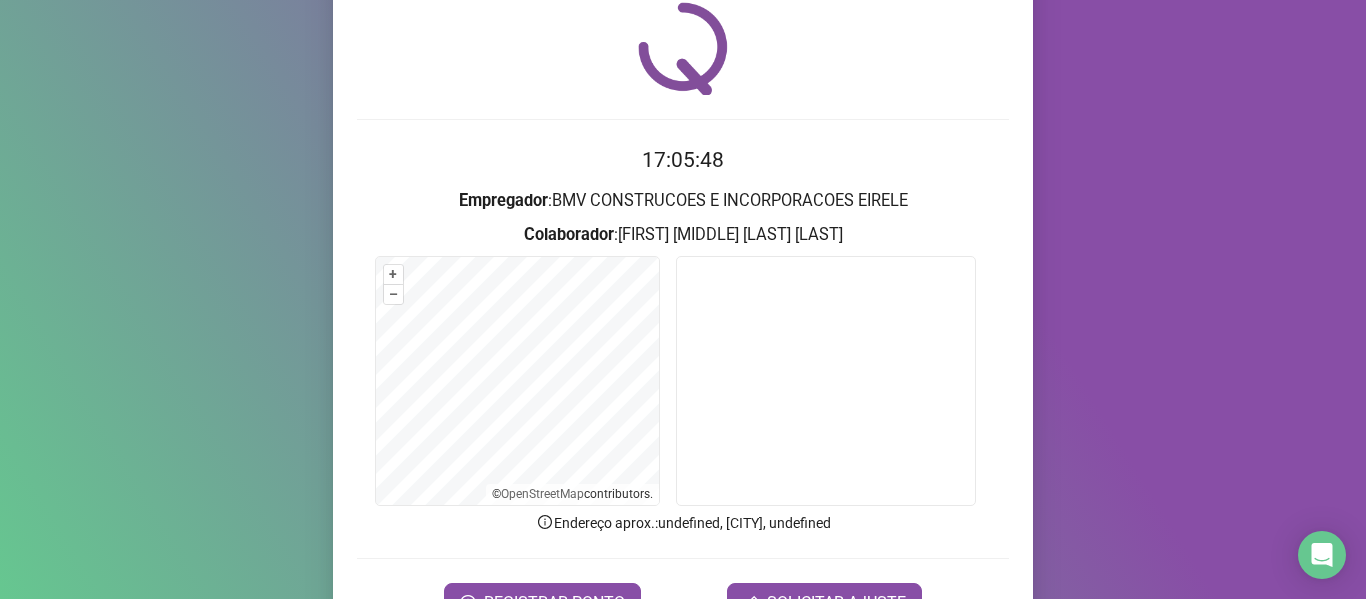 scroll, scrollTop: 182, scrollLeft: 0, axis: vertical 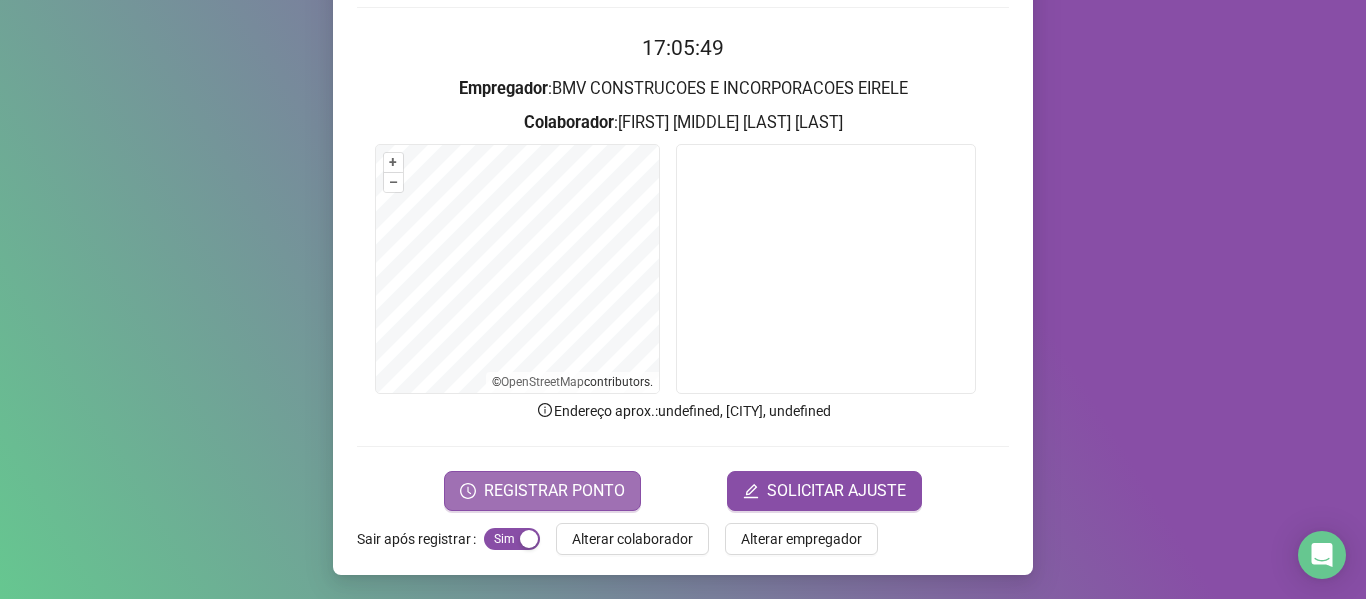 click on "REGISTRAR PONTO" at bounding box center [542, 491] 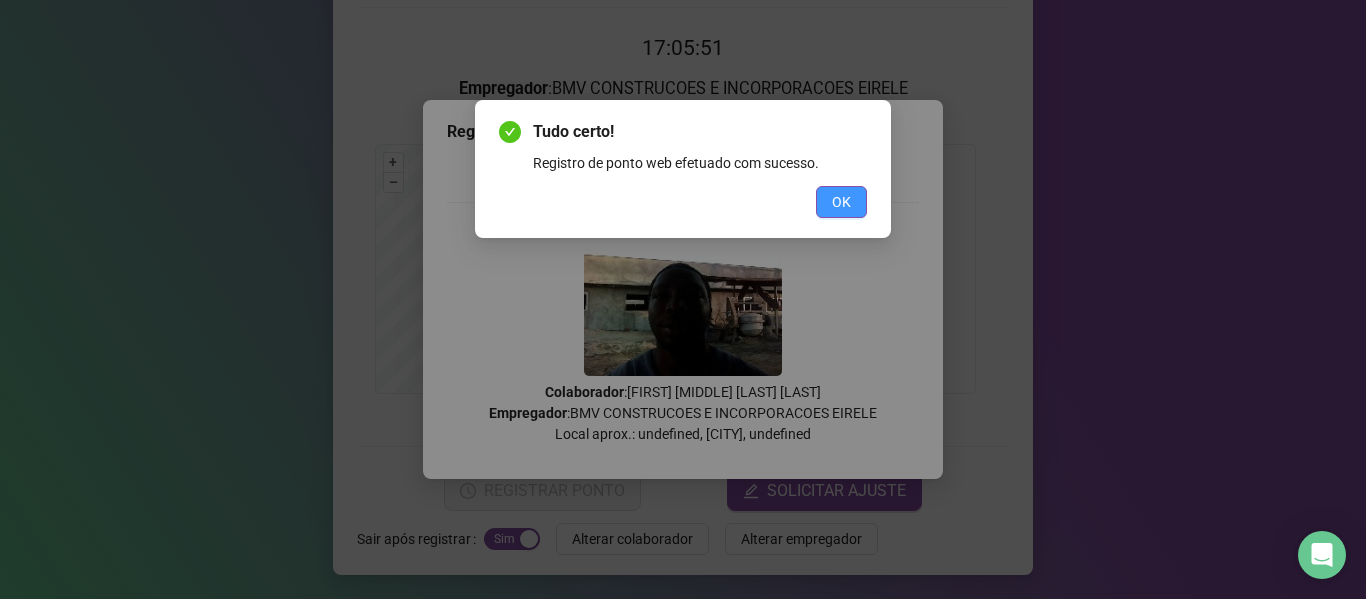 click on "OK" at bounding box center [841, 202] 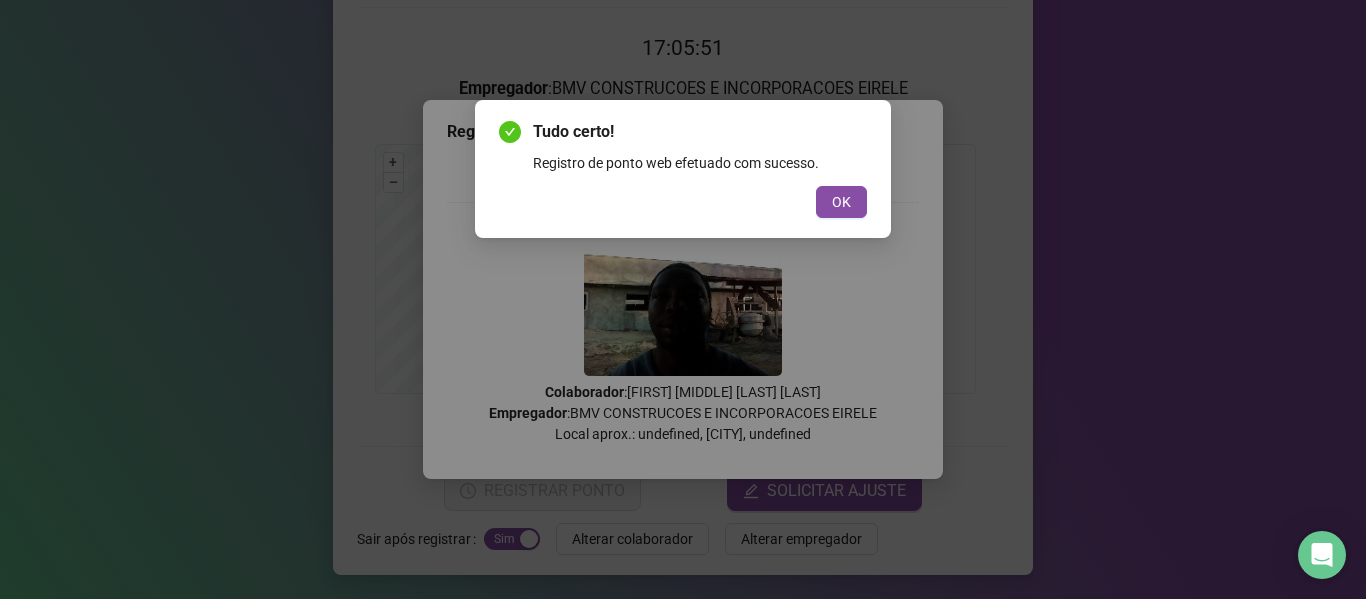 scroll, scrollTop: 0, scrollLeft: 0, axis: both 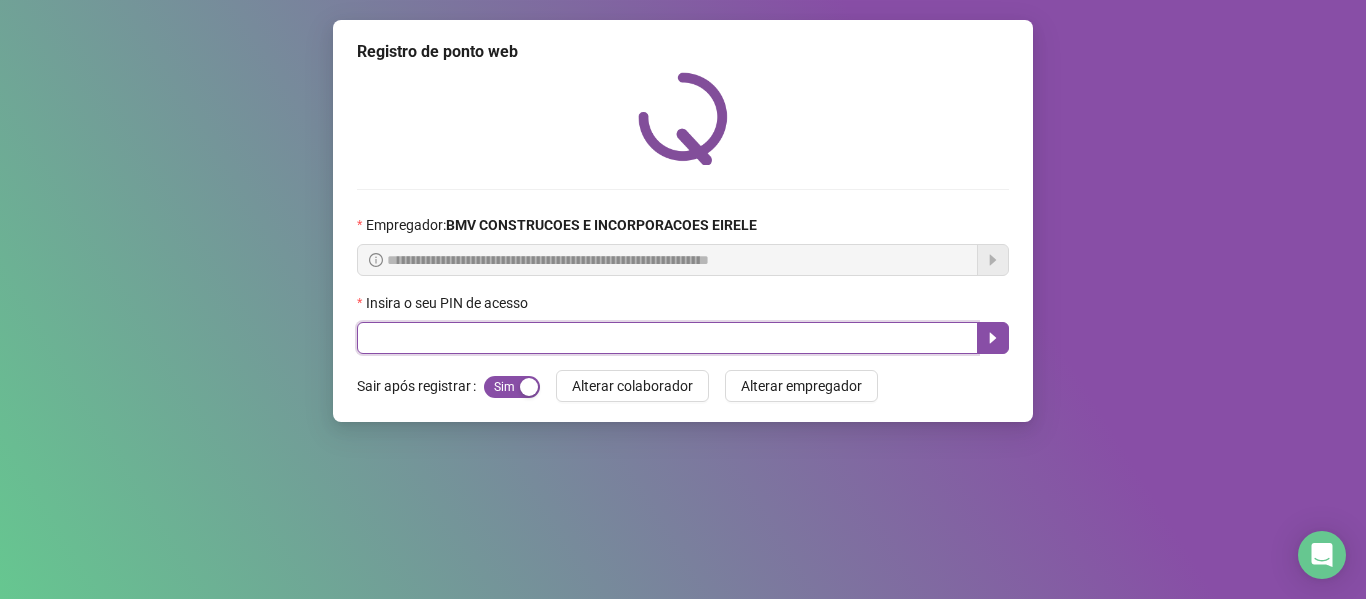 click at bounding box center (667, 338) 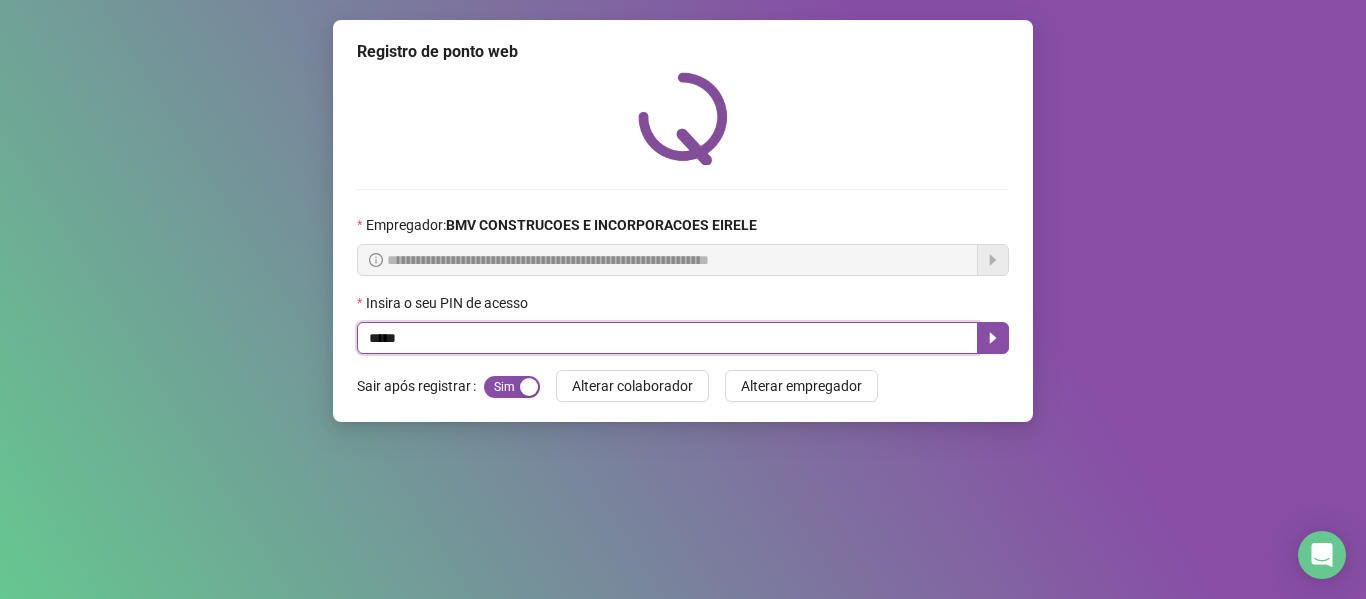 type on "*****" 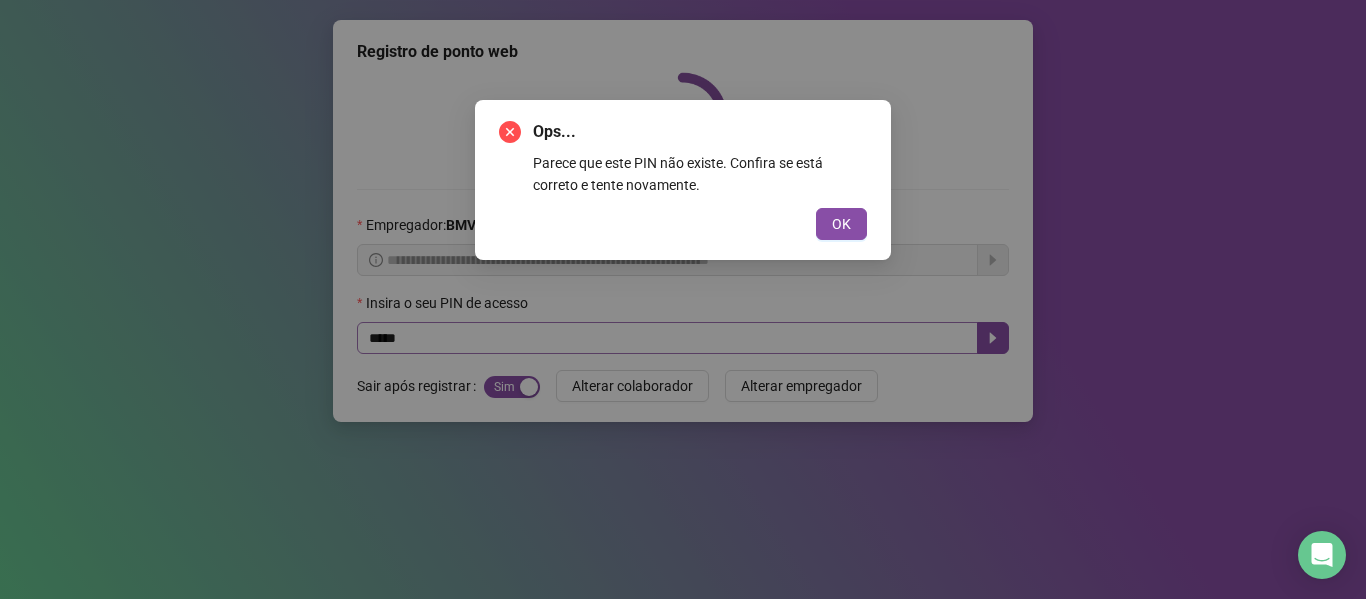 type 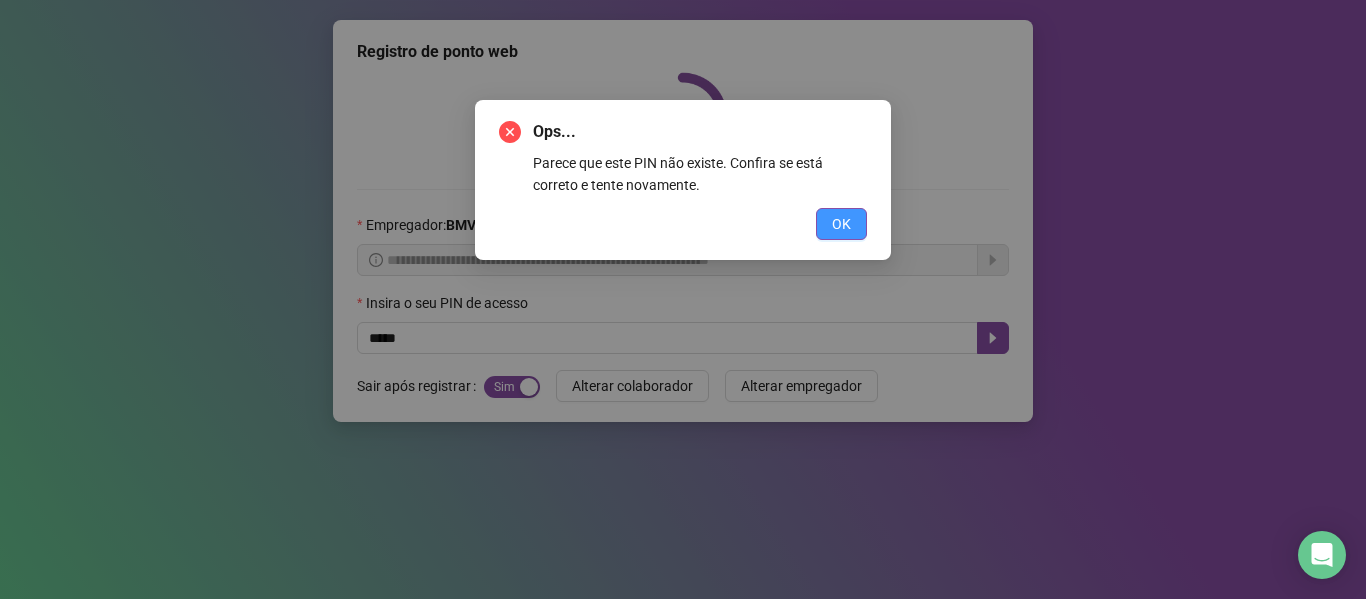 click on "OK" at bounding box center (841, 224) 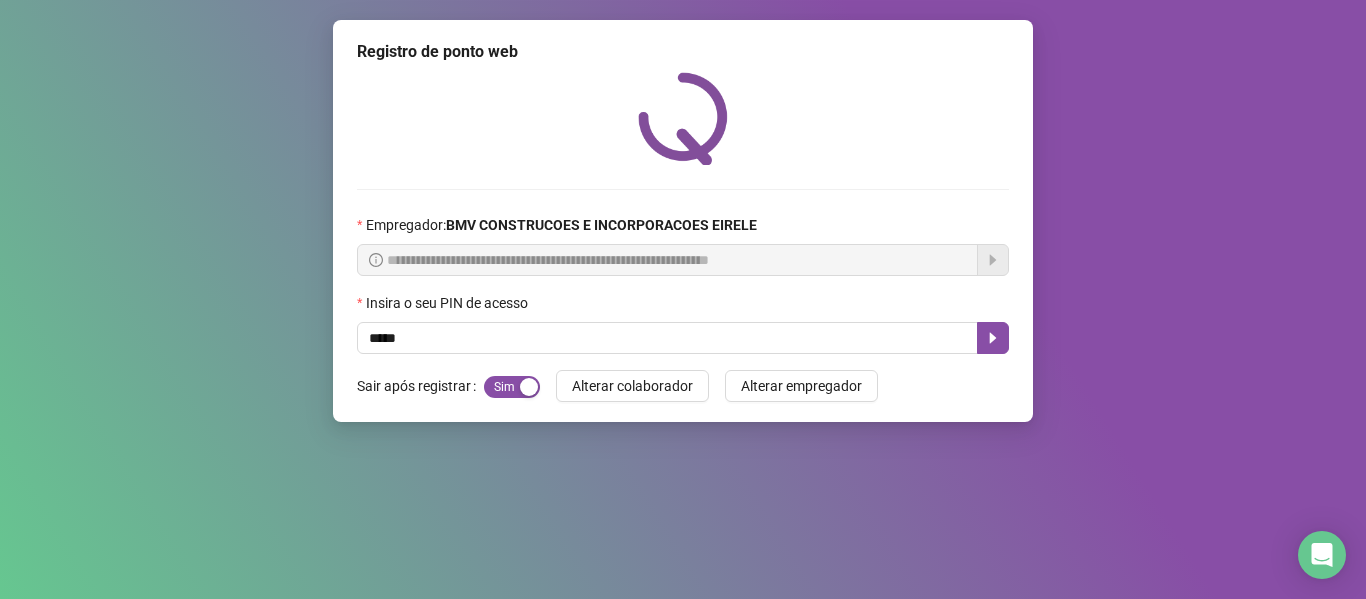 click on "**********" at bounding box center [683, 221] 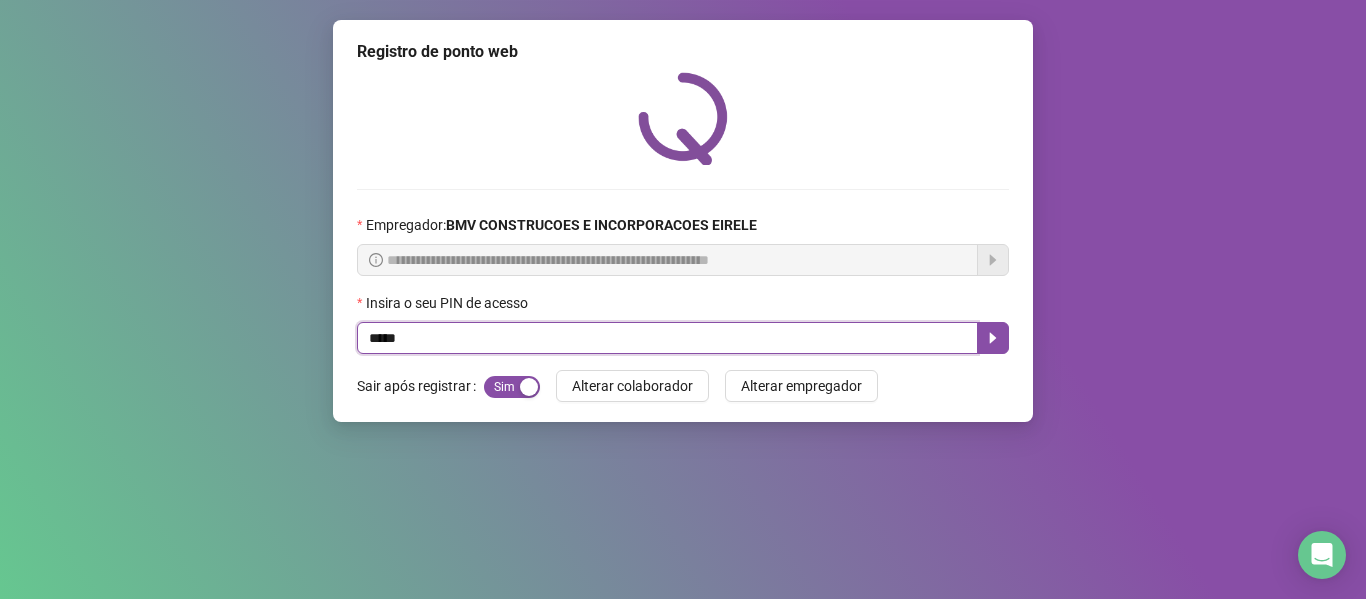 click on "*****" at bounding box center [667, 338] 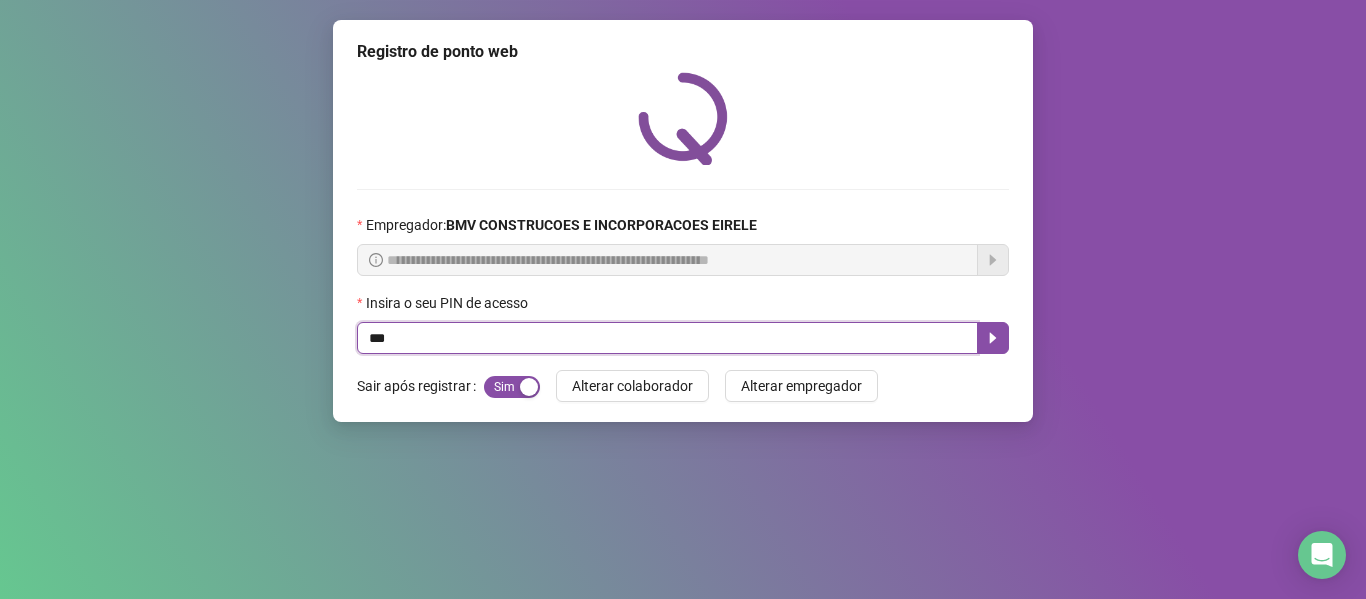click on "***" at bounding box center [667, 338] 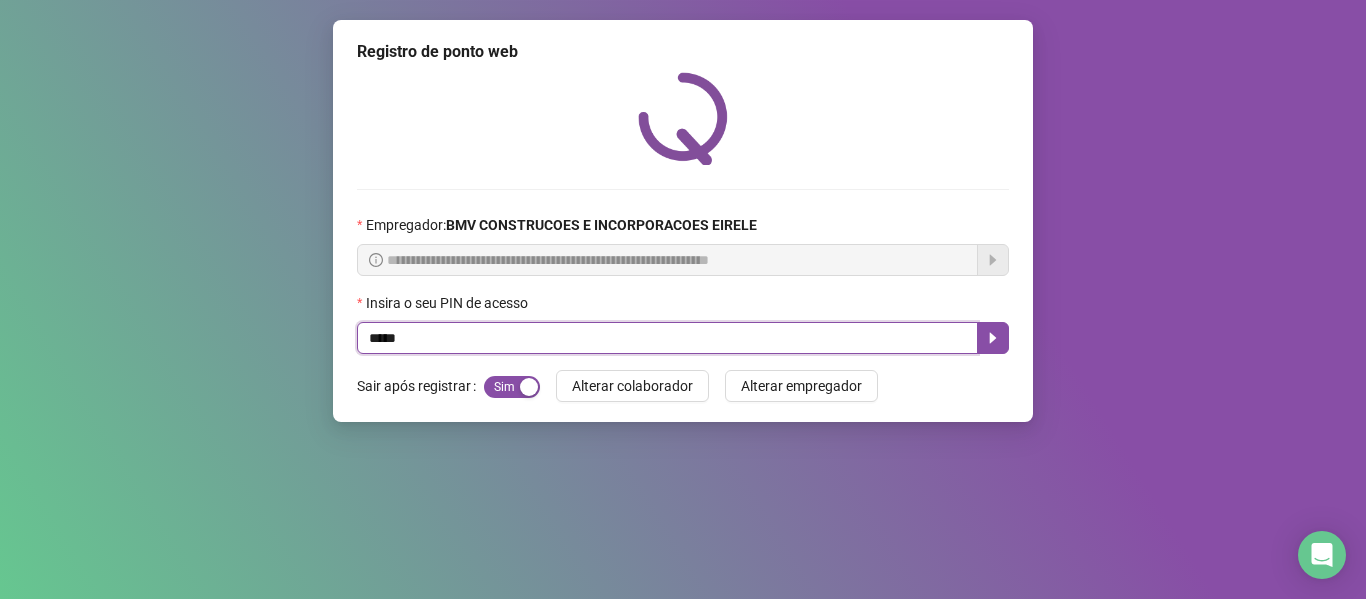 type on "*****" 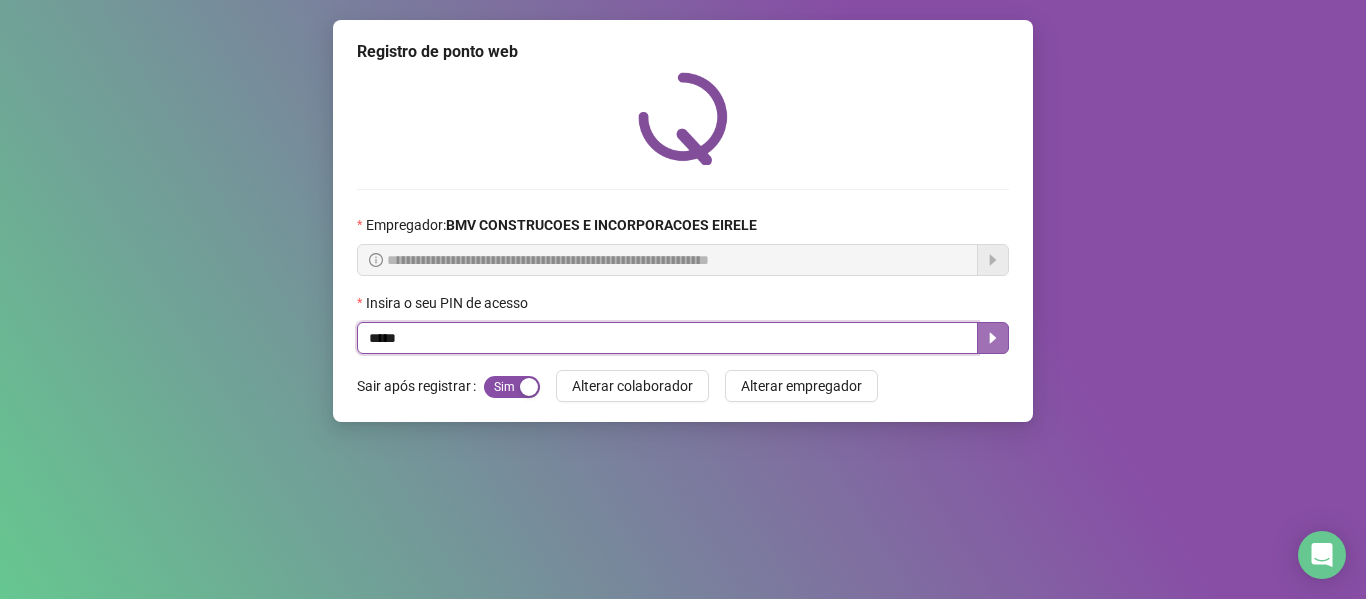 click at bounding box center (993, 338) 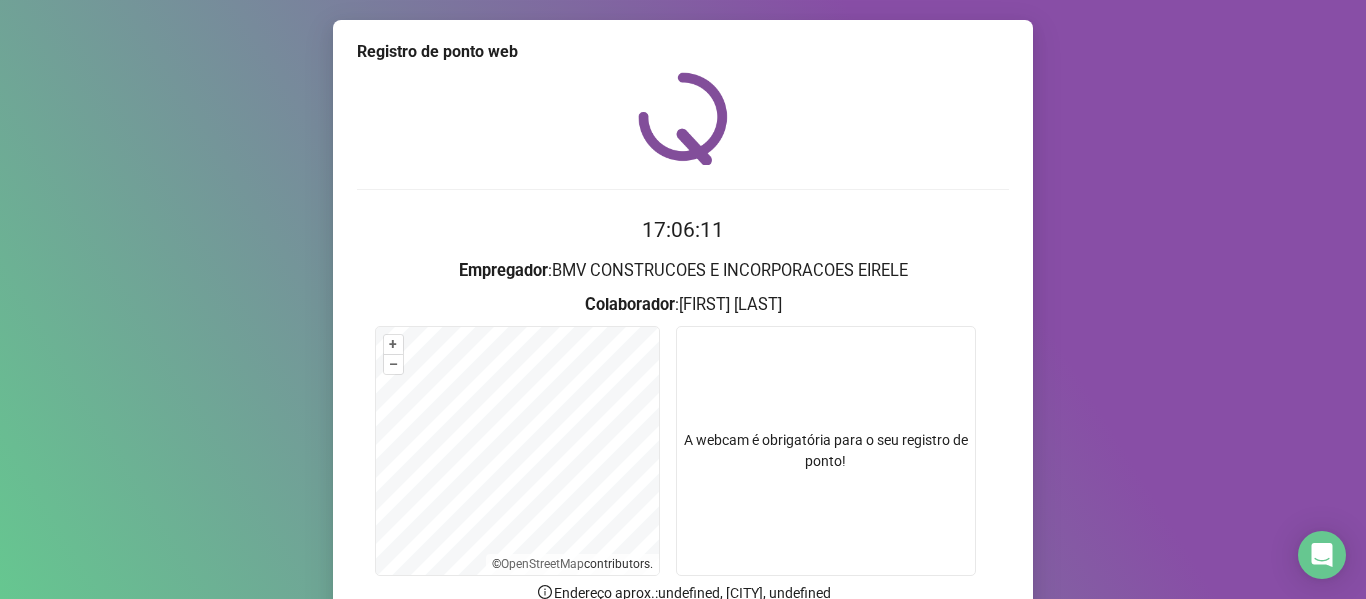 scroll, scrollTop: 182, scrollLeft: 0, axis: vertical 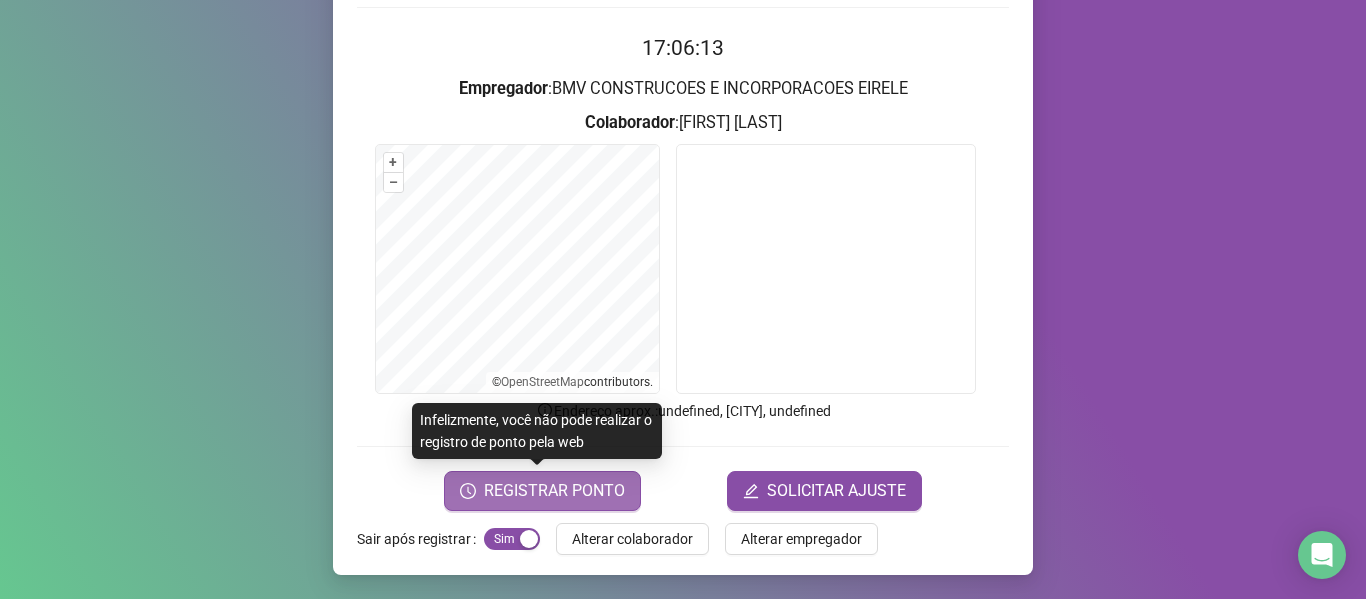 click on "REGISTRAR PONTO" at bounding box center (554, 491) 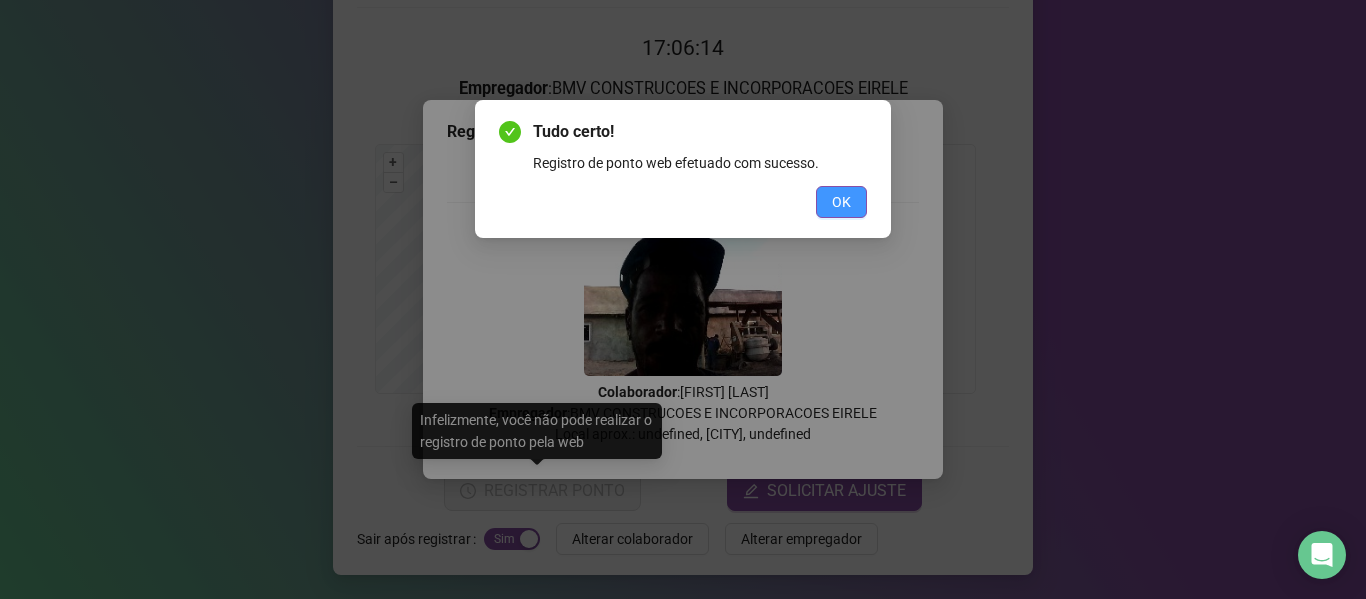 click on "OK" at bounding box center (841, 202) 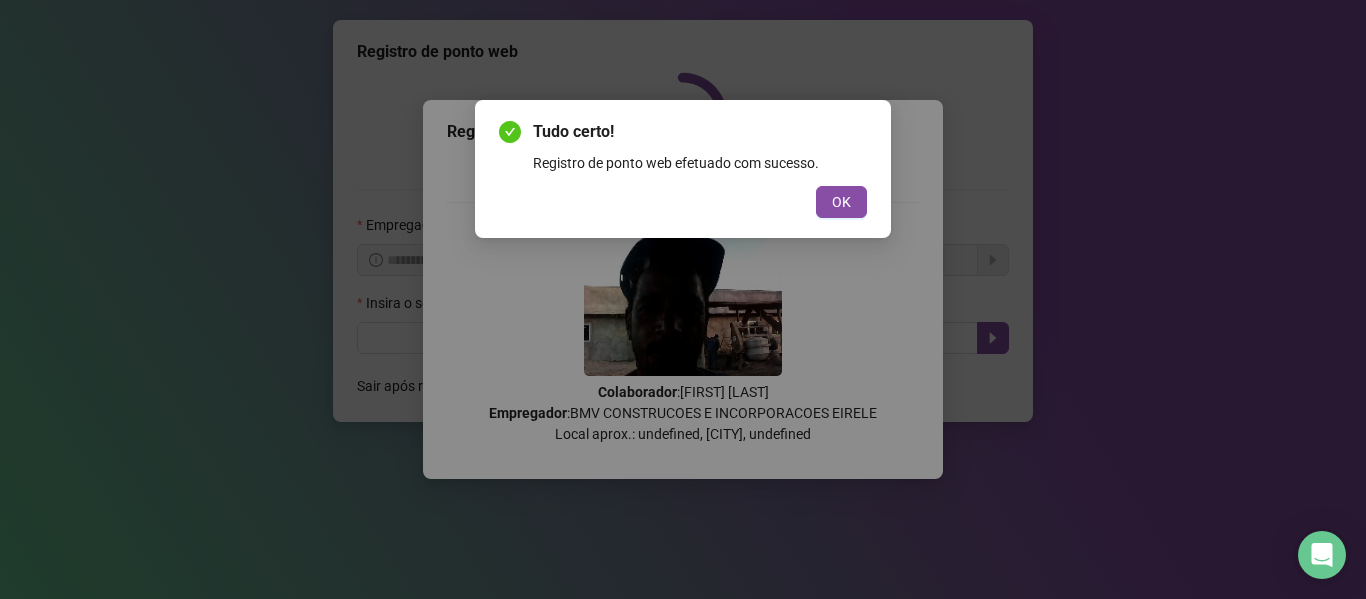 scroll, scrollTop: 0, scrollLeft: 0, axis: both 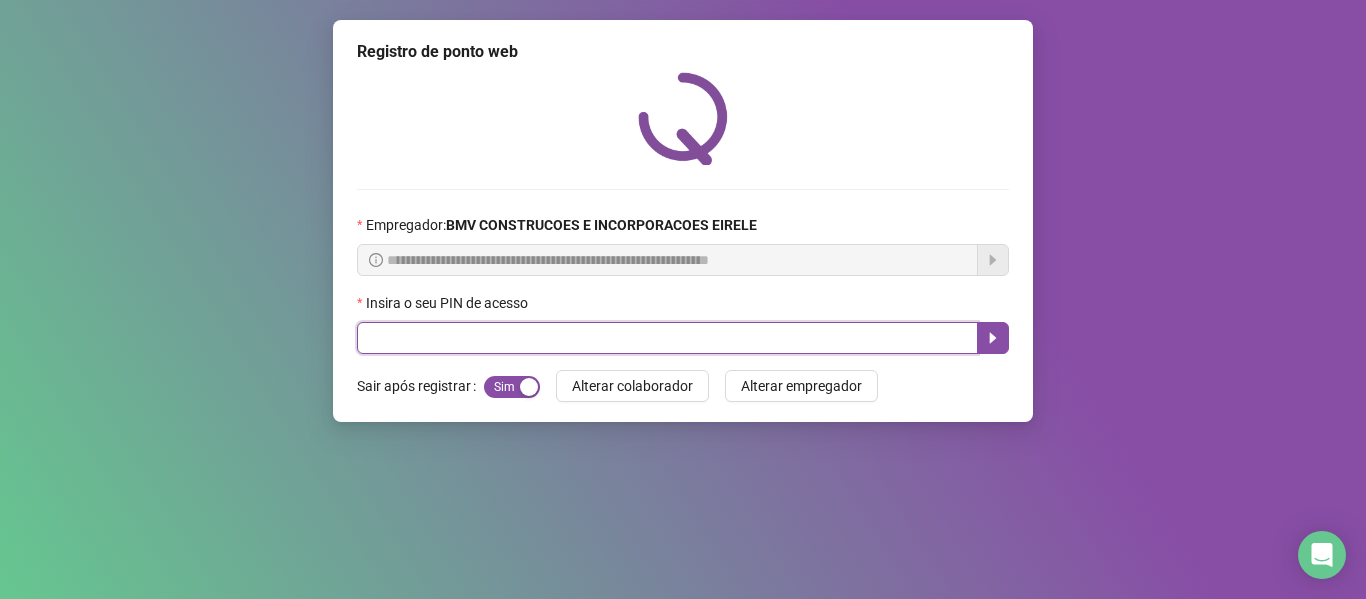 click at bounding box center [667, 338] 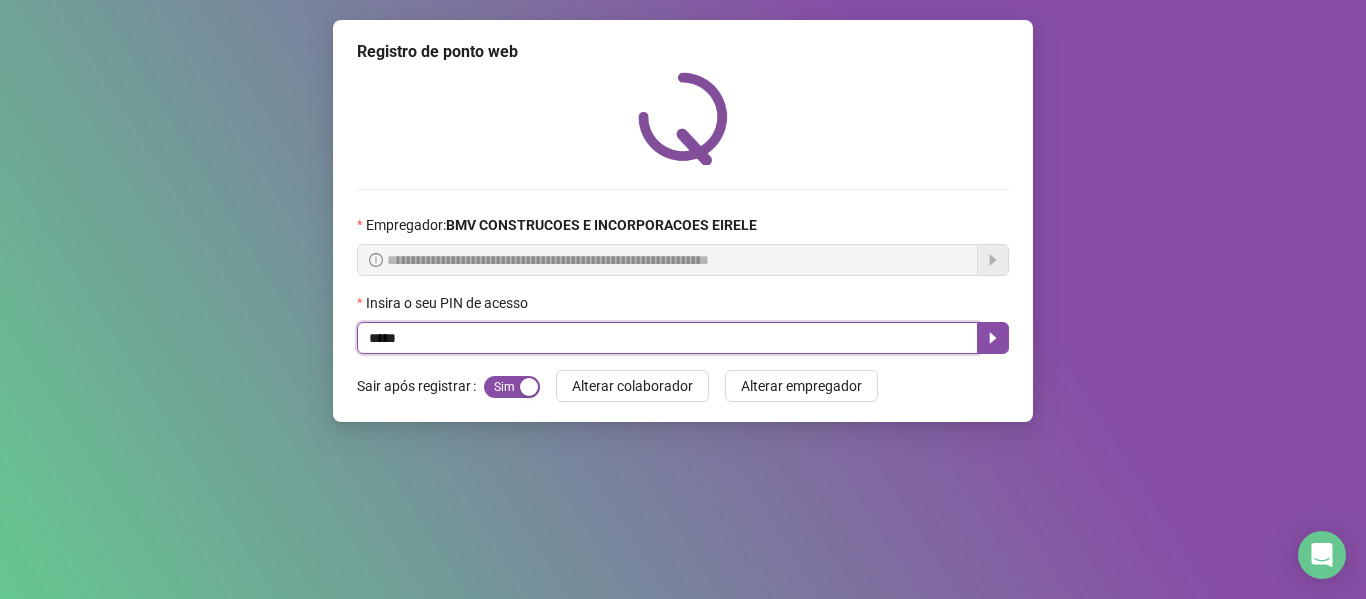 type on "*****" 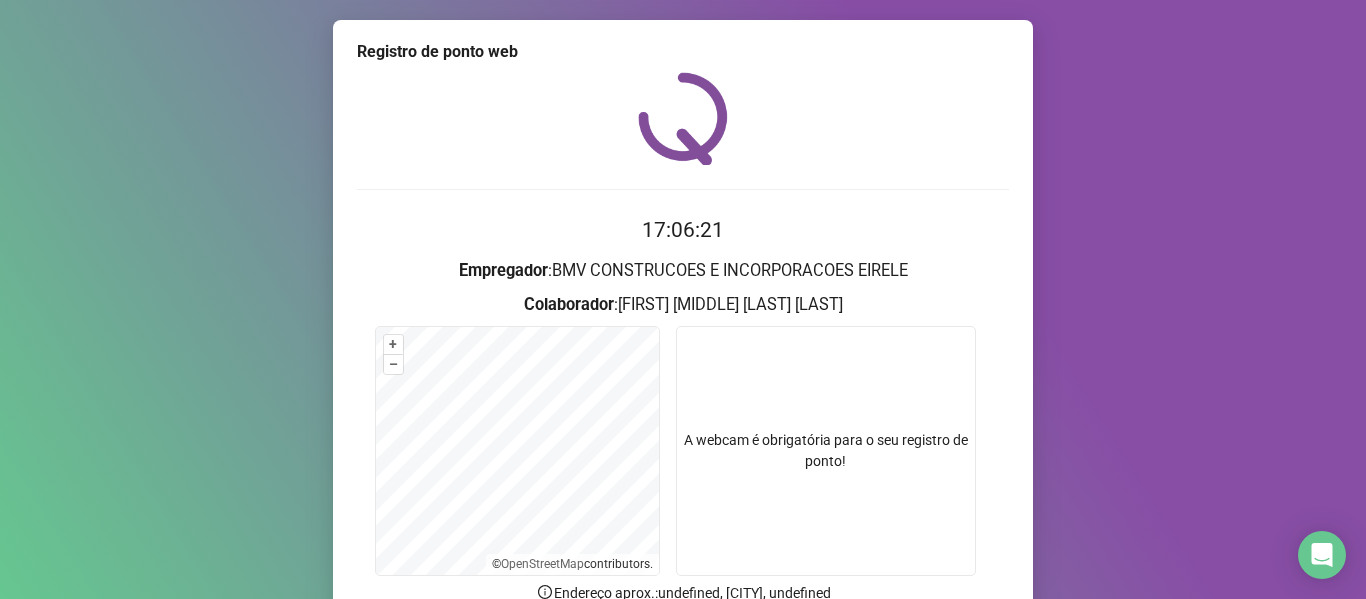 scroll, scrollTop: 182, scrollLeft: 0, axis: vertical 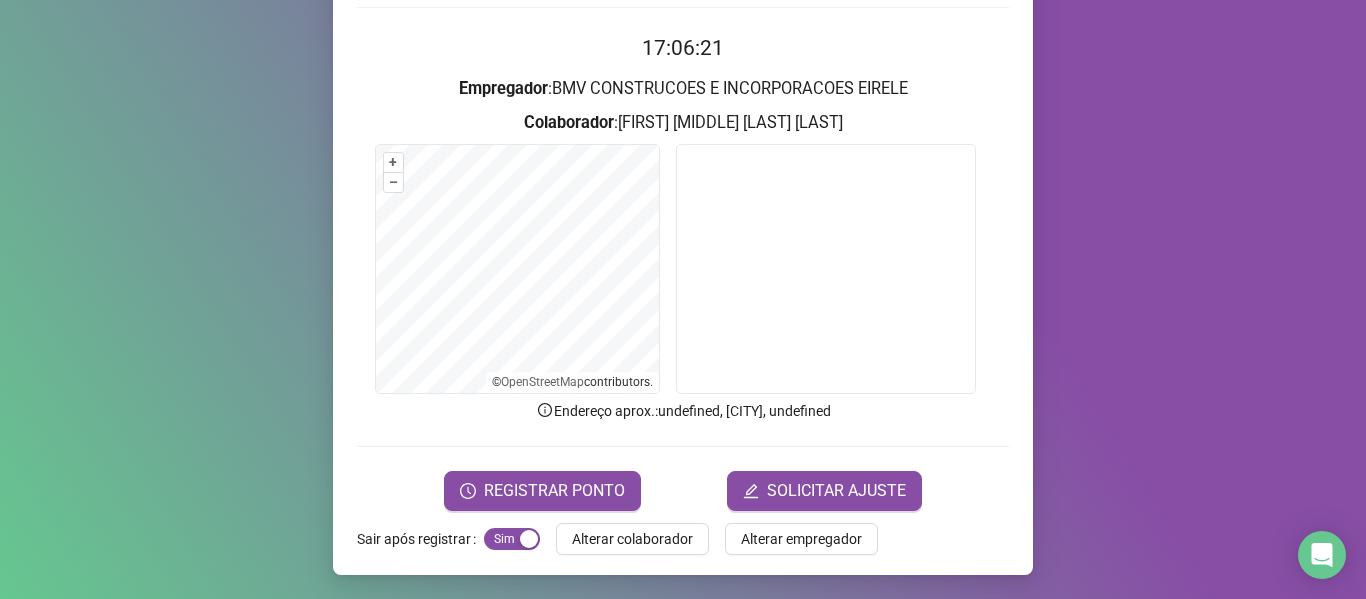 click on "Registro de ponto web 17:06:21 Empregador :  BMV CONSTRUCOES E INCORPORACOES EIRELE  Colaborador :  [FIRST] [MIDDLE] [LAST] [LAST] + – ⇧ › ©  OpenStreetMap  contributors. Endereço aprox. :  undefined, [CITY], undefined REGISTRAR PONTO SOLICITAR AJUSTE Sair após registrar Sim Não Alterar colaborador Alterar empregador" at bounding box center [683, 206] 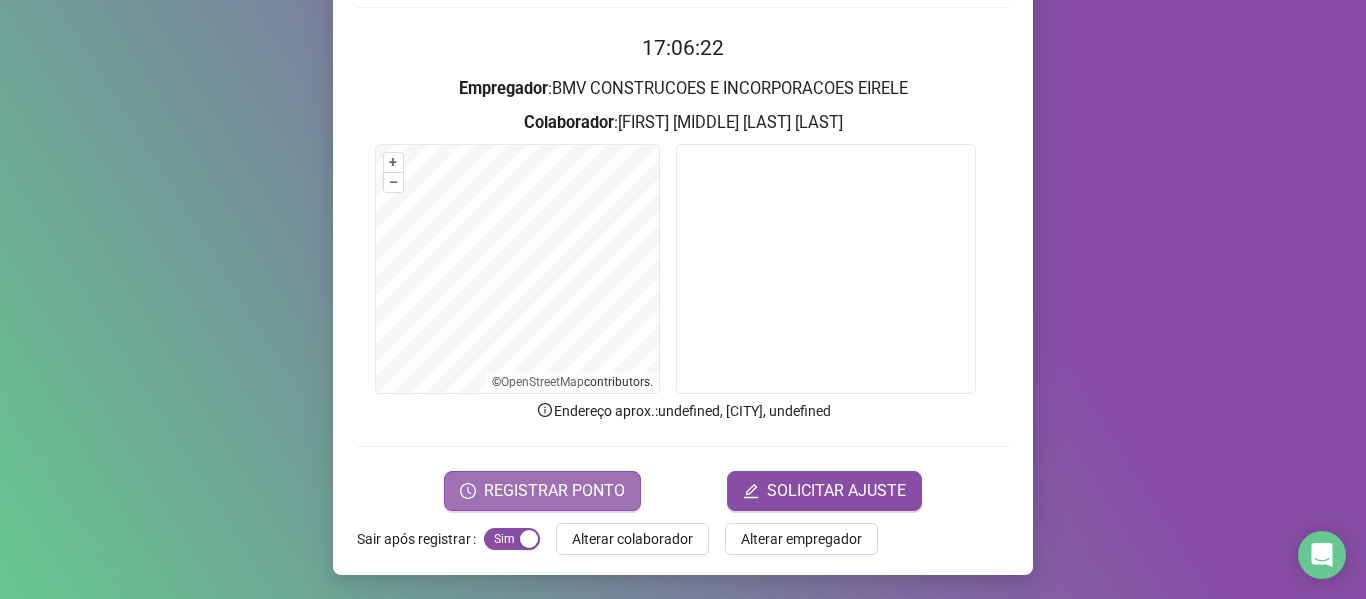 click on "REGISTRAR PONTO" at bounding box center [554, 491] 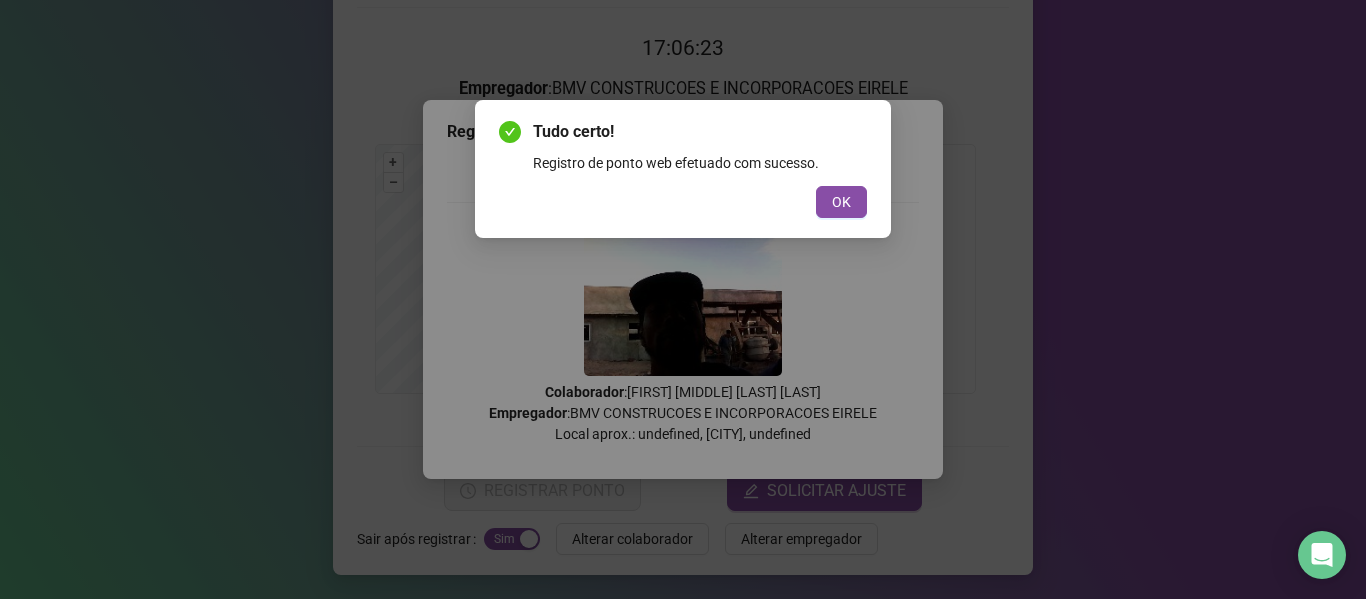 click on "OK" at bounding box center [841, 202] 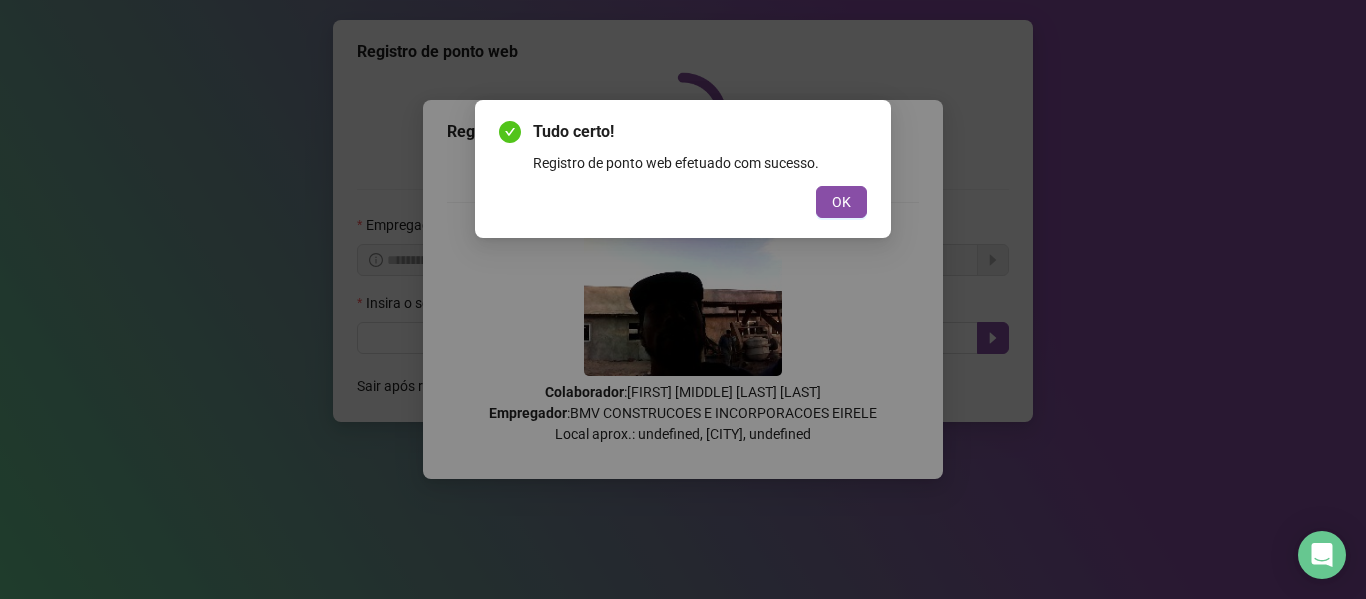 scroll, scrollTop: 0, scrollLeft: 0, axis: both 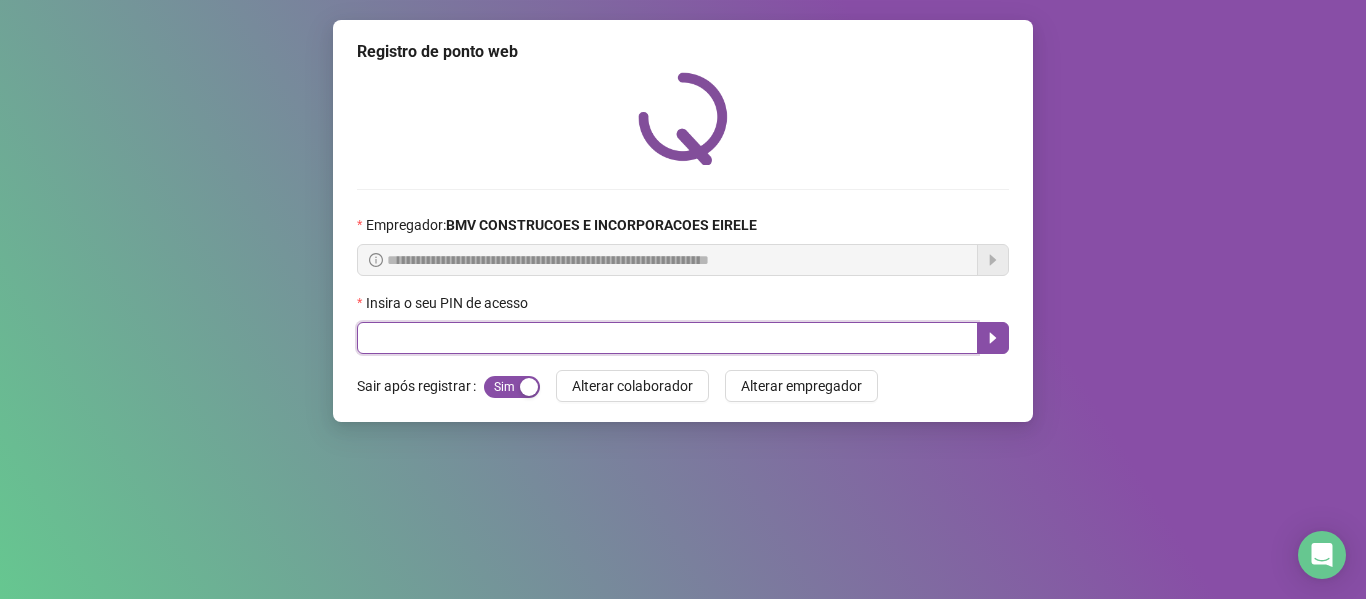 click at bounding box center (667, 338) 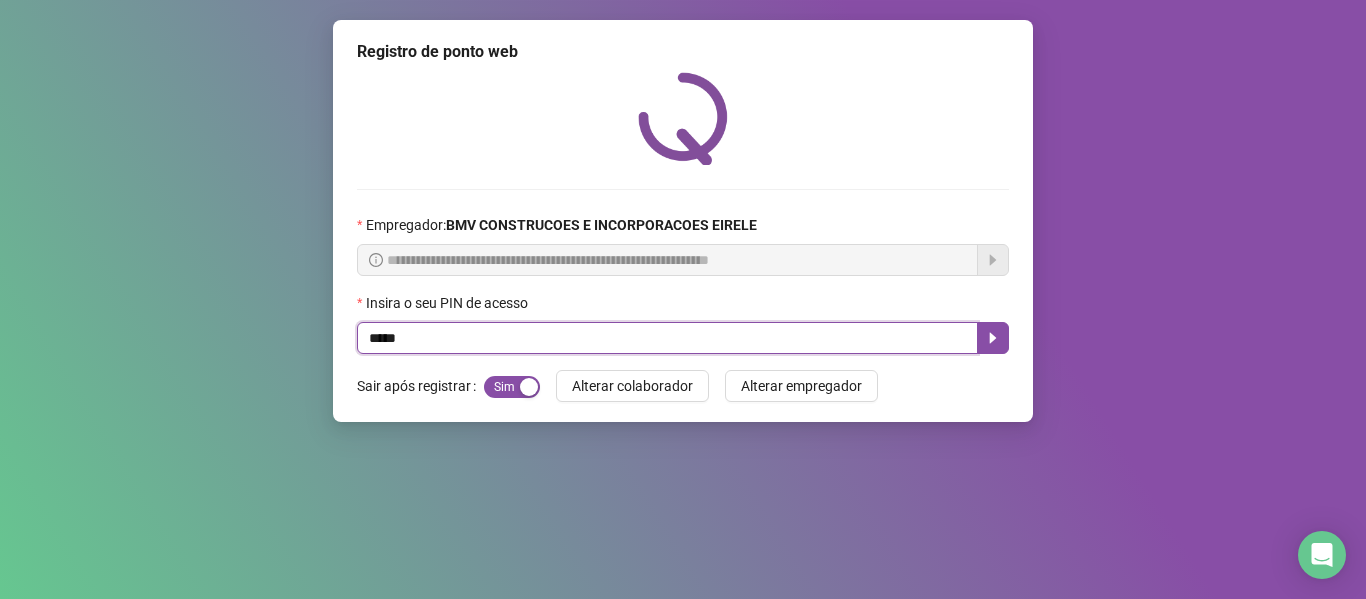 type on "*****" 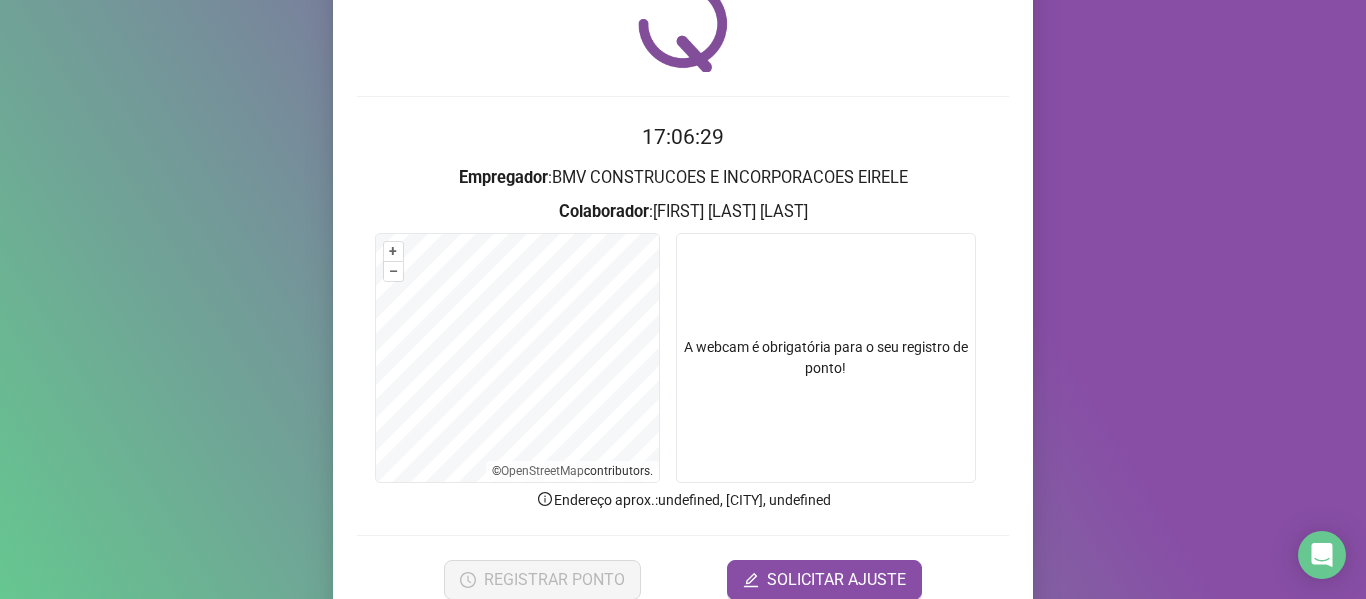 scroll, scrollTop: 182, scrollLeft: 0, axis: vertical 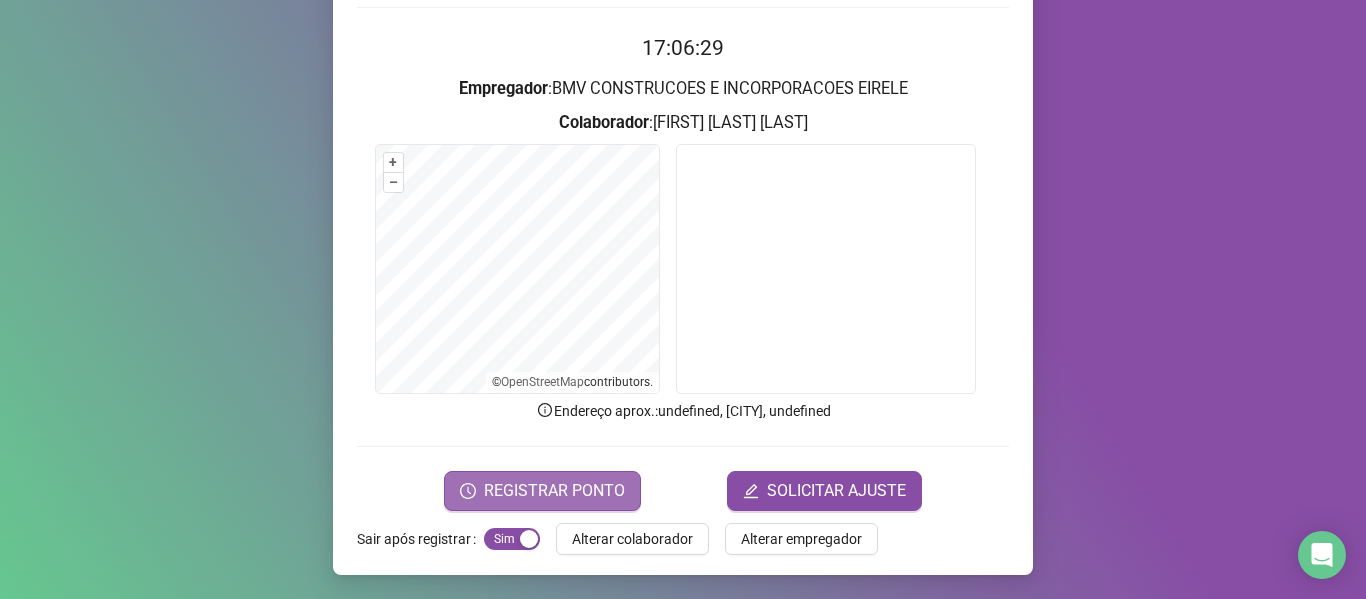 click on "REGISTRAR PONTO" at bounding box center [554, 491] 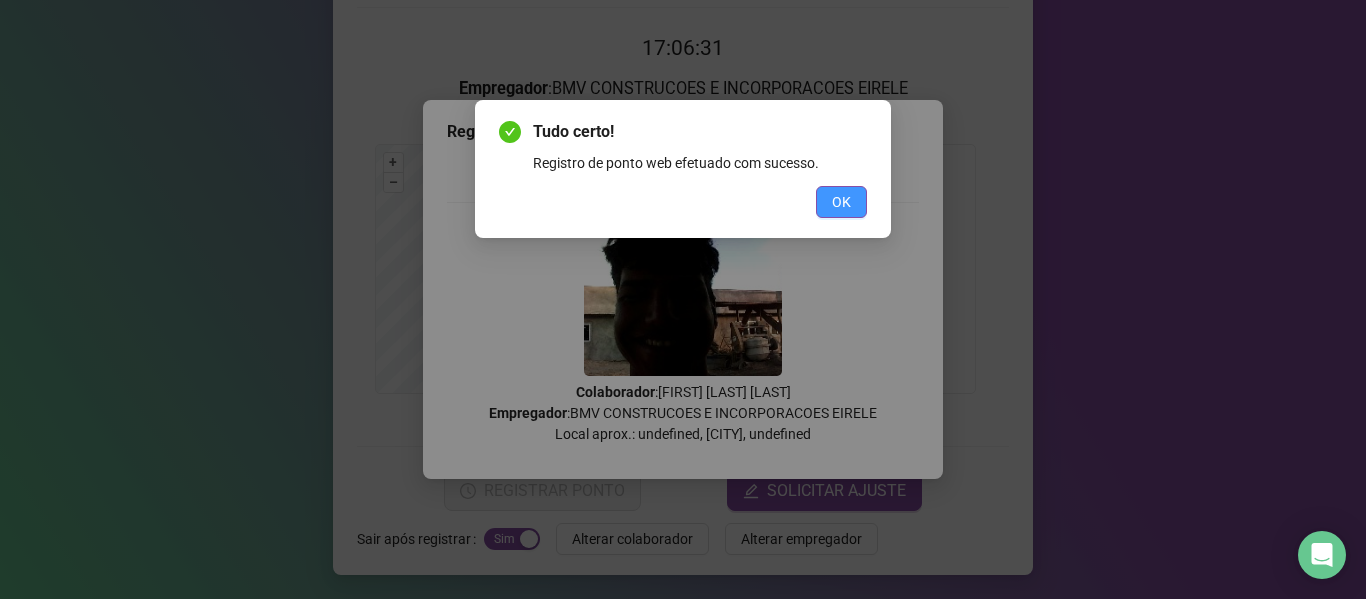 click on "OK" at bounding box center (841, 202) 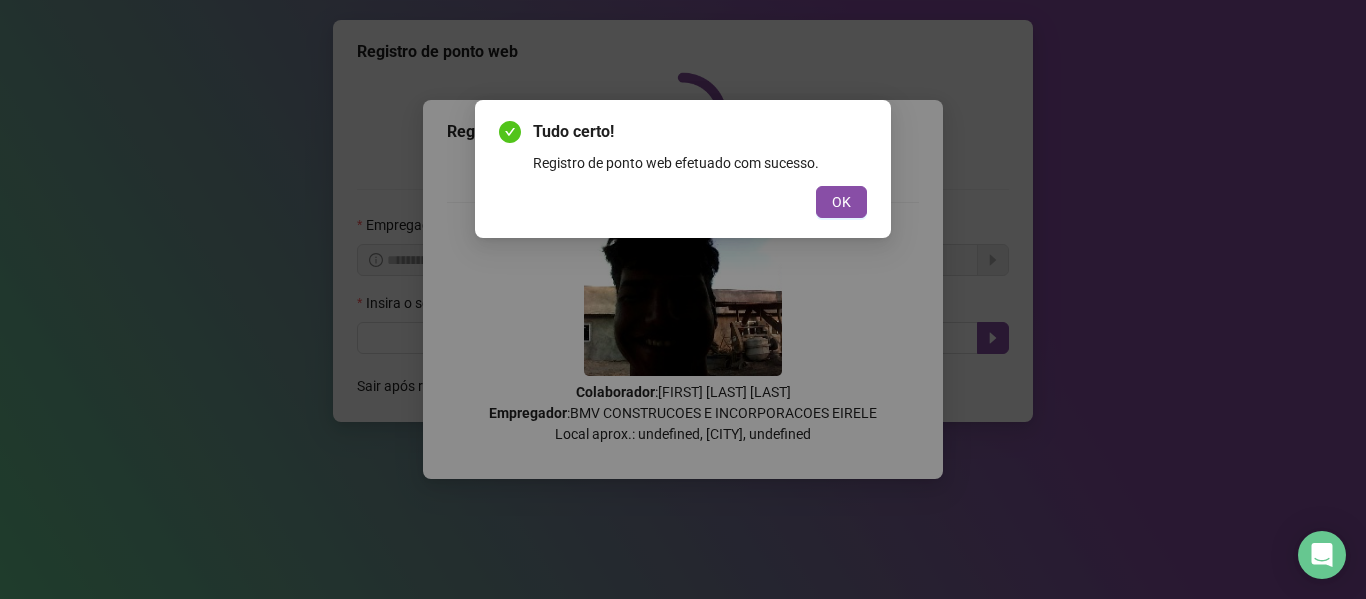 scroll, scrollTop: 0, scrollLeft: 0, axis: both 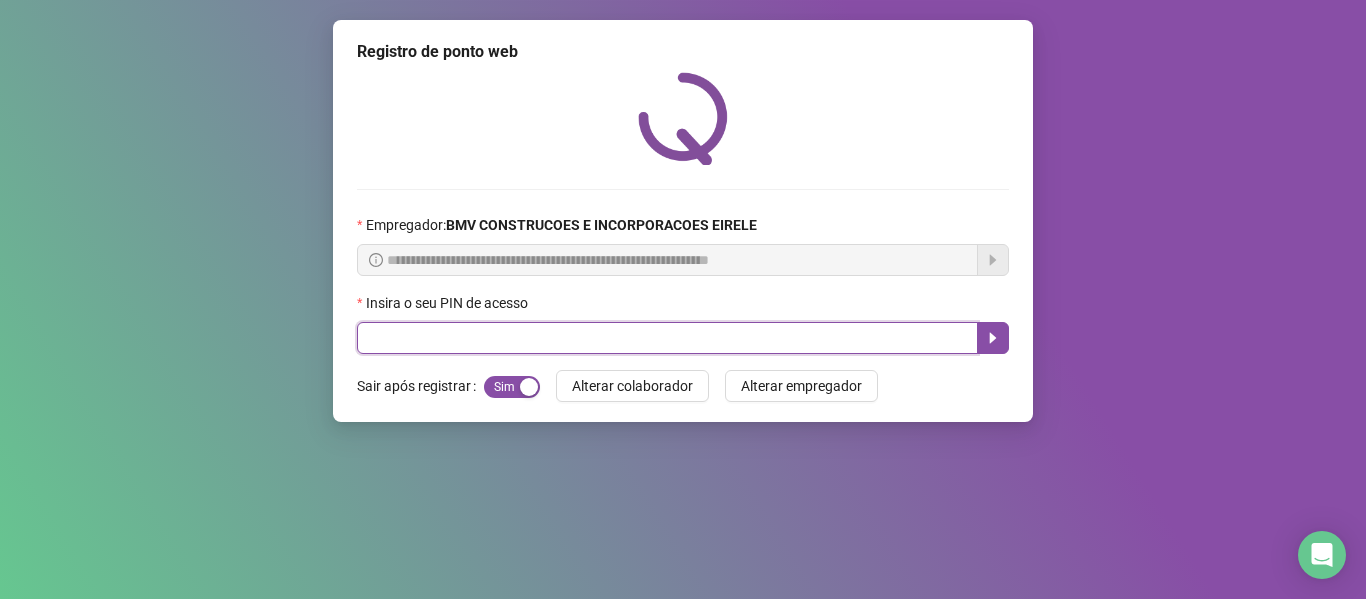 click at bounding box center (667, 338) 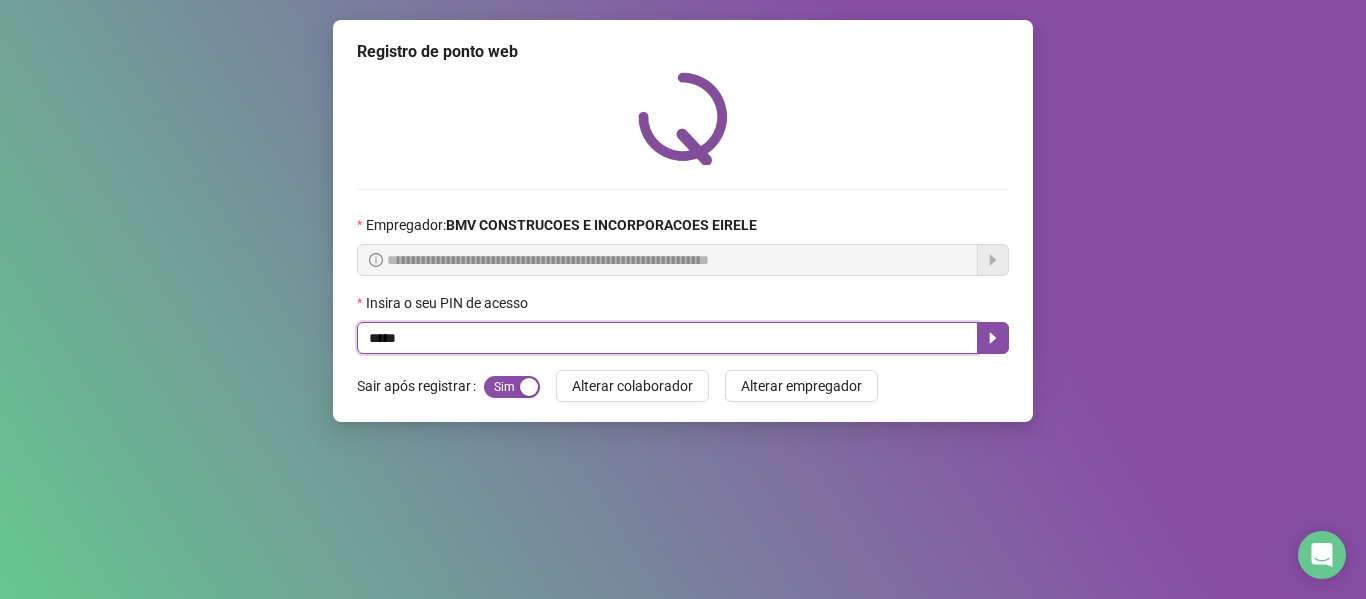 type on "*****" 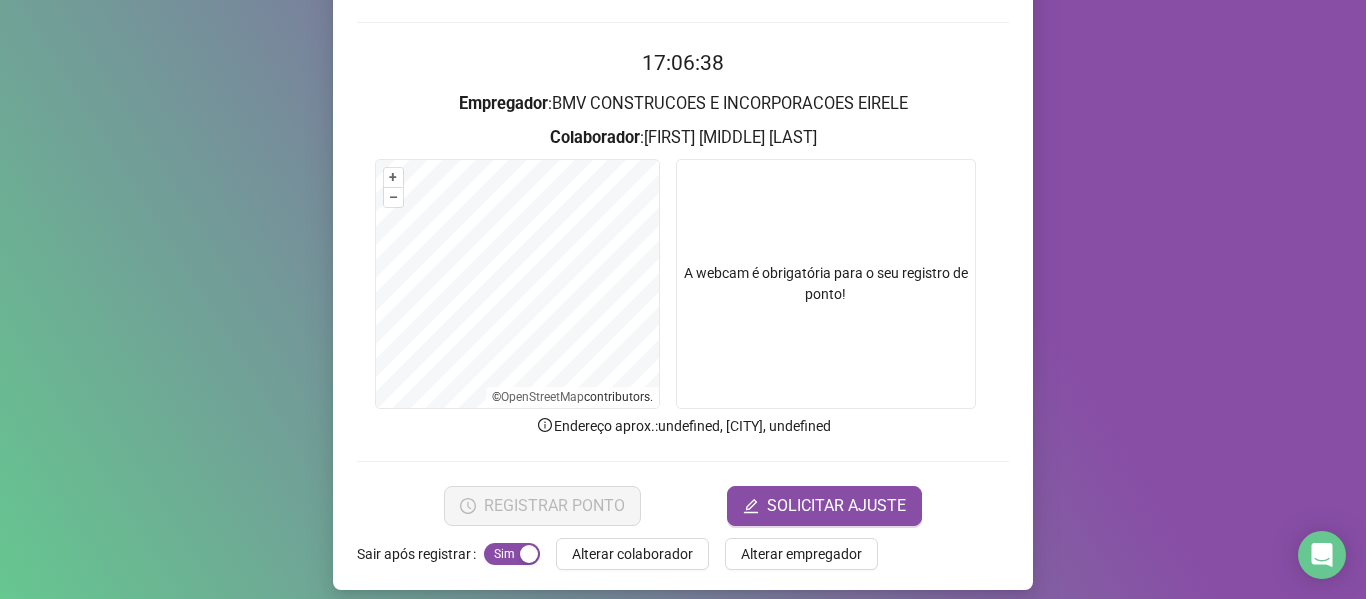 scroll, scrollTop: 182, scrollLeft: 0, axis: vertical 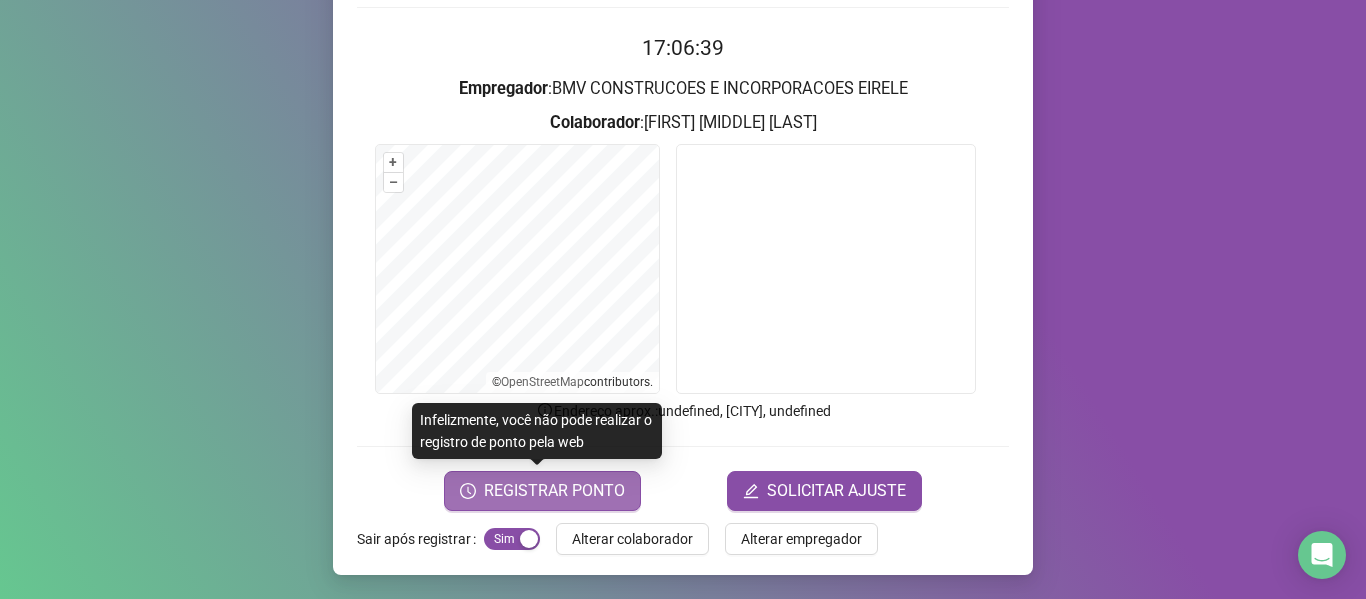 click on "REGISTRAR PONTO" at bounding box center (554, 491) 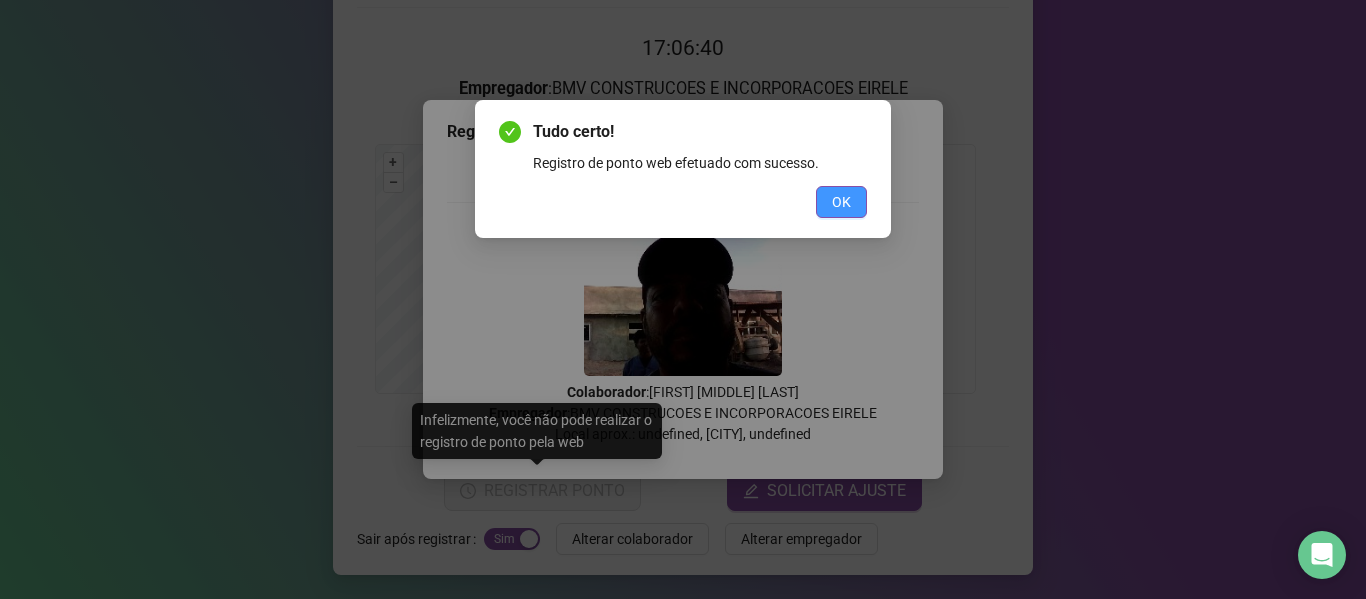 click on "OK" at bounding box center (841, 202) 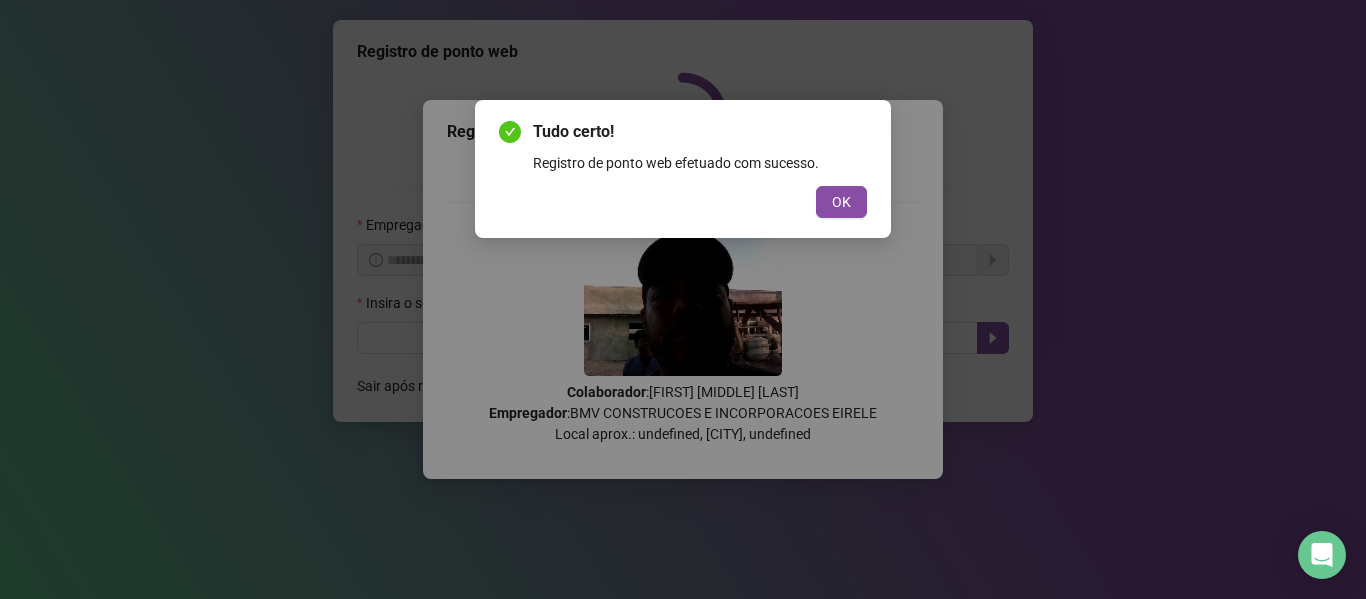 scroll, scrollTop: 0, scrollLeft: 0, axis: both 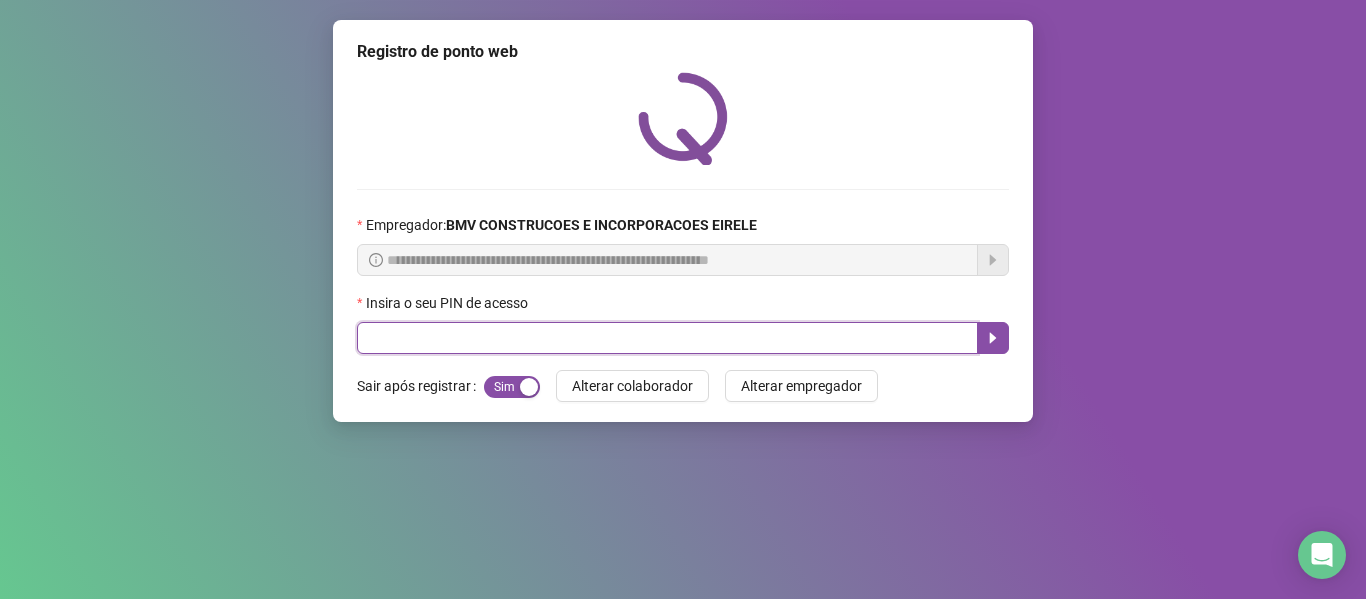 click at bounding box center [667, 338] 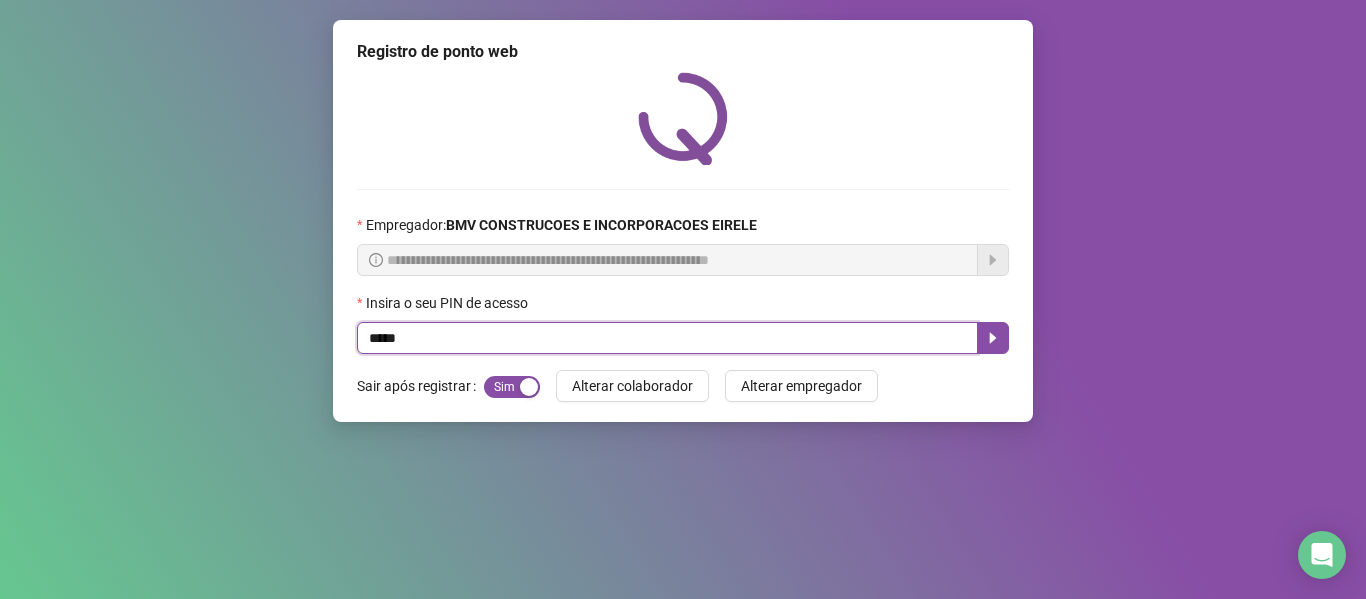 type on "*****" 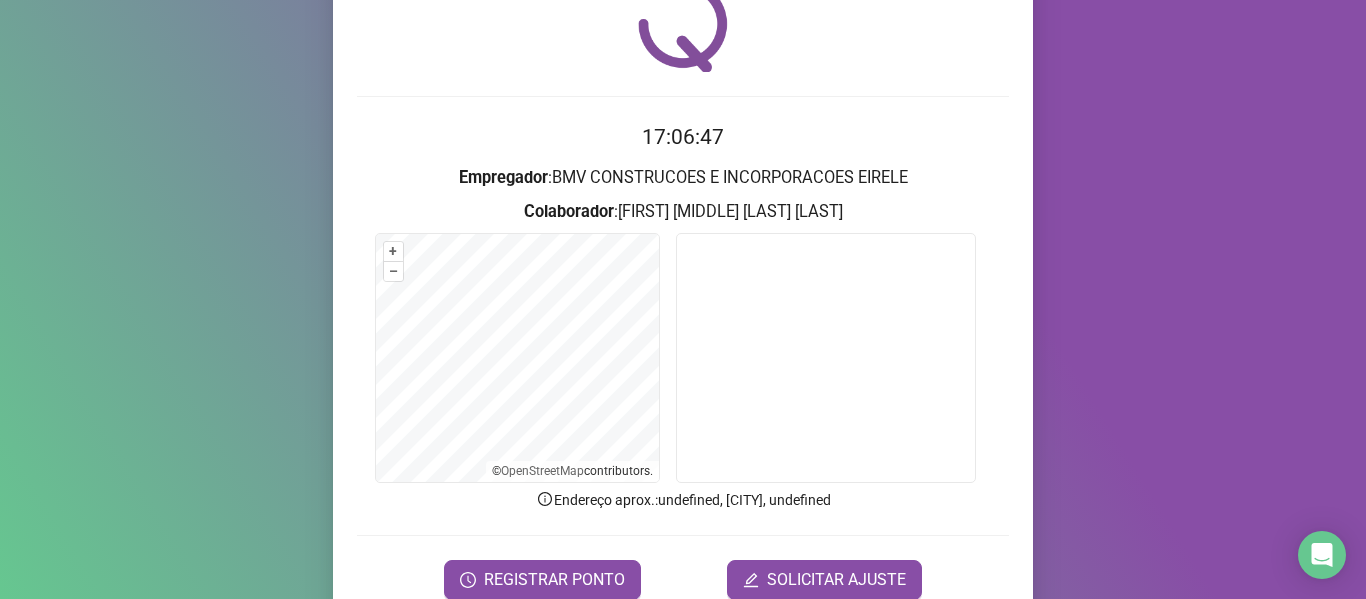 scroll, scrollTop: 182, scrollLeft: 0, axis: vertical 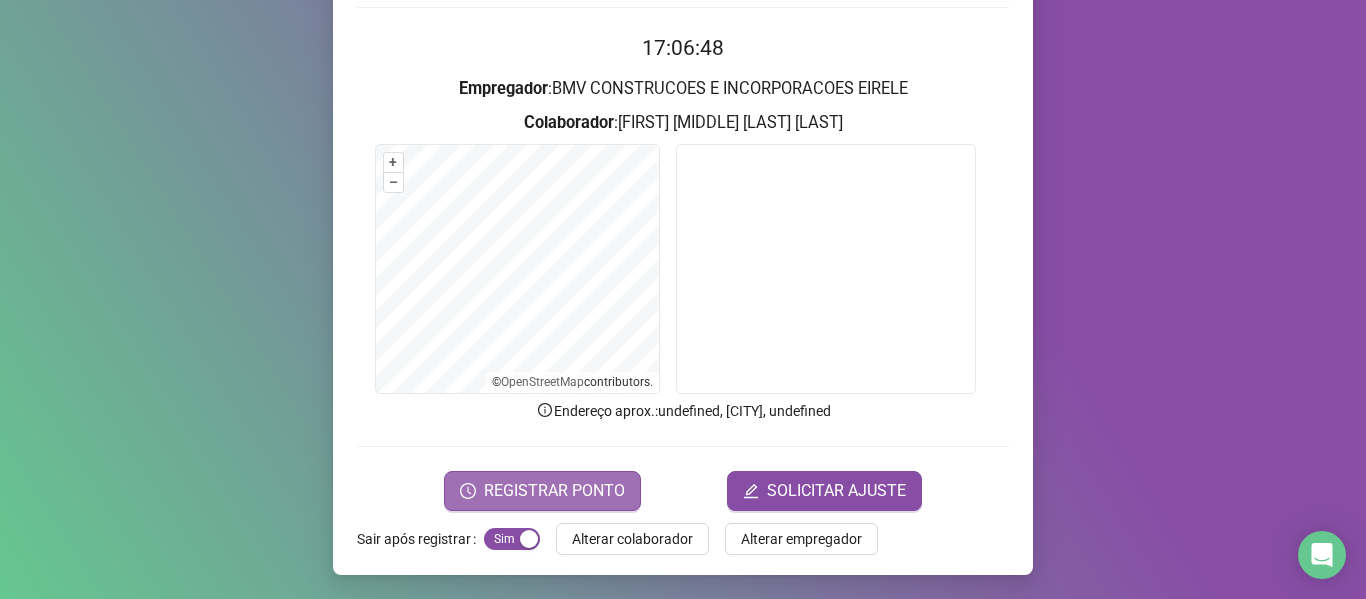 click on "REGISTRAR PONTO" at bounding box center (554, 491) 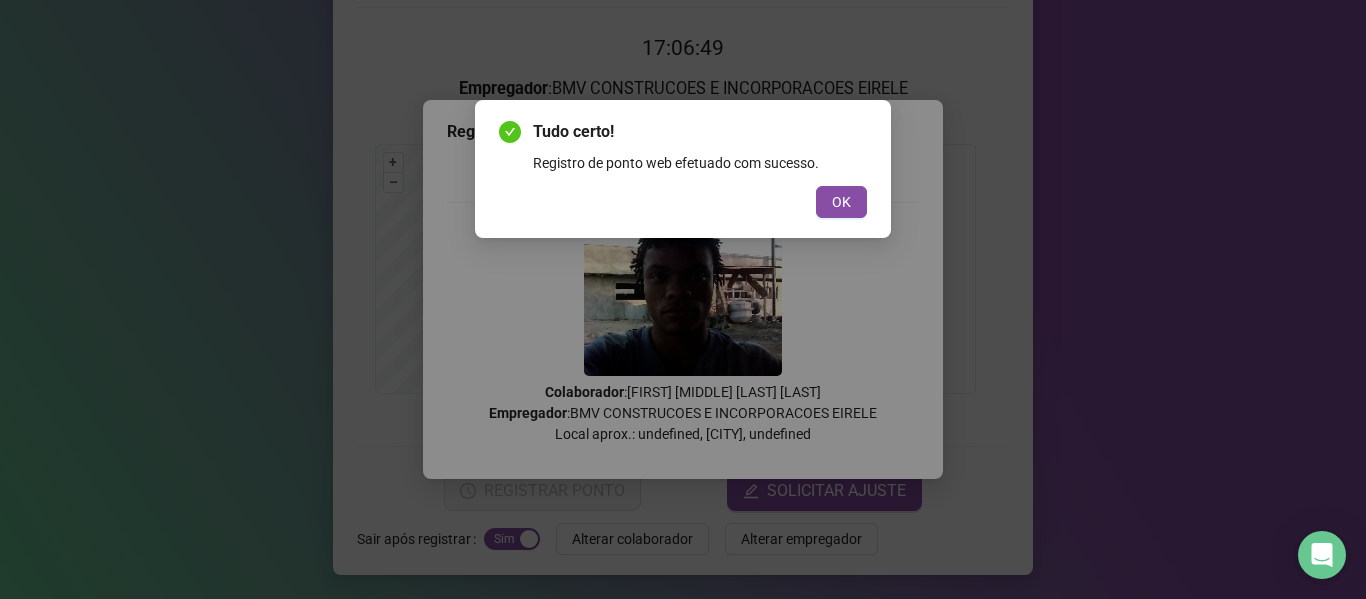 click on "Tudo certo! Registro de ponto web efetuado com sucesso. OK" at bounding box center [683, 169] 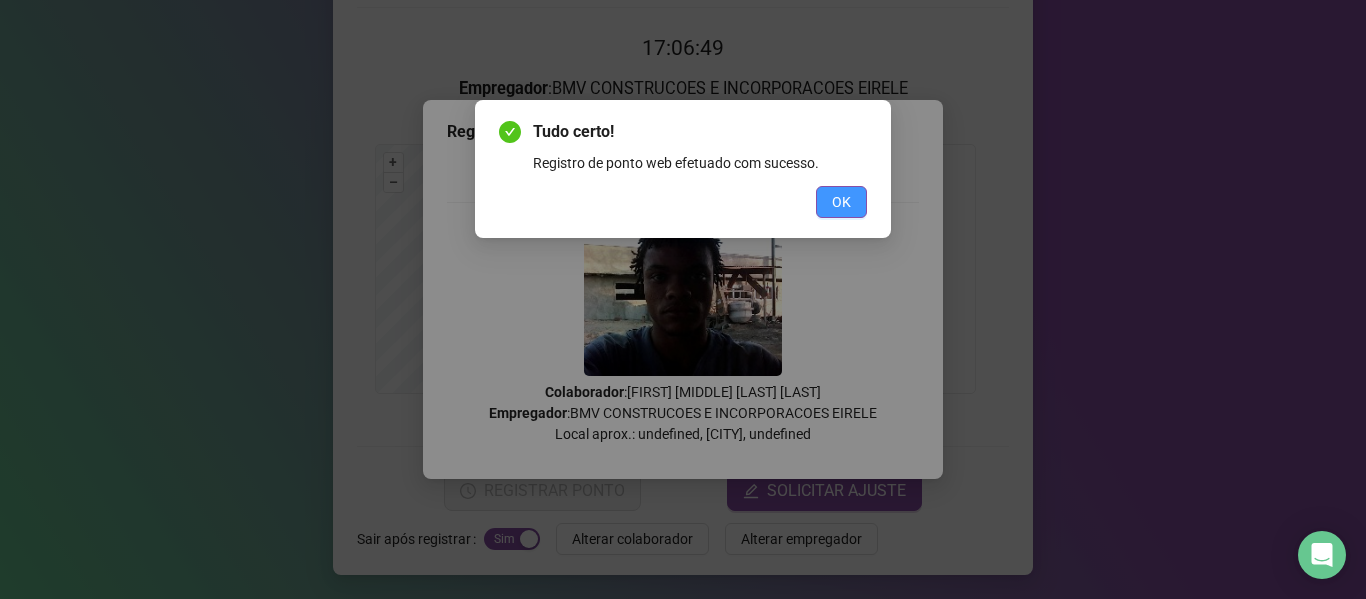 click on "OK" at bounding box center (841, 202) 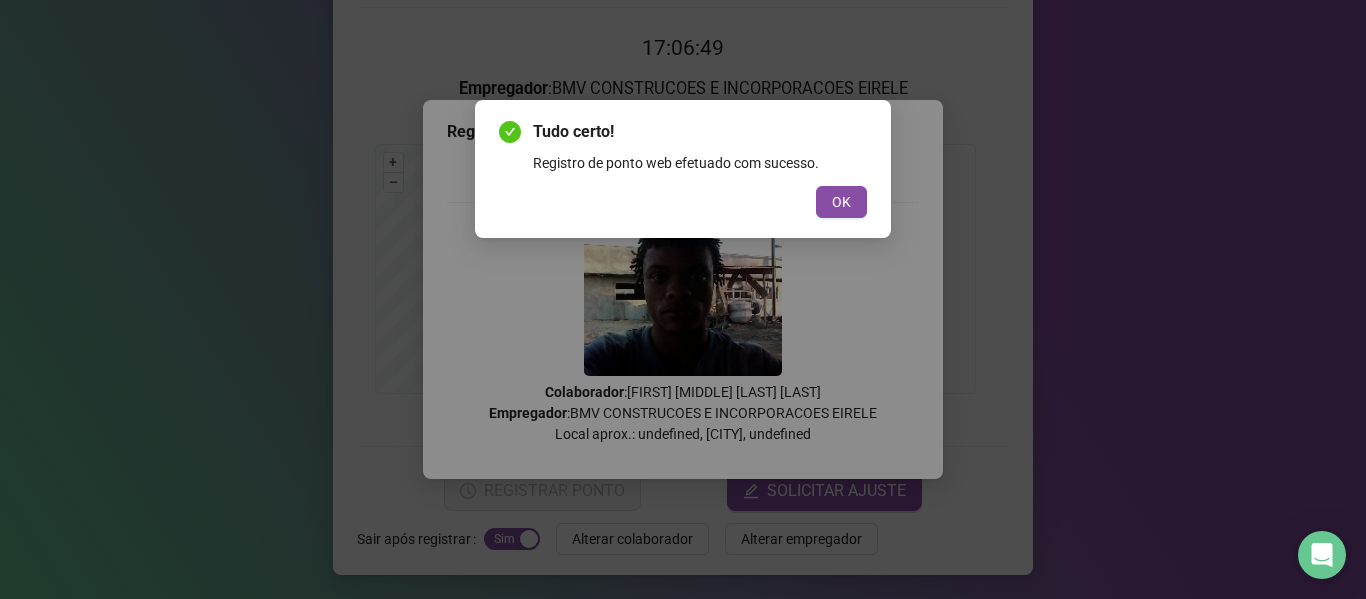 scroll, scrollTop: 0, scrollLeft: 0, axis: both 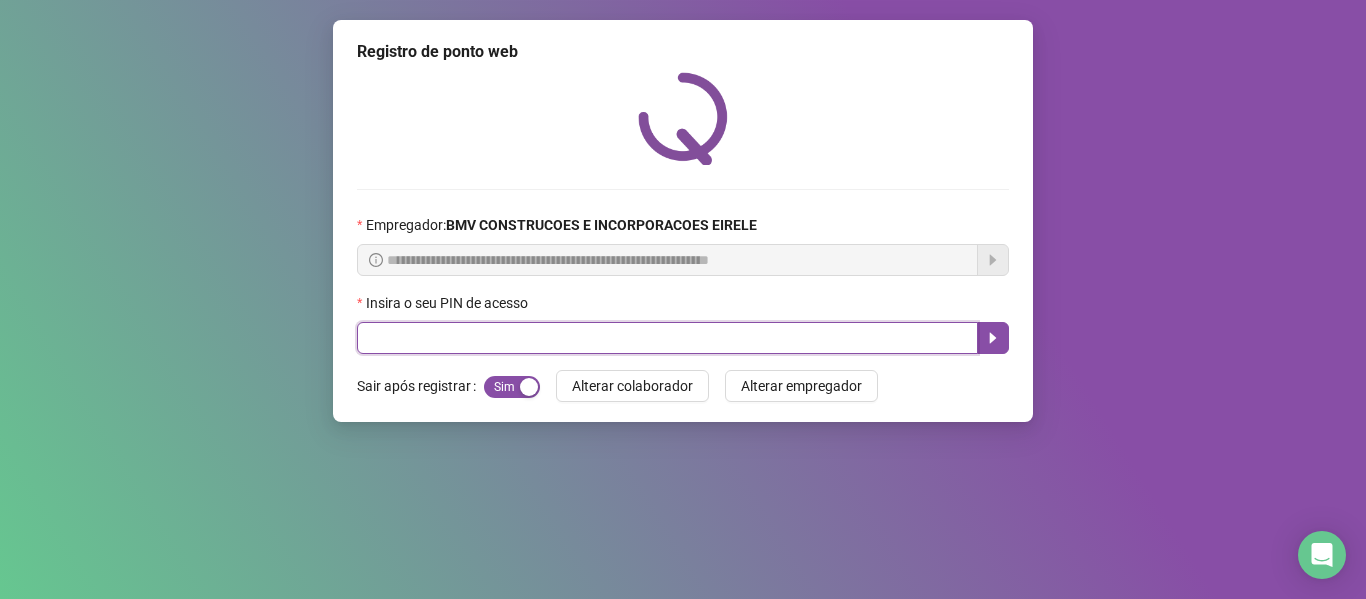 click at bounding box center [667, 338] 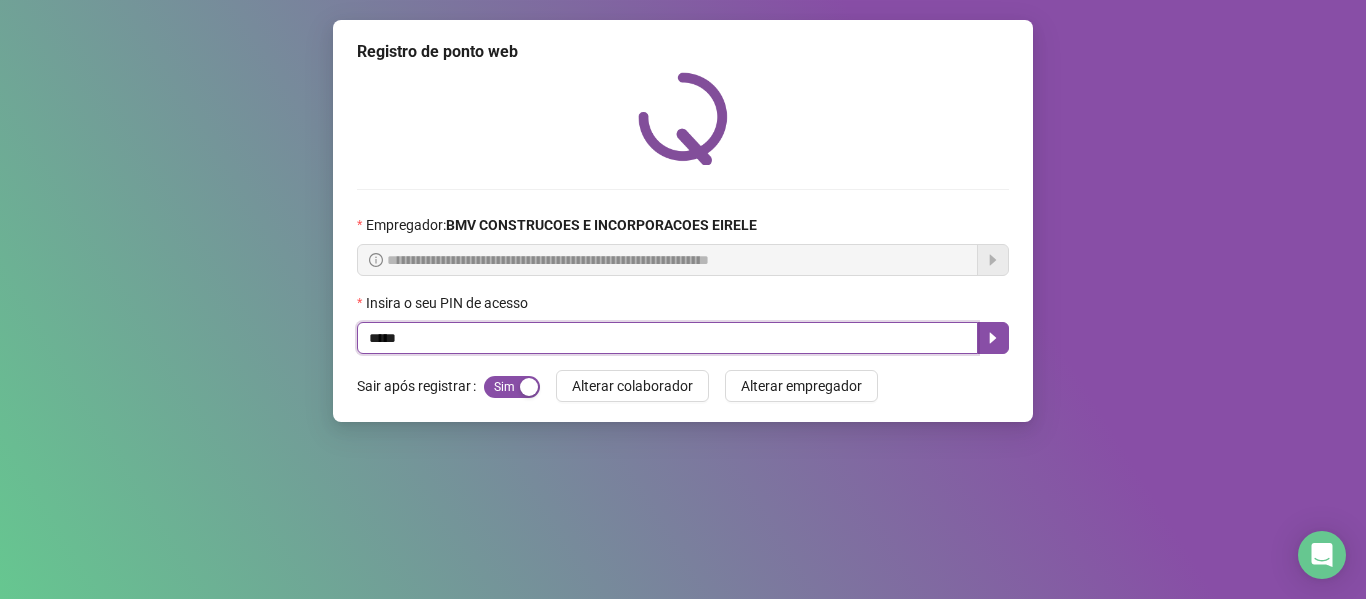type on "*****" 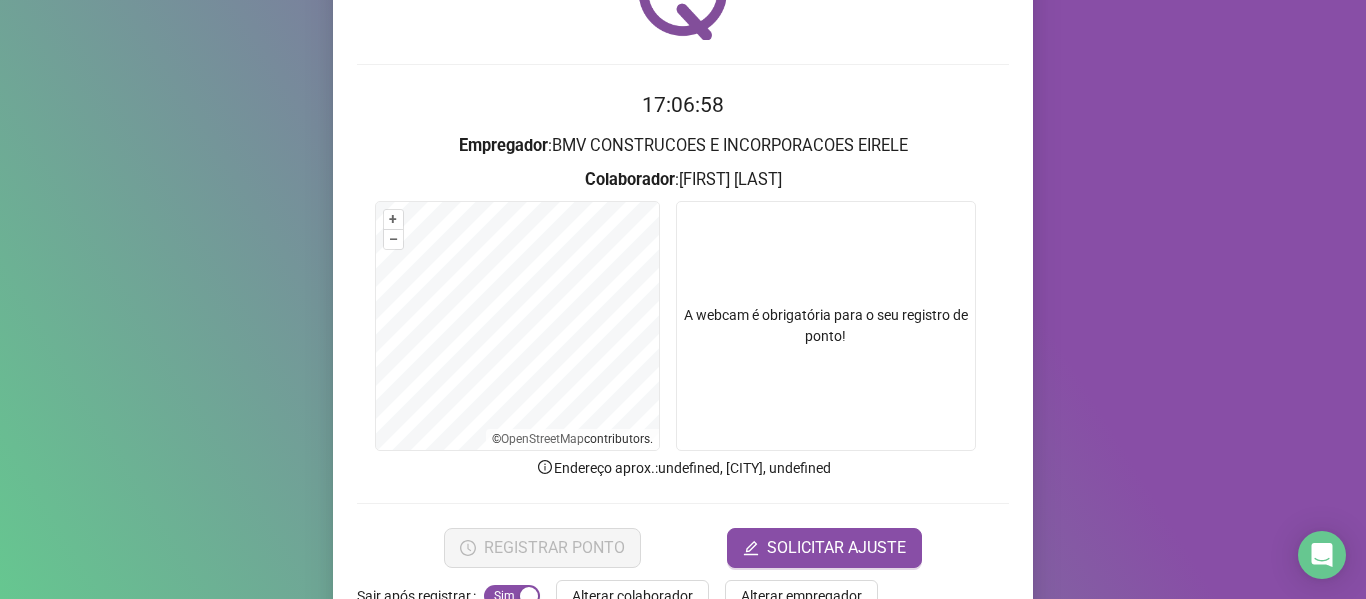 scroll, scrollTop: 182, scrollLeft: 0, axis: vertical 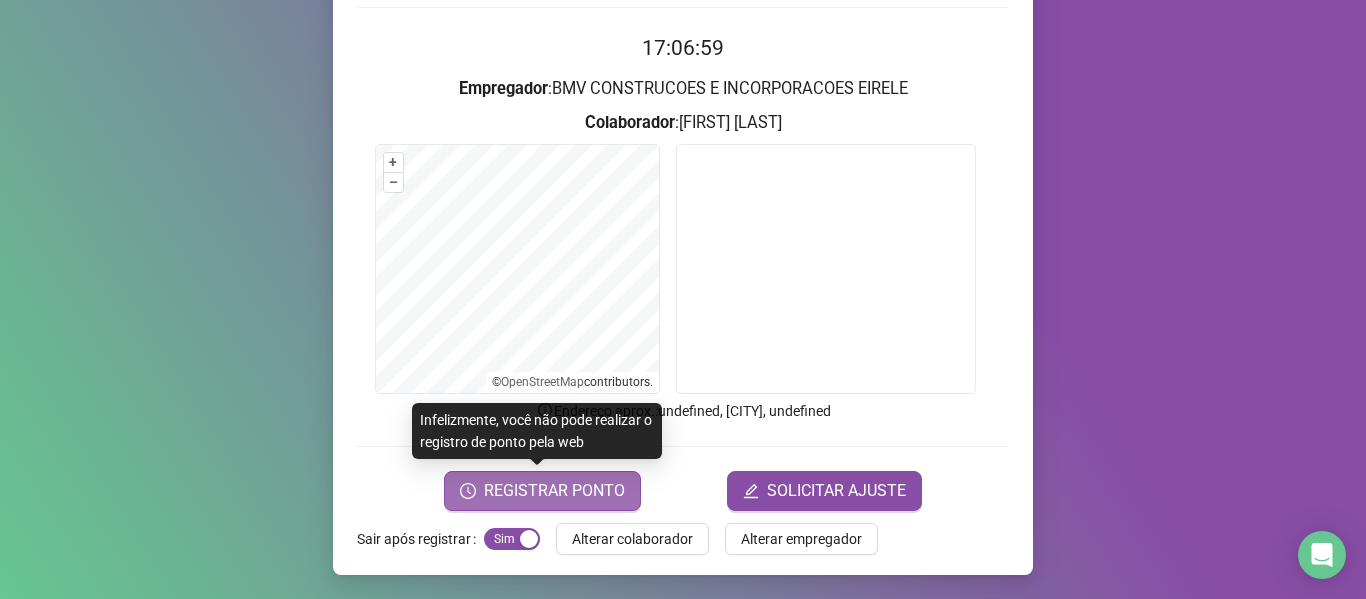 click on "REGISTRAR PONTO" at bounding box center (554, 491) 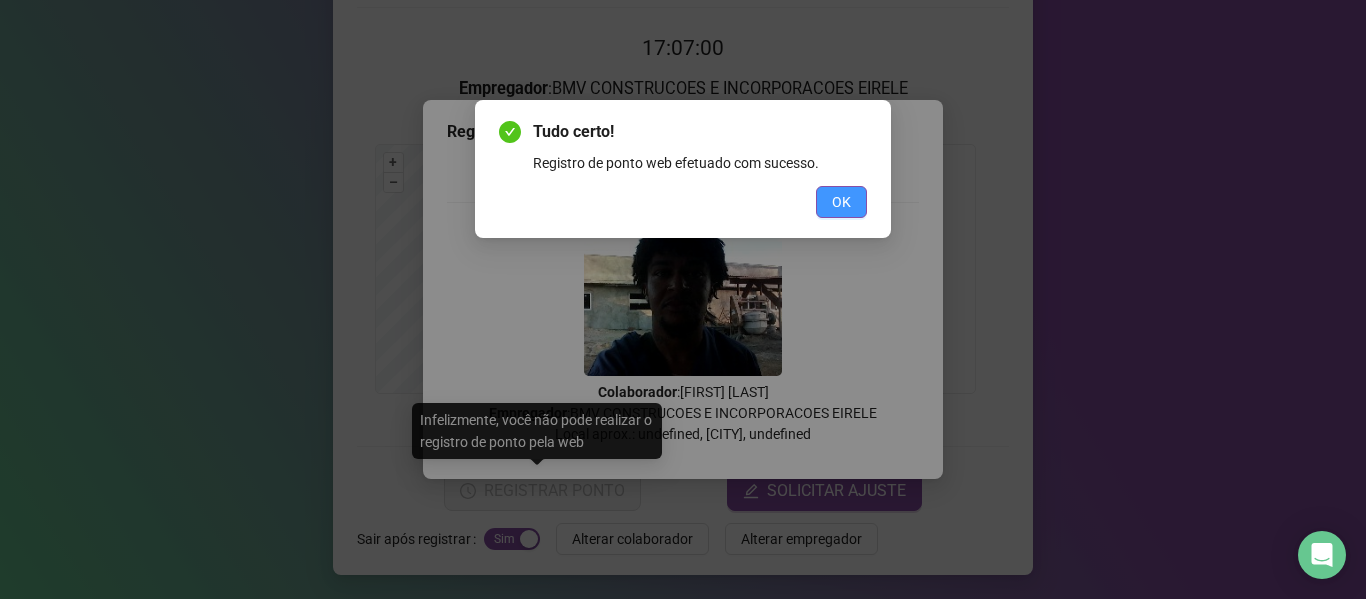 click on "OK" at bounding box center [841, 202] 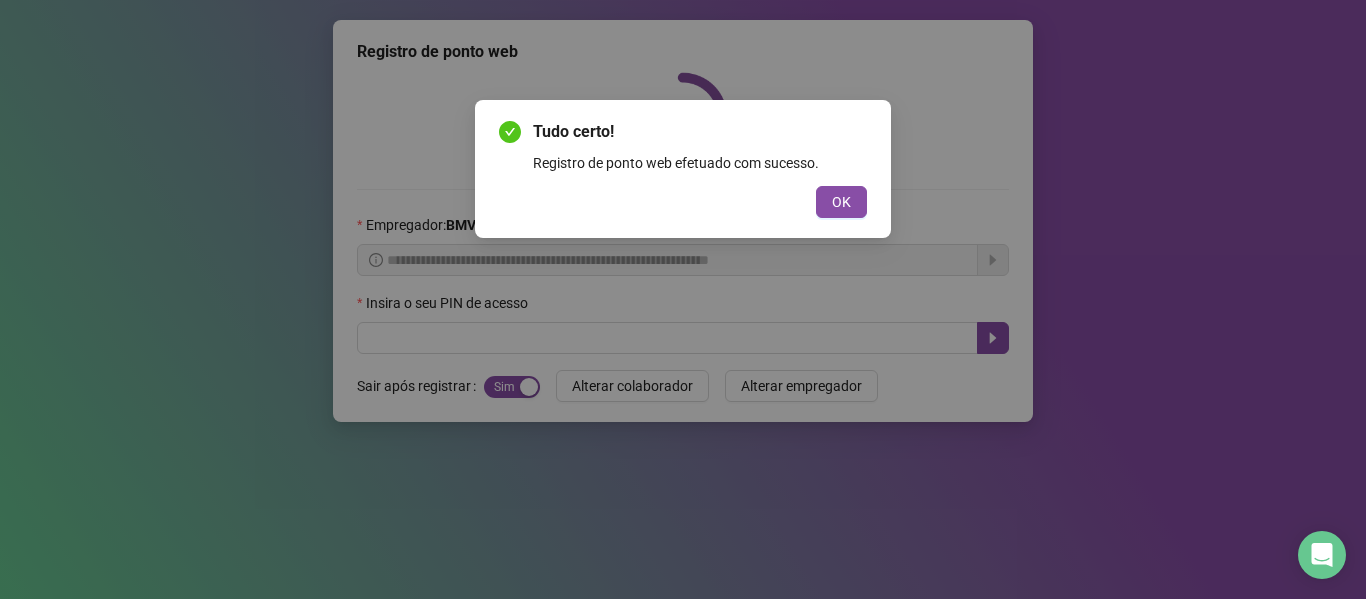 scroll, scrollTop: 0, scrollLeft: 0, axis: both 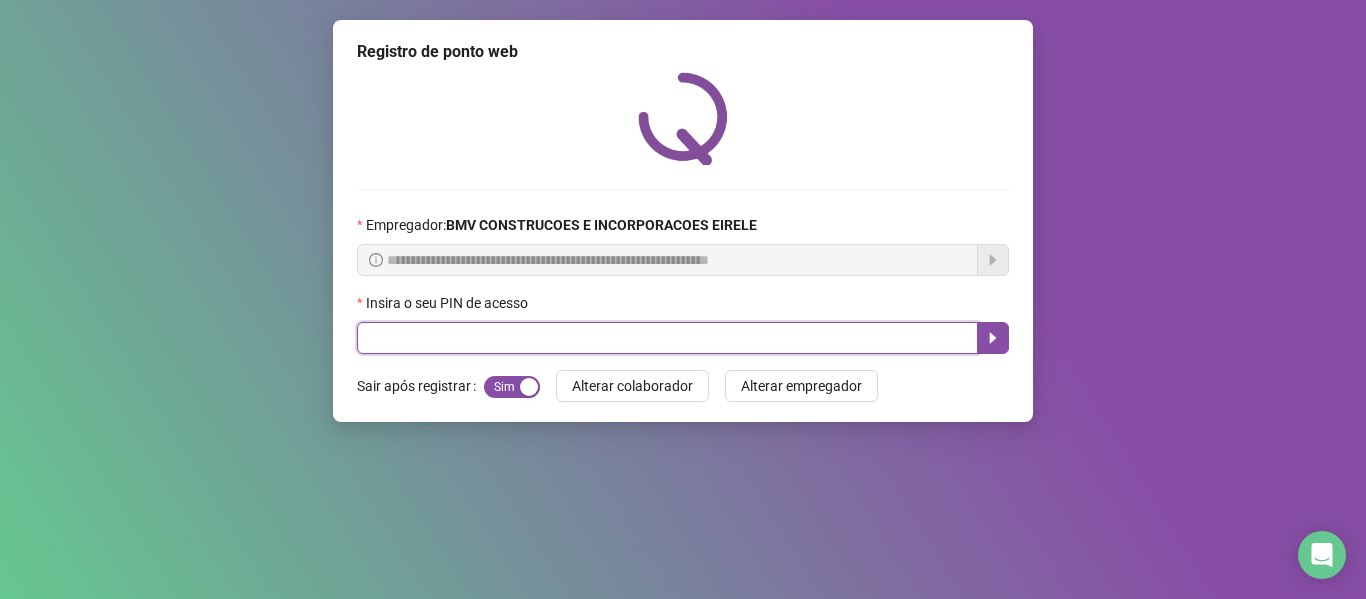 click at bounding box center (667, 338) 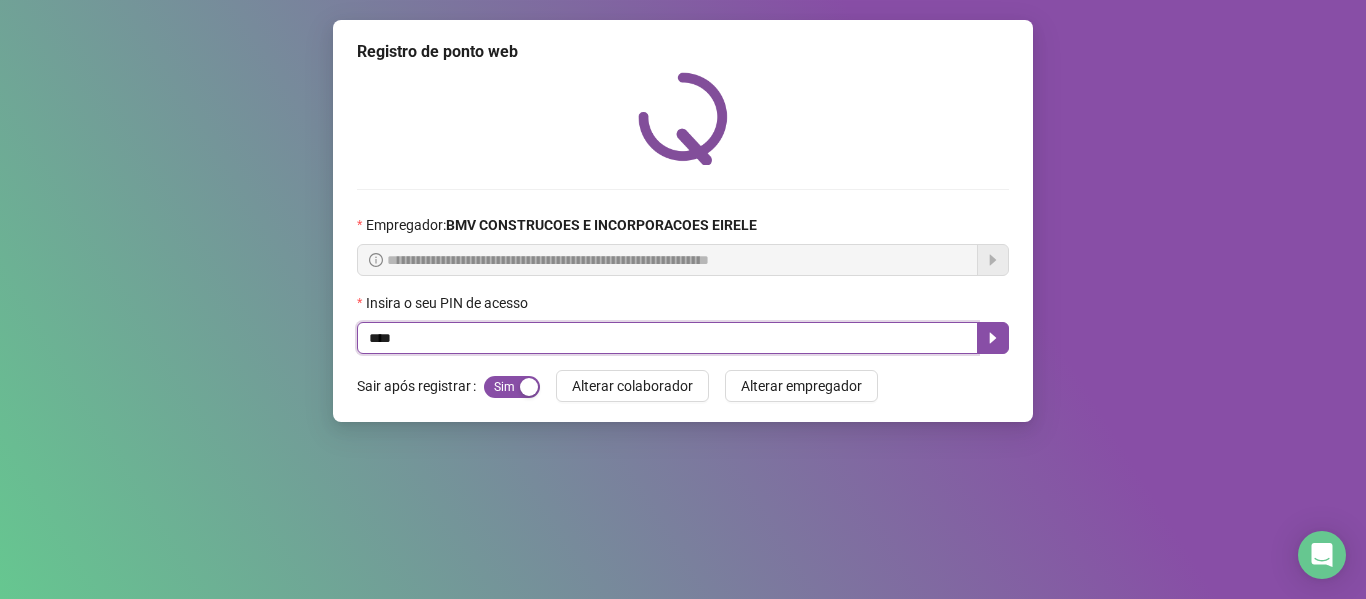 type on "****" 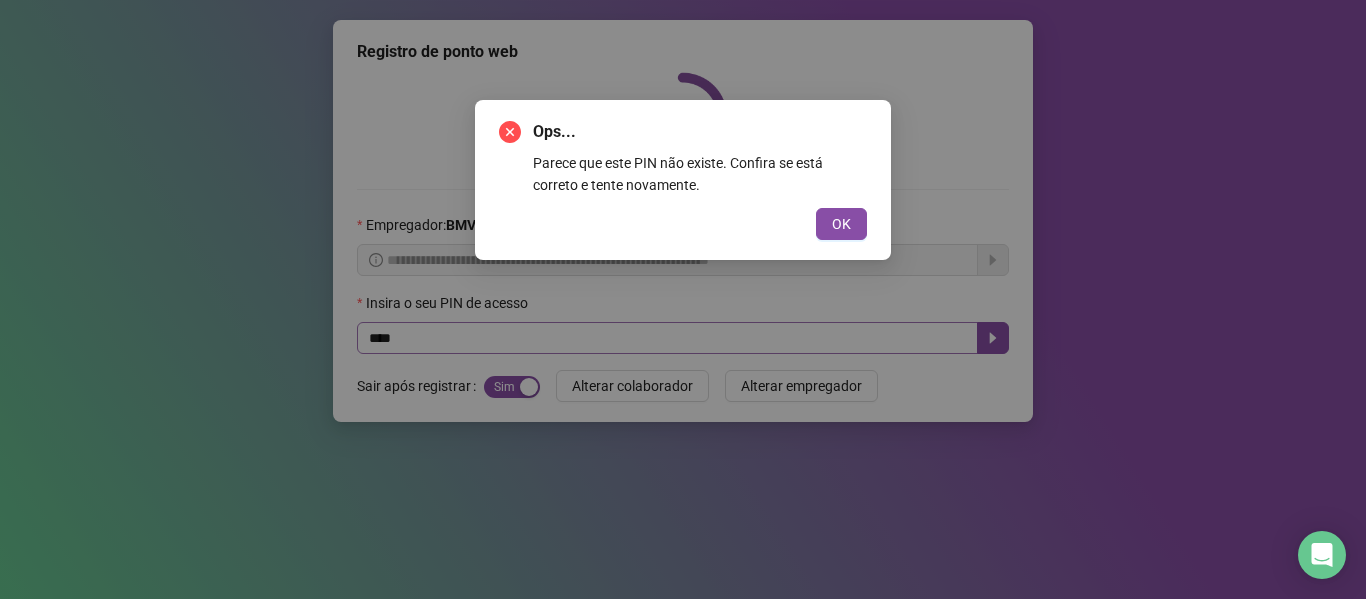 type 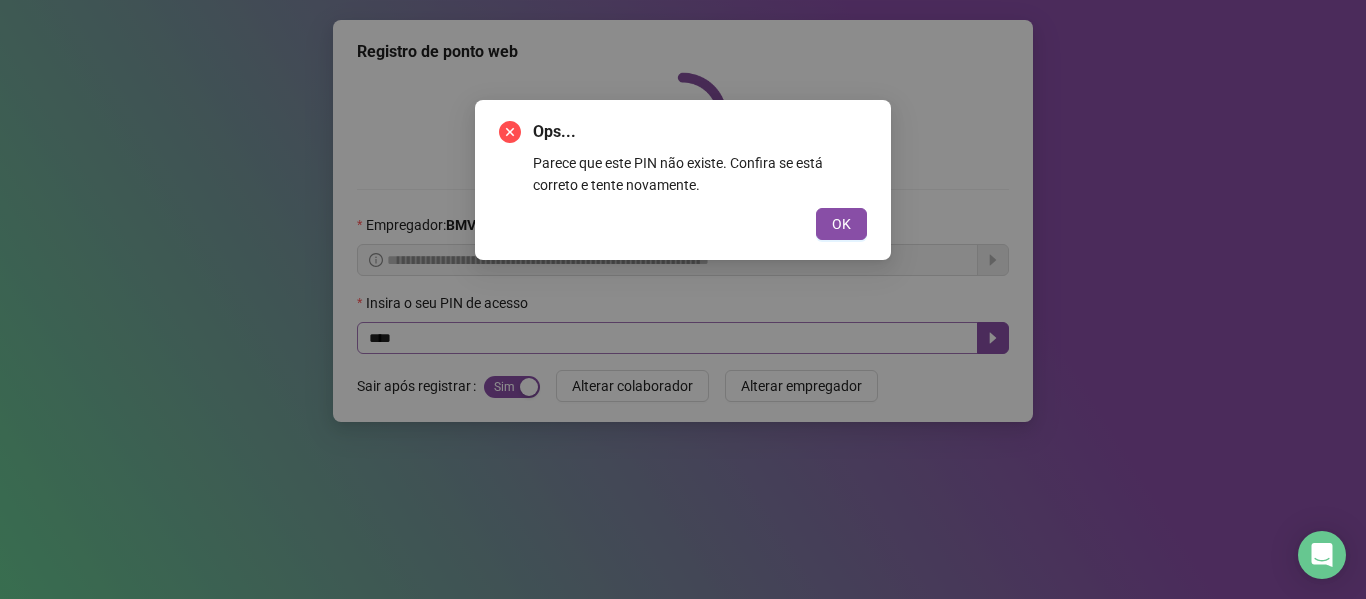 click on "OK" at bounding box center (841, 224) 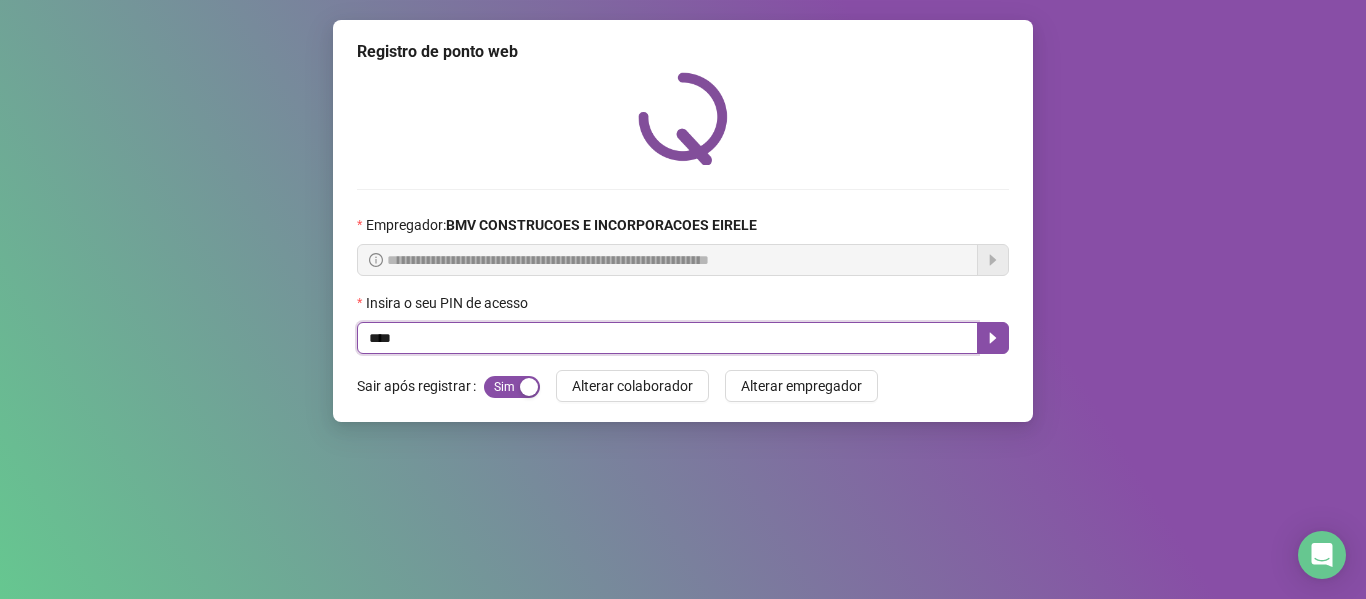 click on "****" at bounding box center [667, 338] 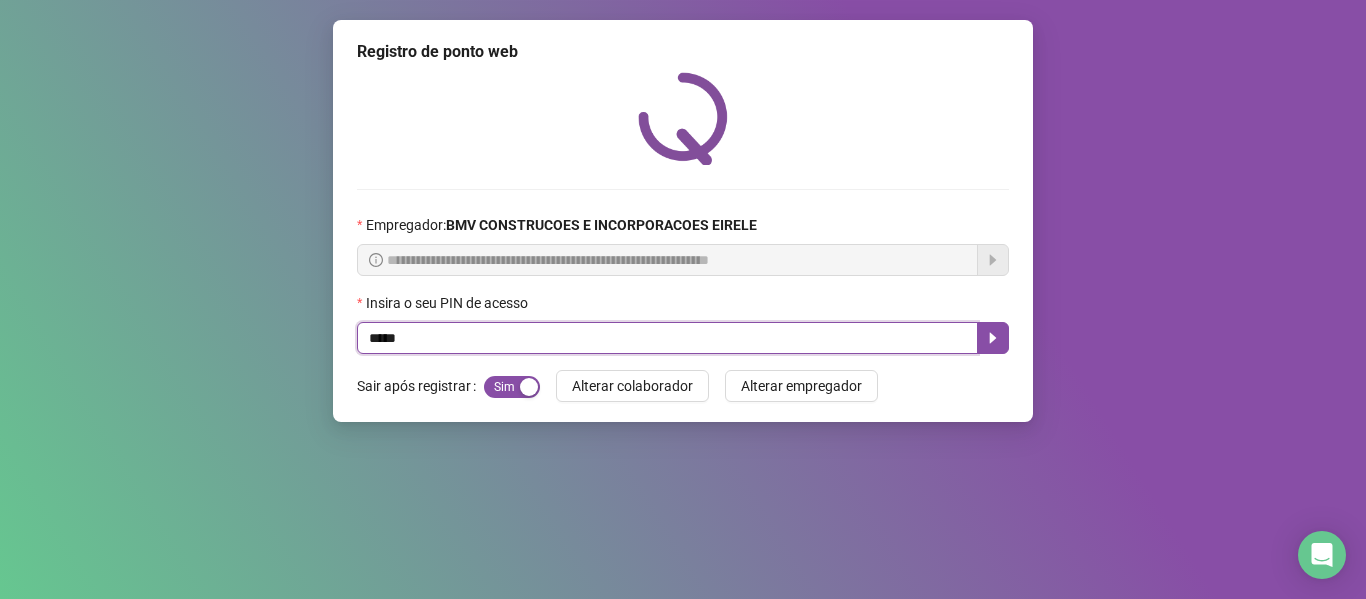 type on "*****" 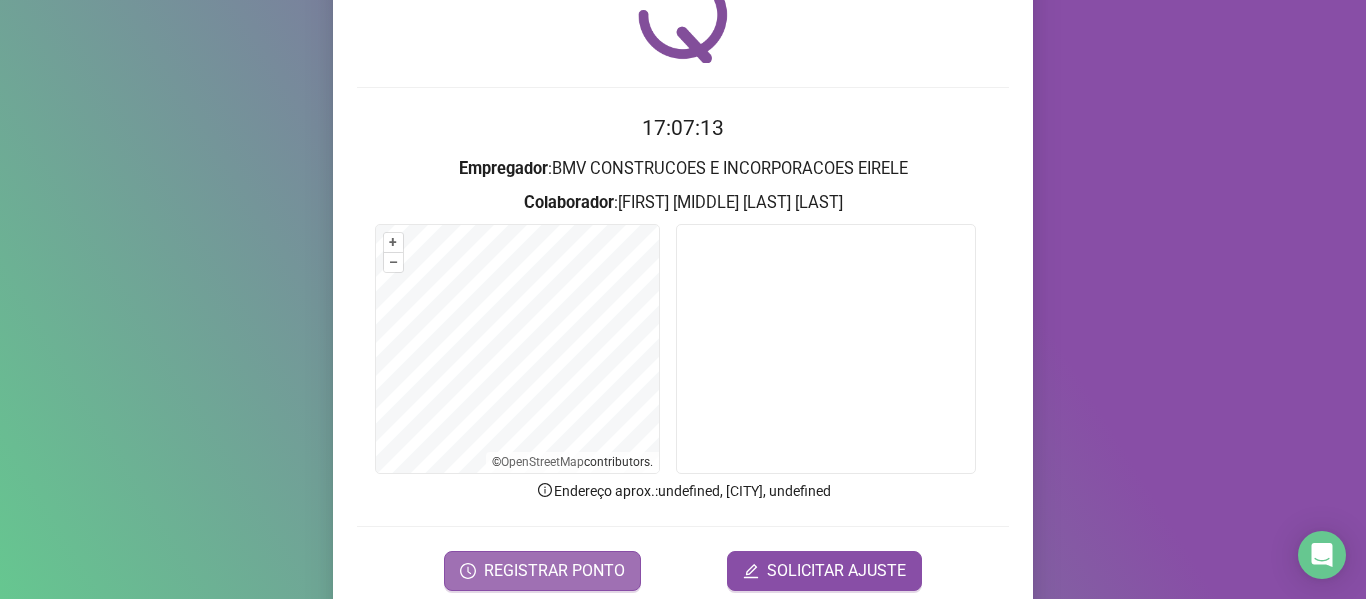 scroll, scrollTop: 182, scrollLeft: 0, axis: vertical 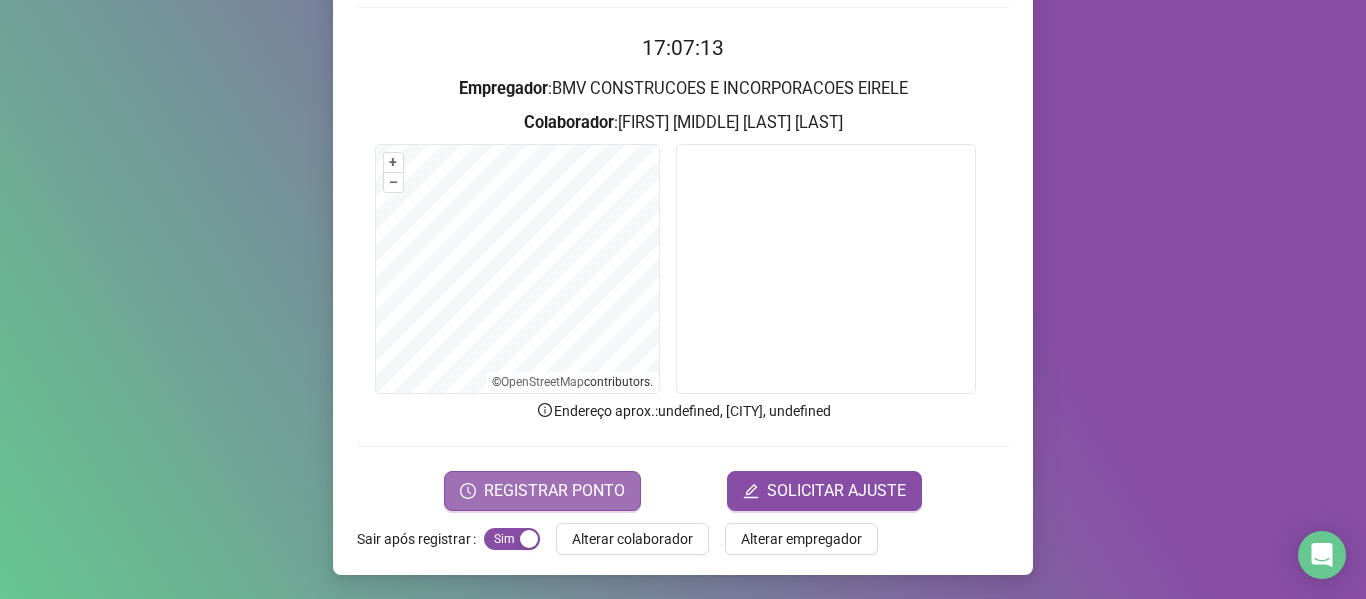click on "REGISTRAR PONTO" at bounding box center (554, 491) 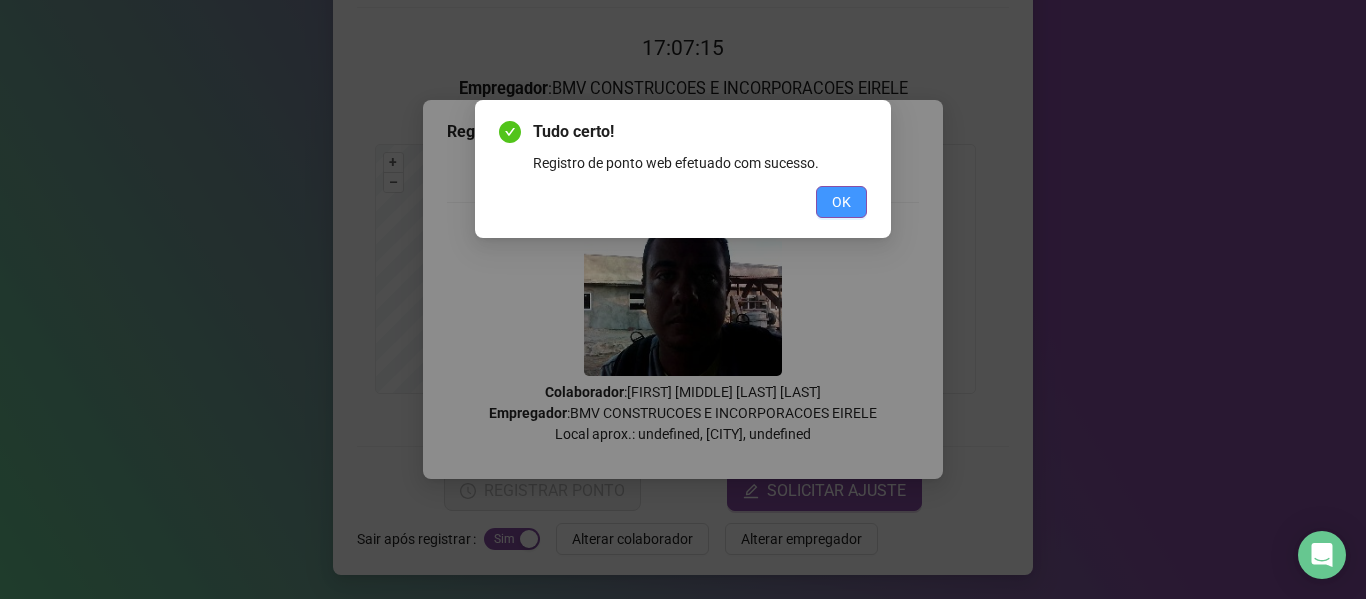 click on "OK" at bounding box center (841, 202) 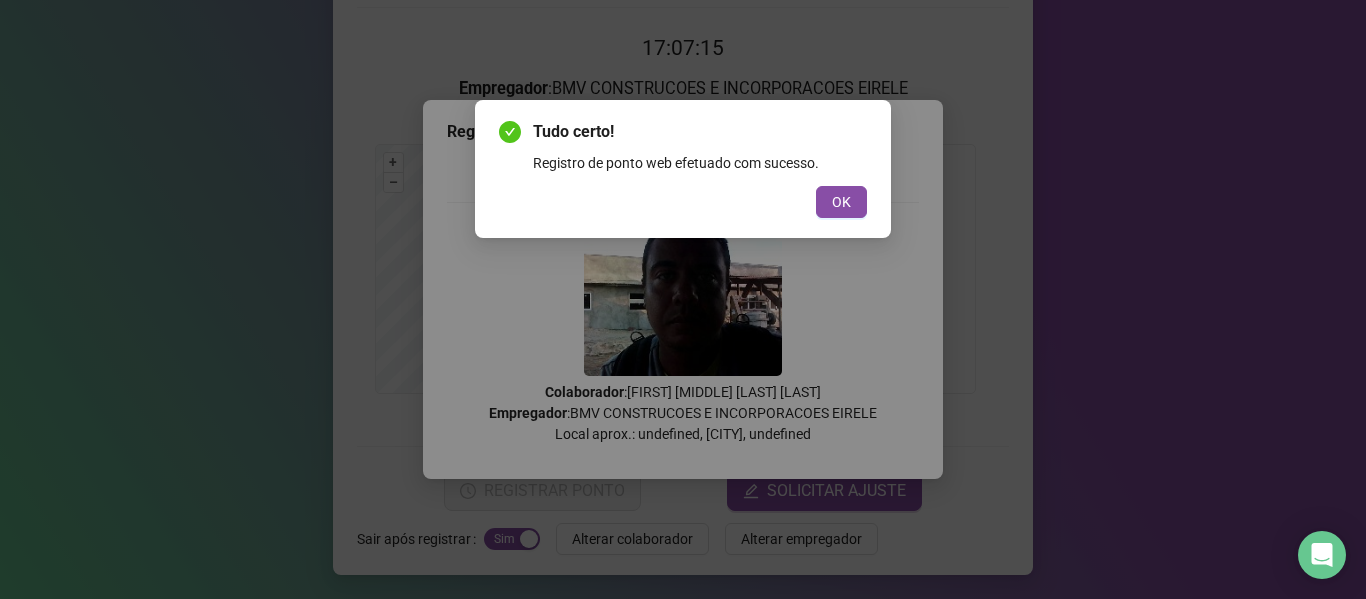 scroll, scrollTop: 0, scrollLeft: 0, axis: both 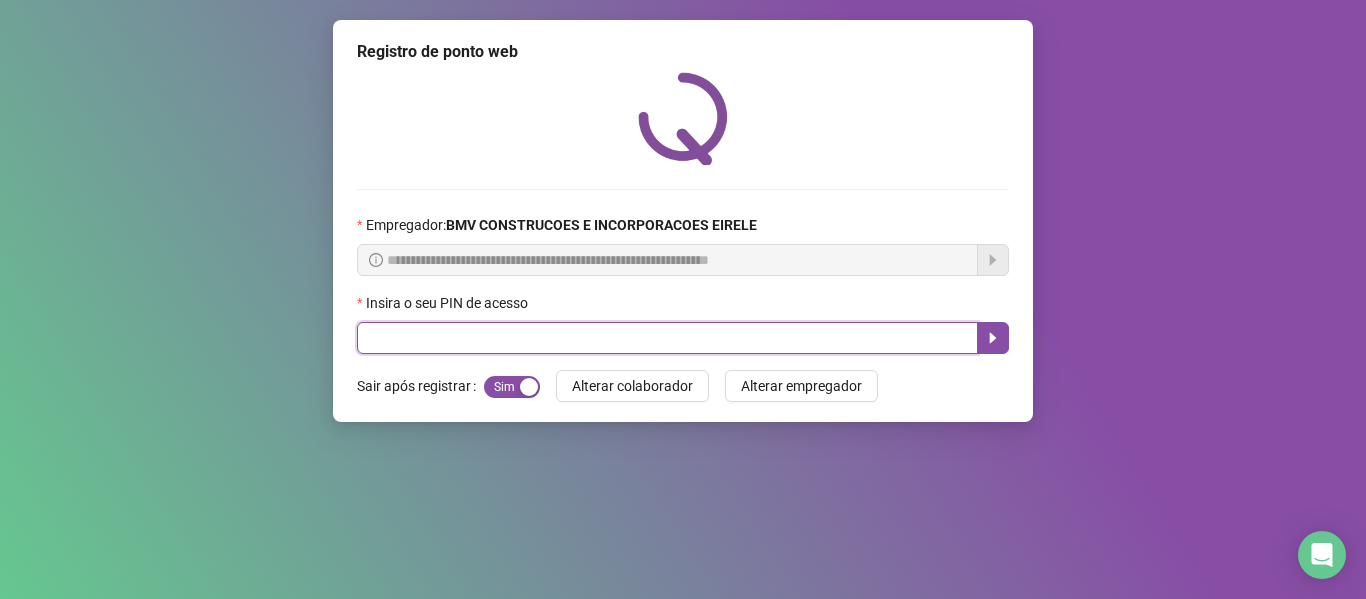 click at bounding box center (667, 338) 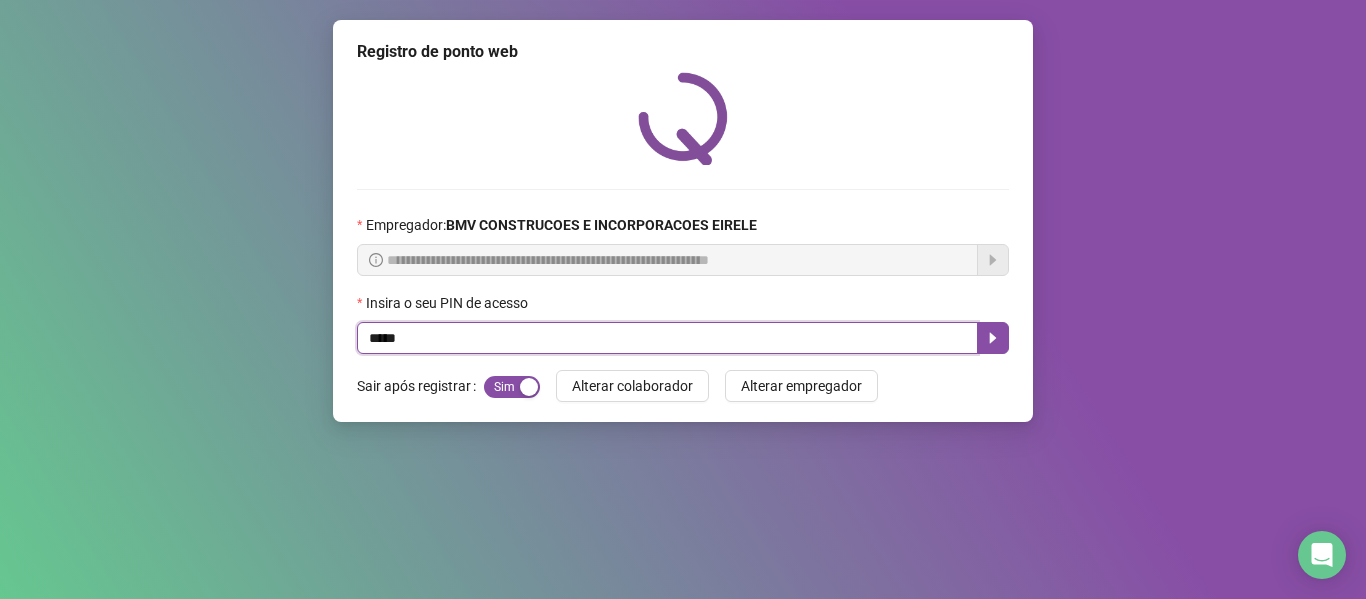 type on "*****" 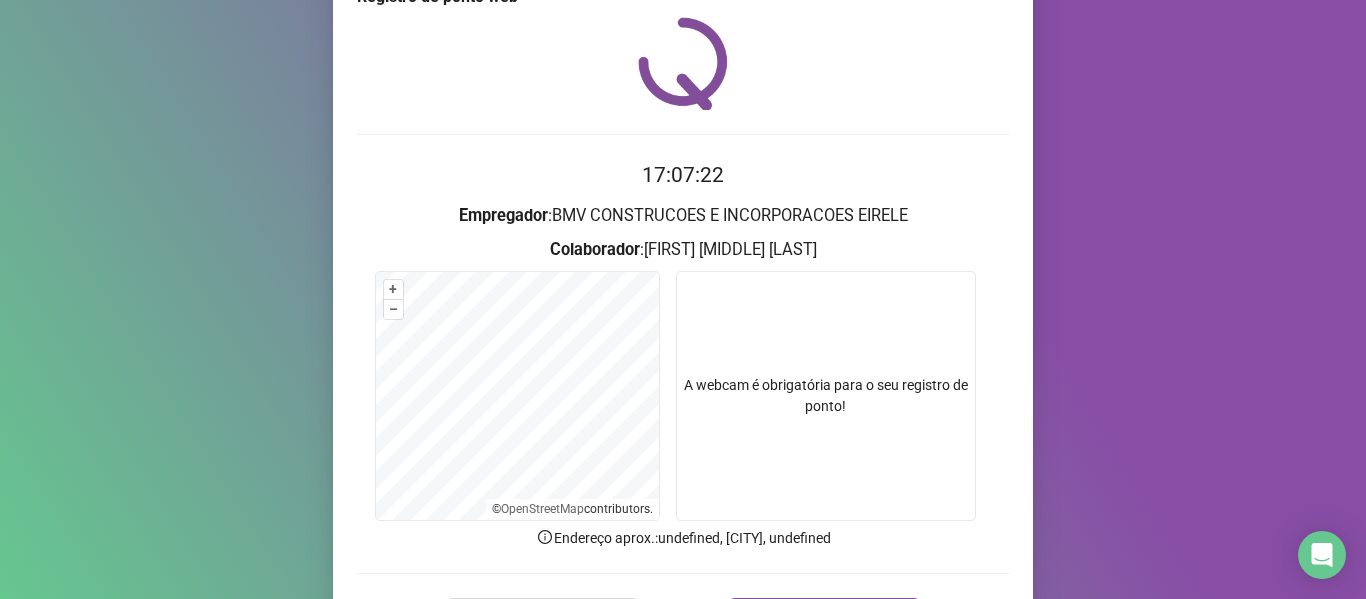 scroll, scrollTop: 182, scrollLeft: 0, axis: vertical 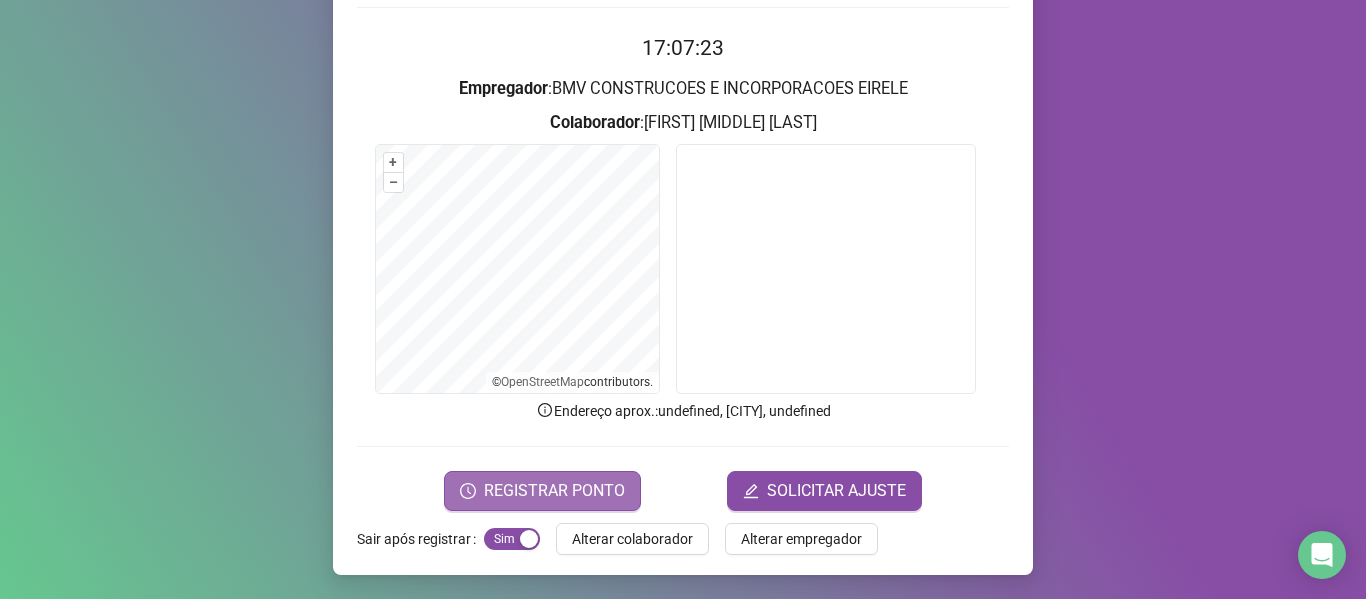 click on "REGISTRAR PONTO" at bounding box center [554, 491] 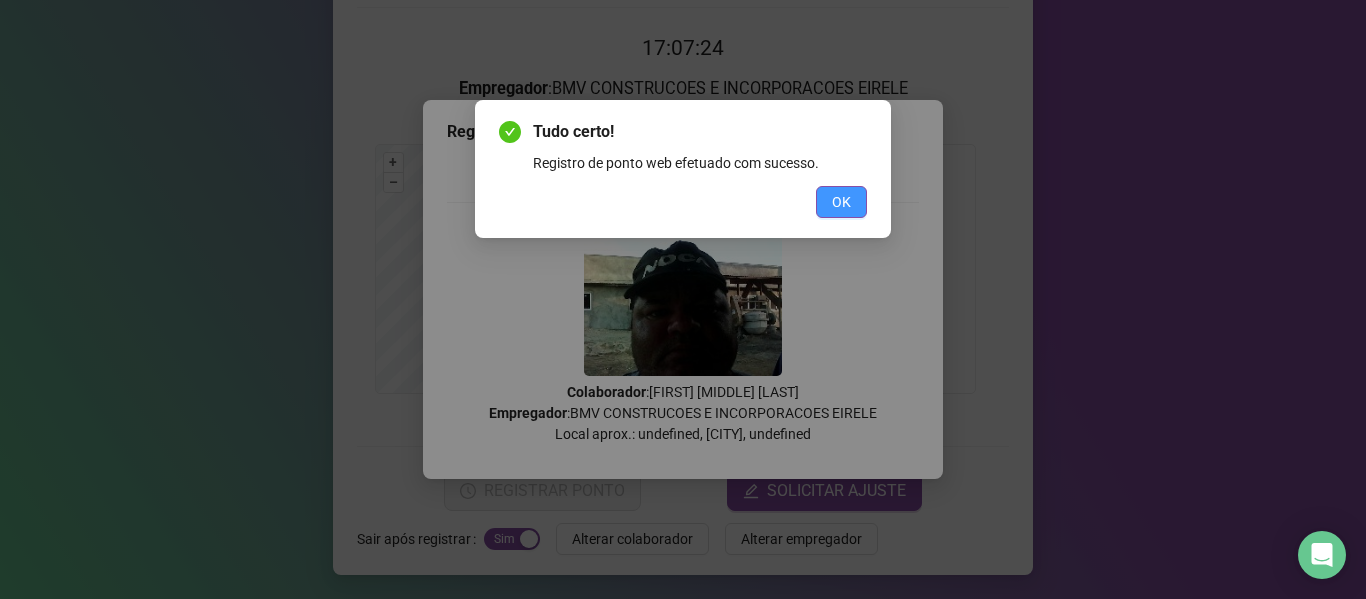 click on "OK" at bounding box center (841, 202) 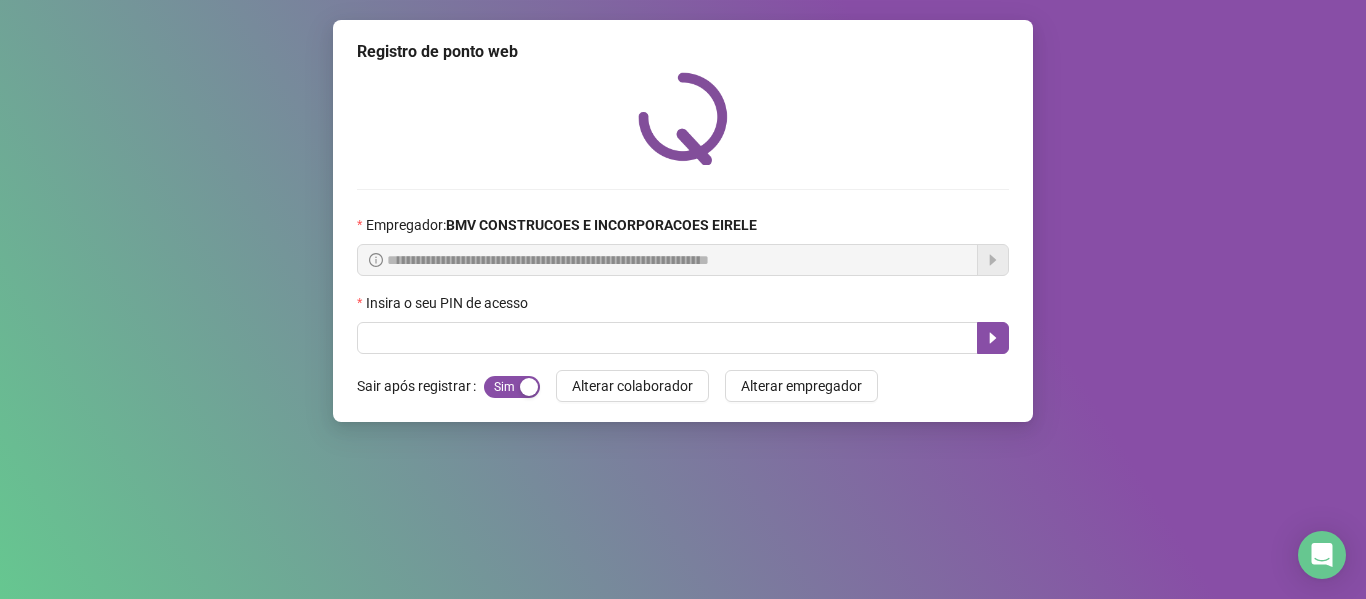 scroll, scrollTop: 0, scrollLeft: 0, axis: both 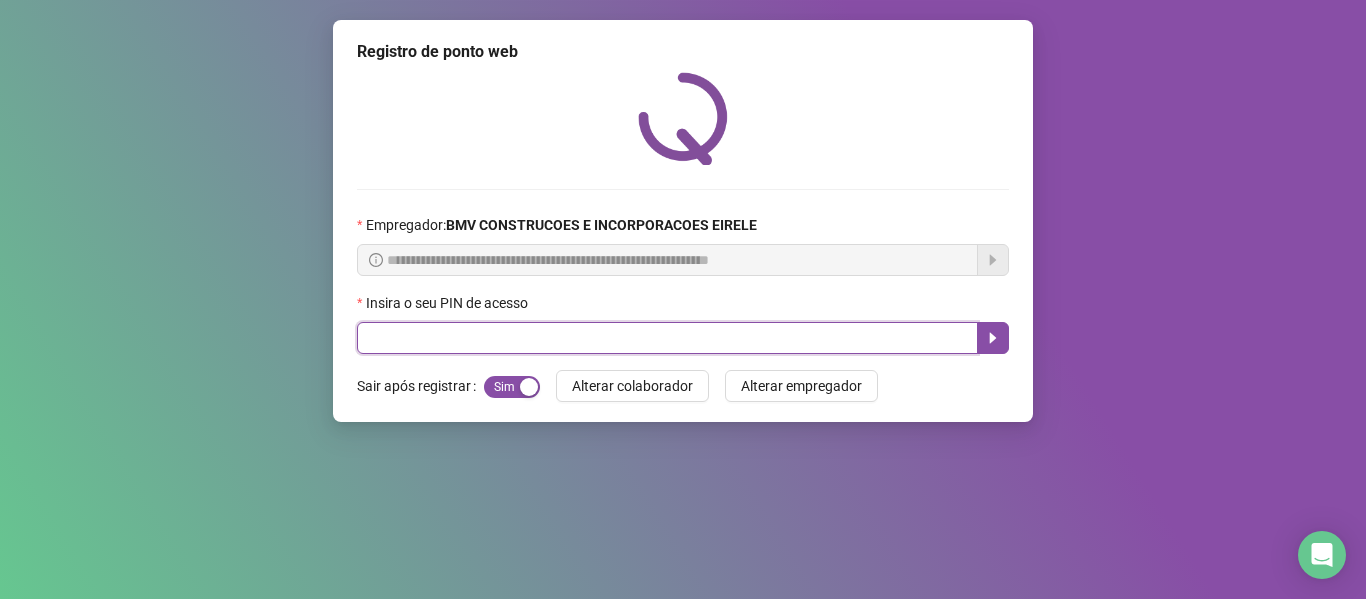 click at bounding box center (667, 338) 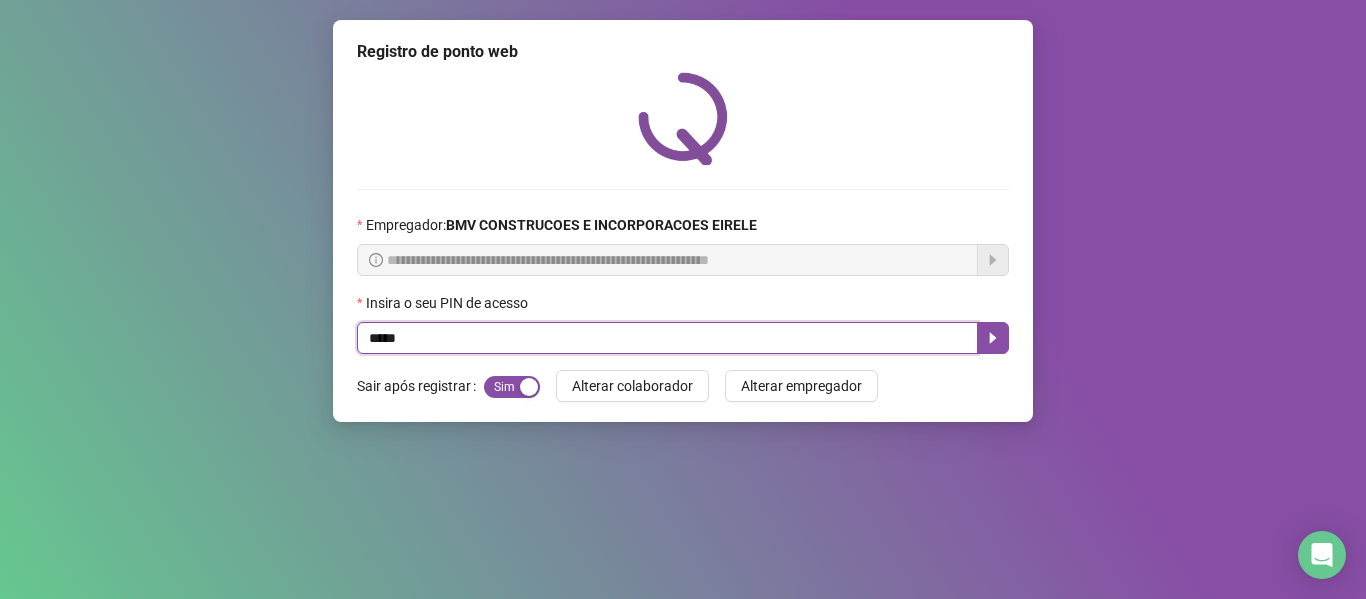 type on "*****" 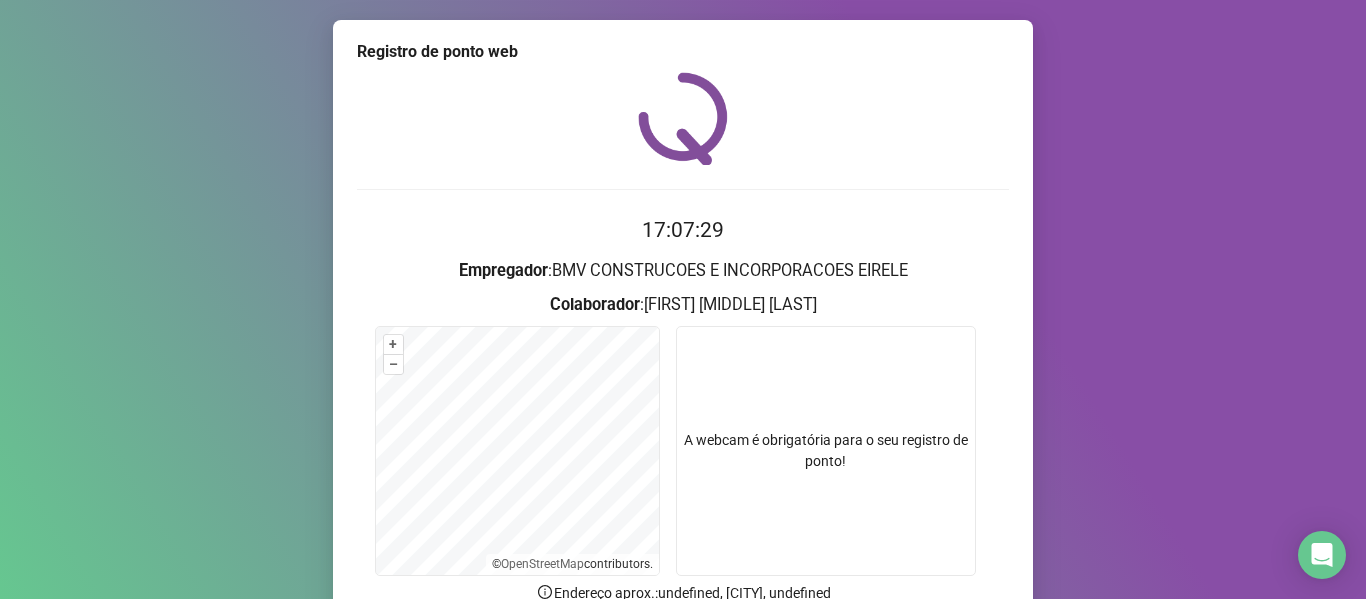 scroll, scrollTop: 182, scrollLeft: 0, axis: vertical 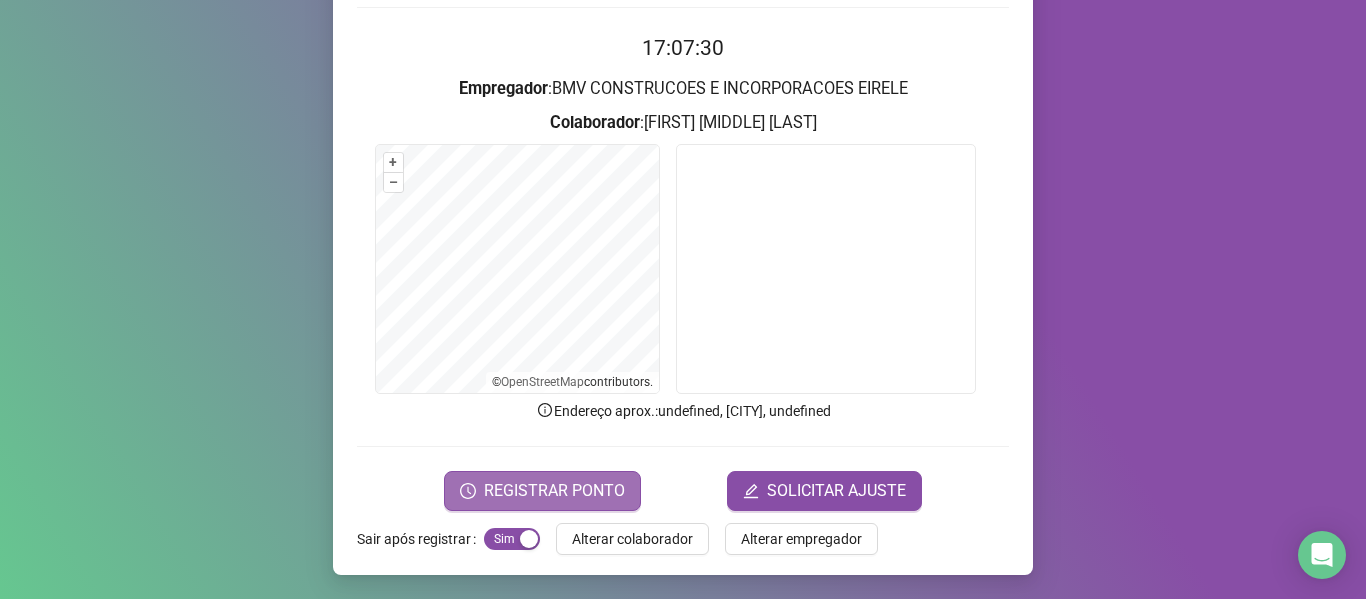 click on "REGISTRAR PONTO" at bounding box center [554, 491] 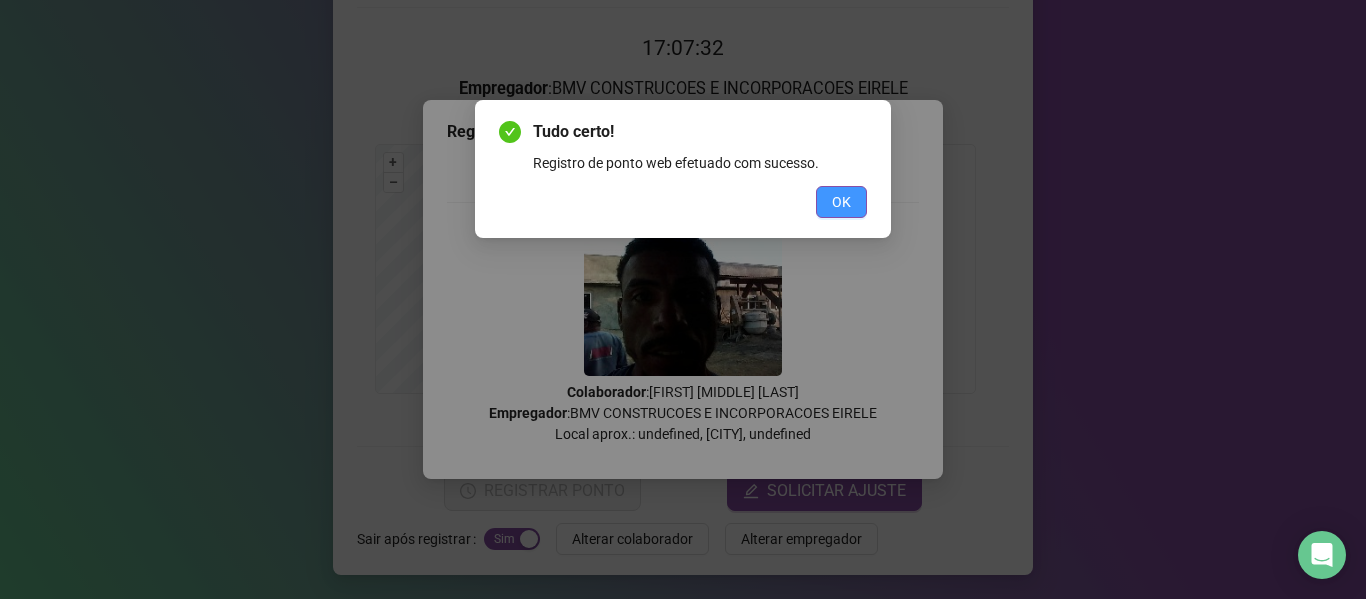 click on "OK" at bounding box center [841, 202] 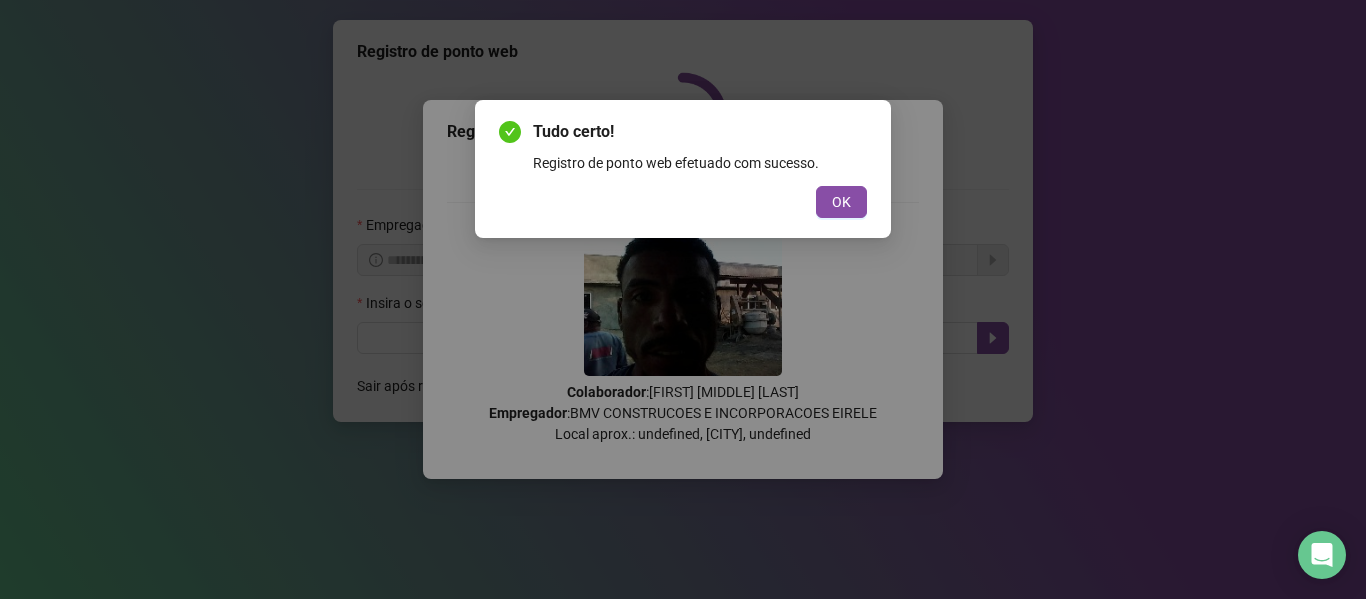 scroll, scrollTop: 0, scrollLeft: 0, axis: both 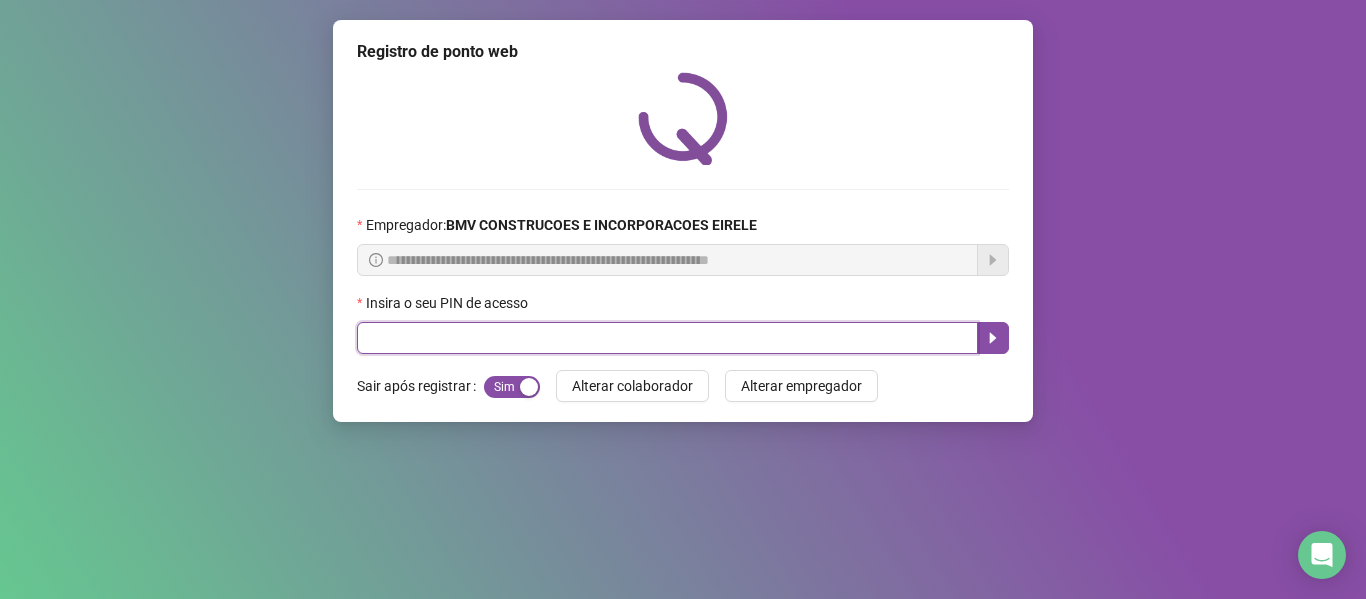 click at bounding box center (667, 338) 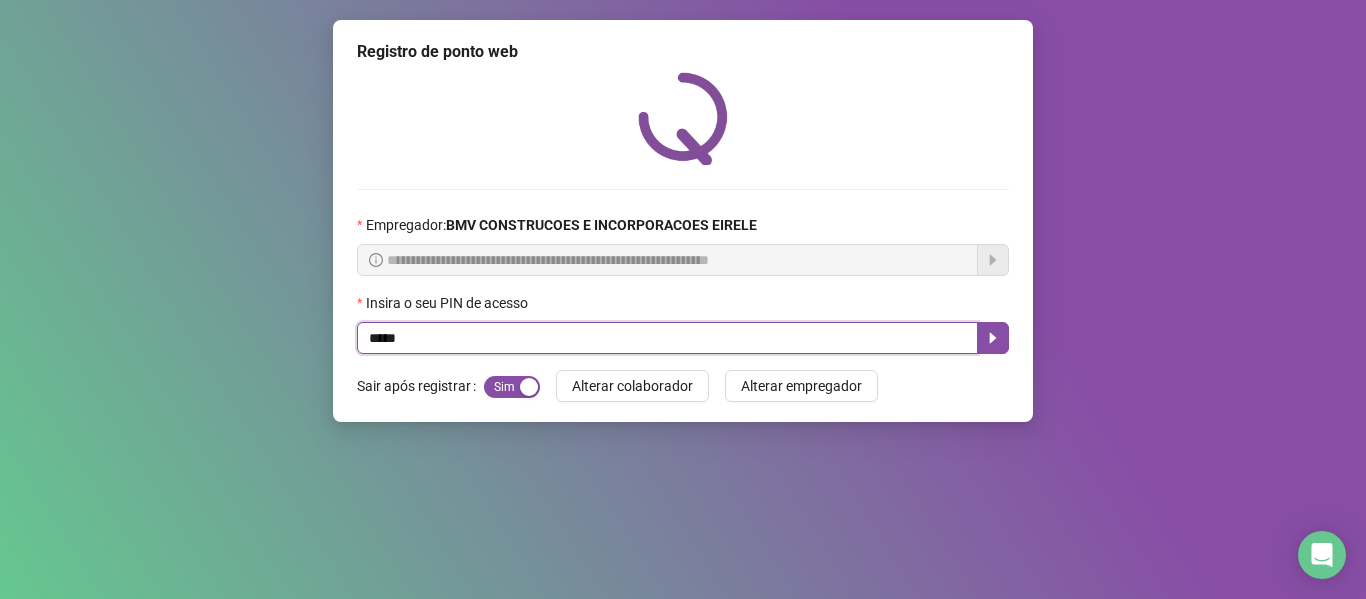type on "*****" 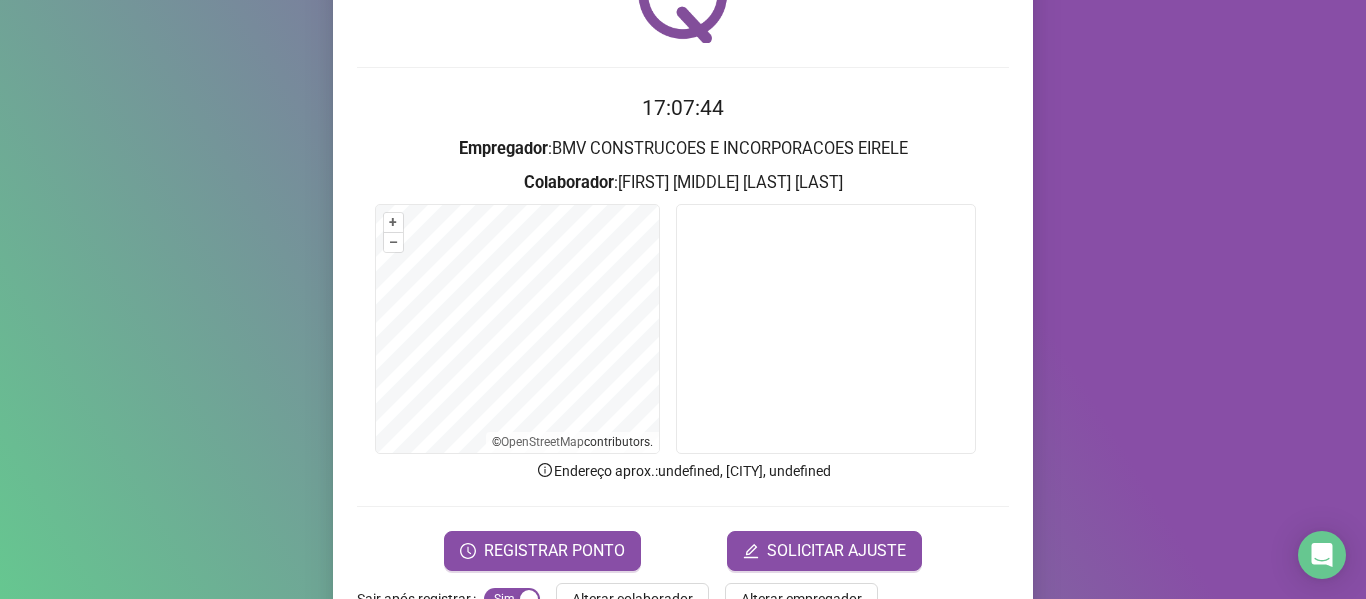 scroll, scrollTop: 182, scrollLeft: 0, axis: vertical 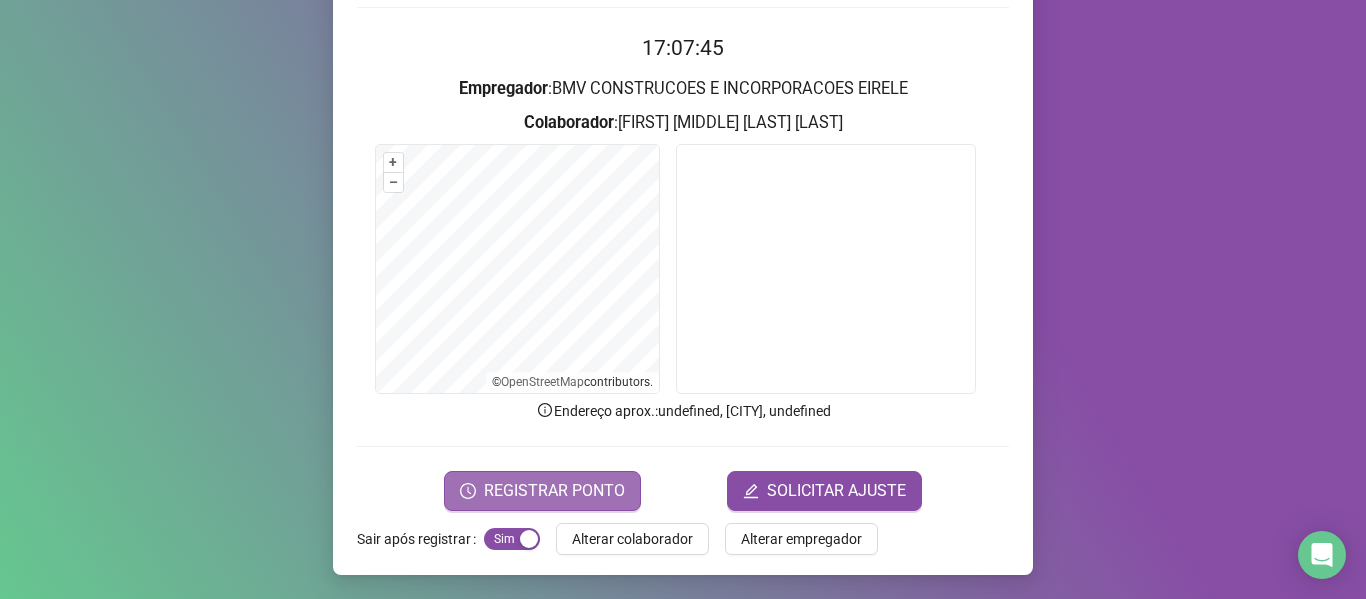 click on "REGISTRAR PONTO" at bounding box center (554, 491) 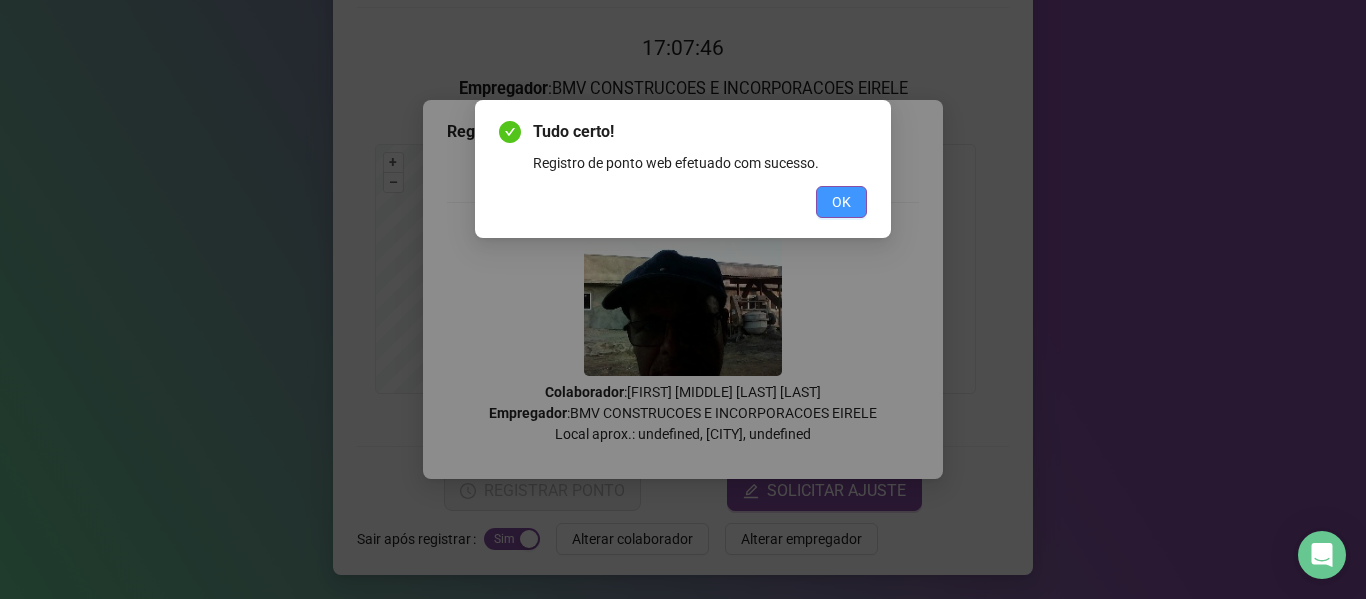 click on "OK" at bounding box center [841, 202] 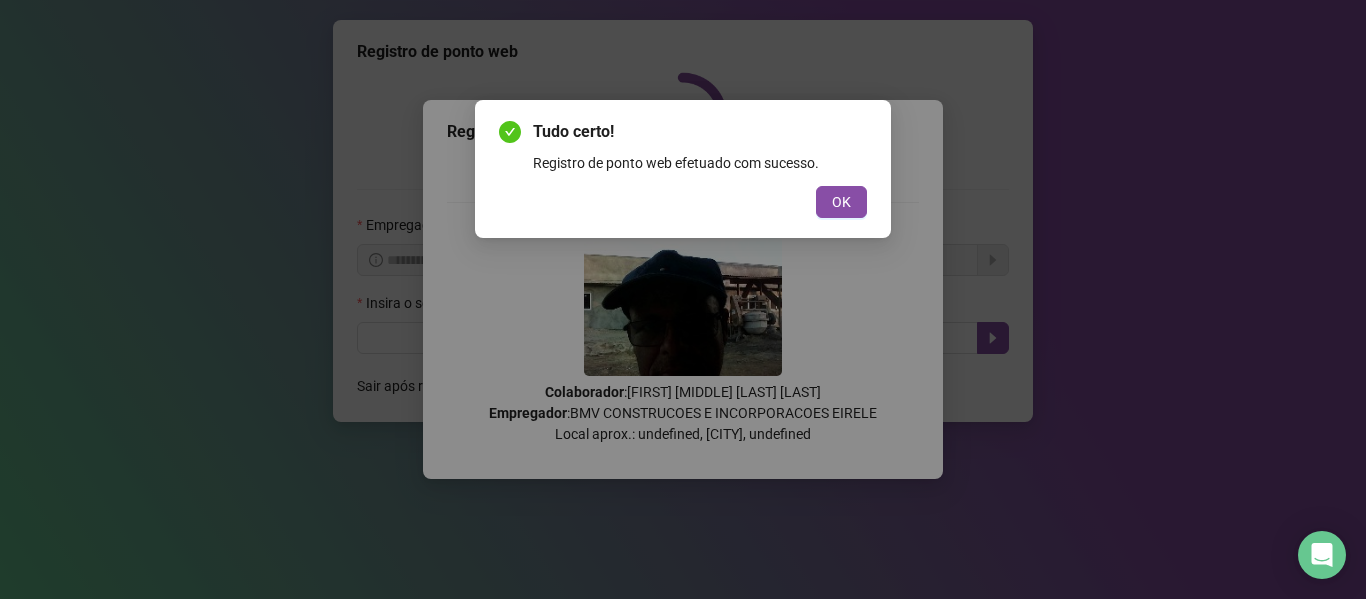 scroll, scrollTop: 0, scrollLeft: 0, axis: both 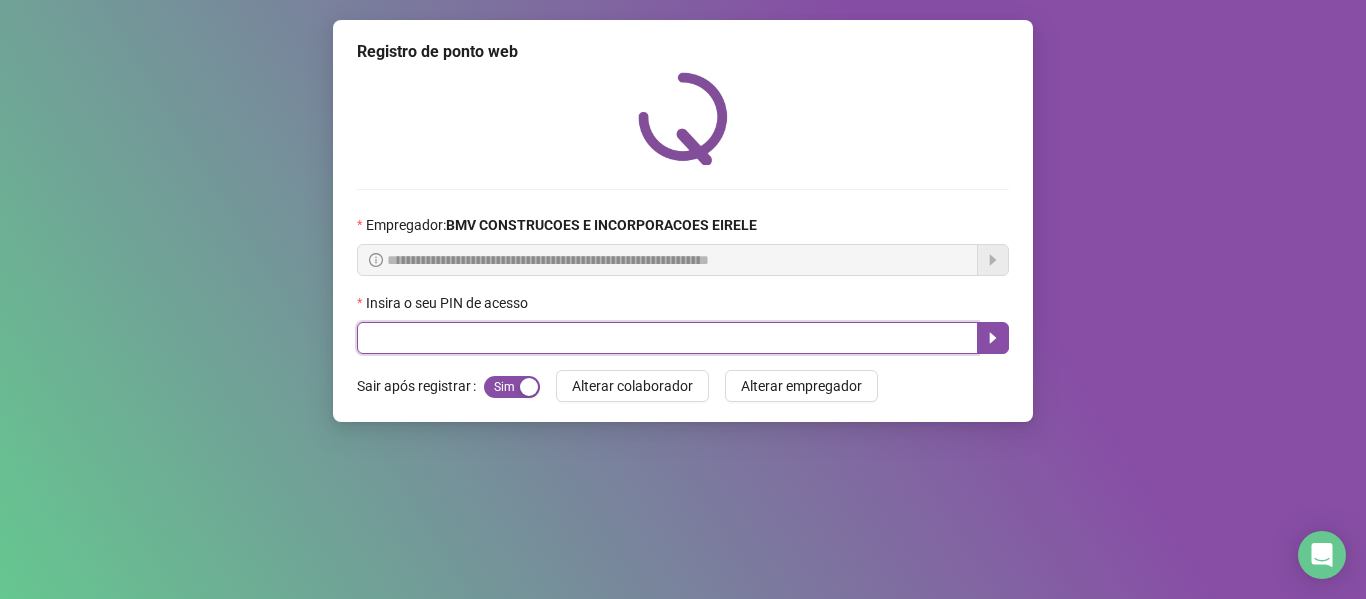 click at bounding box center (667, 338) 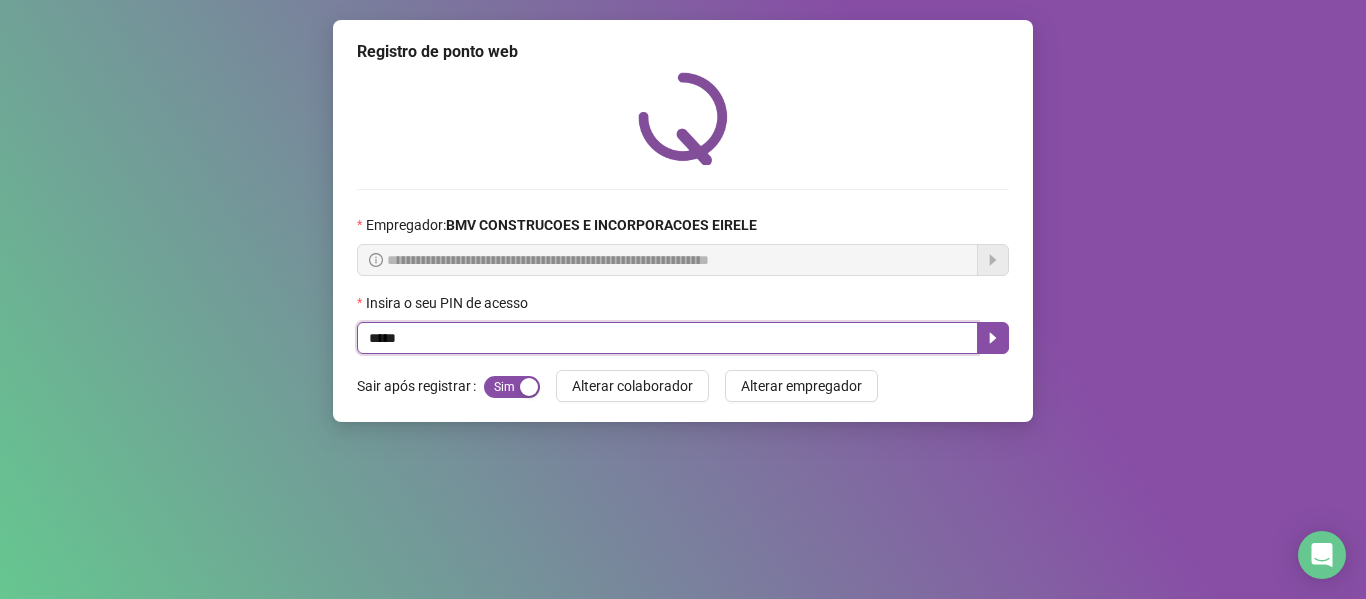 type on "*****" 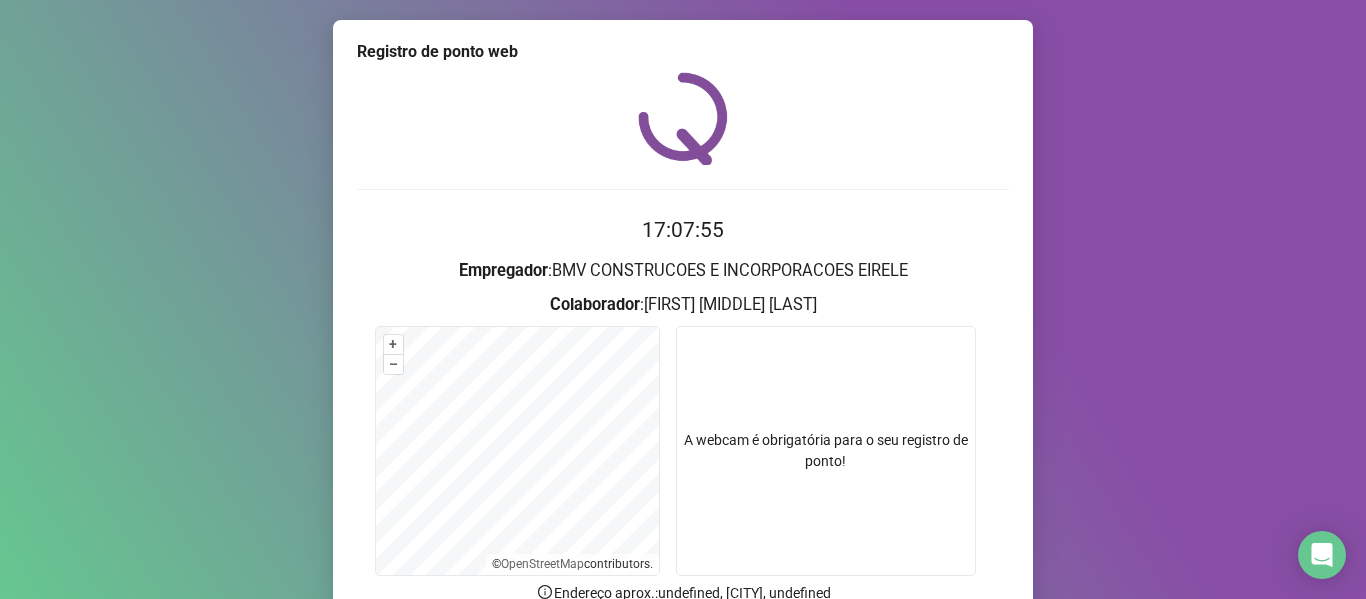 scroll, scrollTop: 182, scrollLeft: 0, axis: vertical 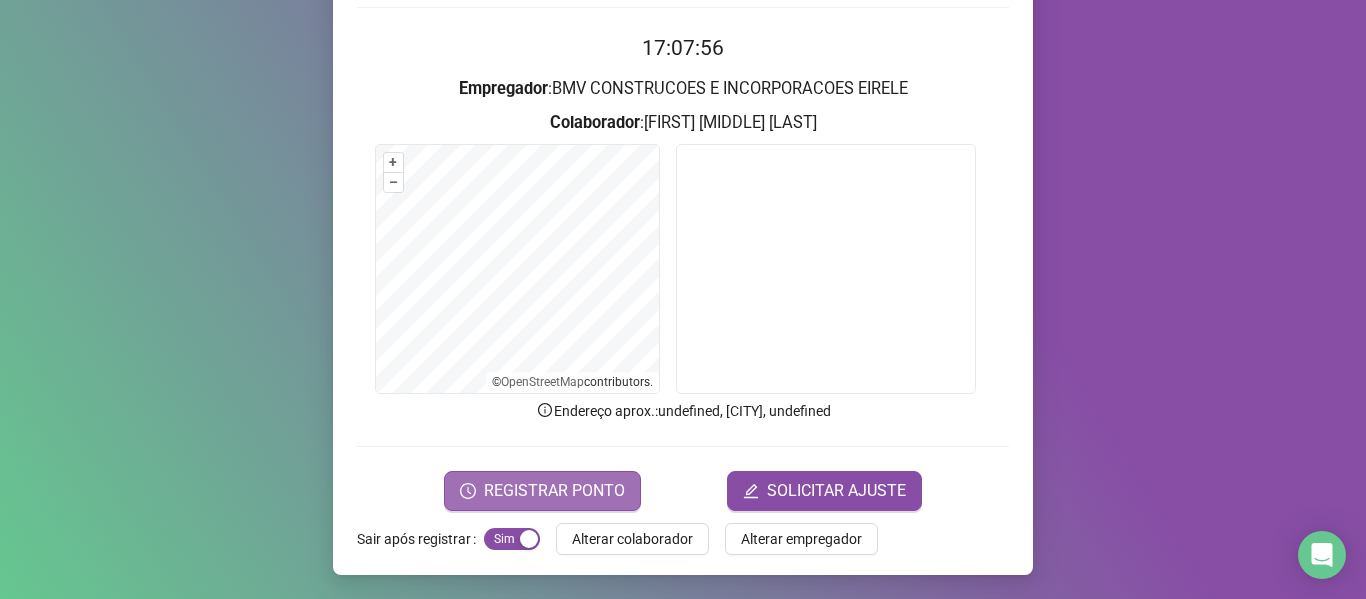 click on "REGISTRAR PONTO" at bounding box center (554, 491) 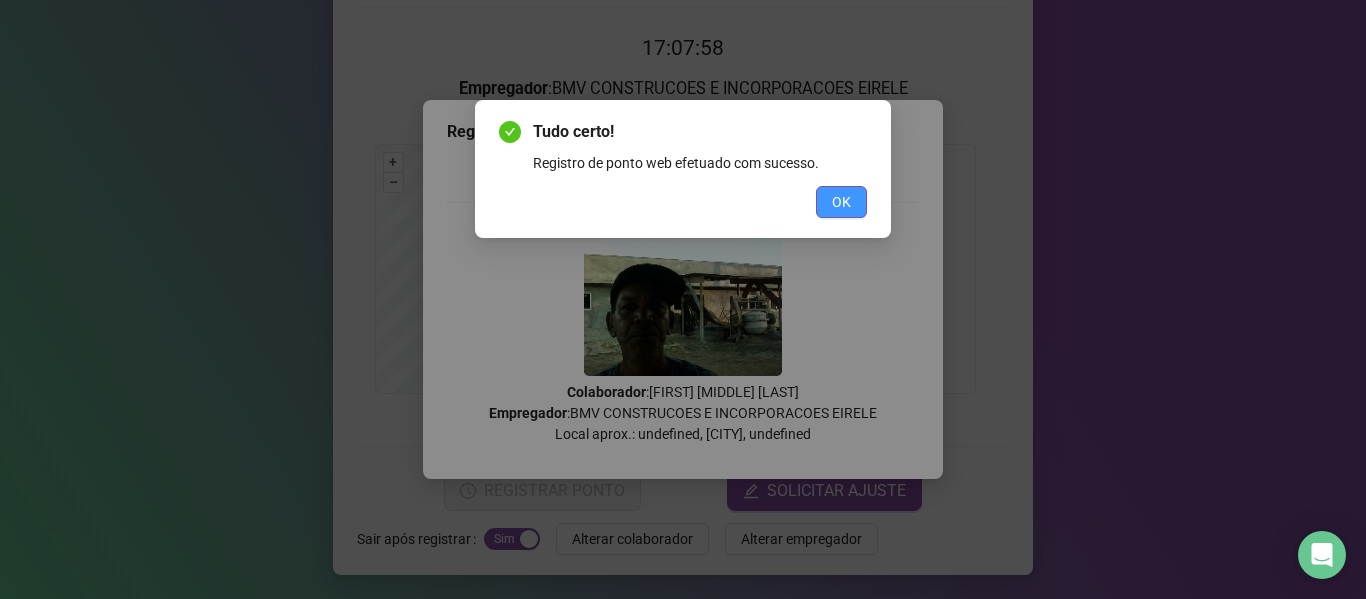 click on "OK" at bounding box center [841, 202] 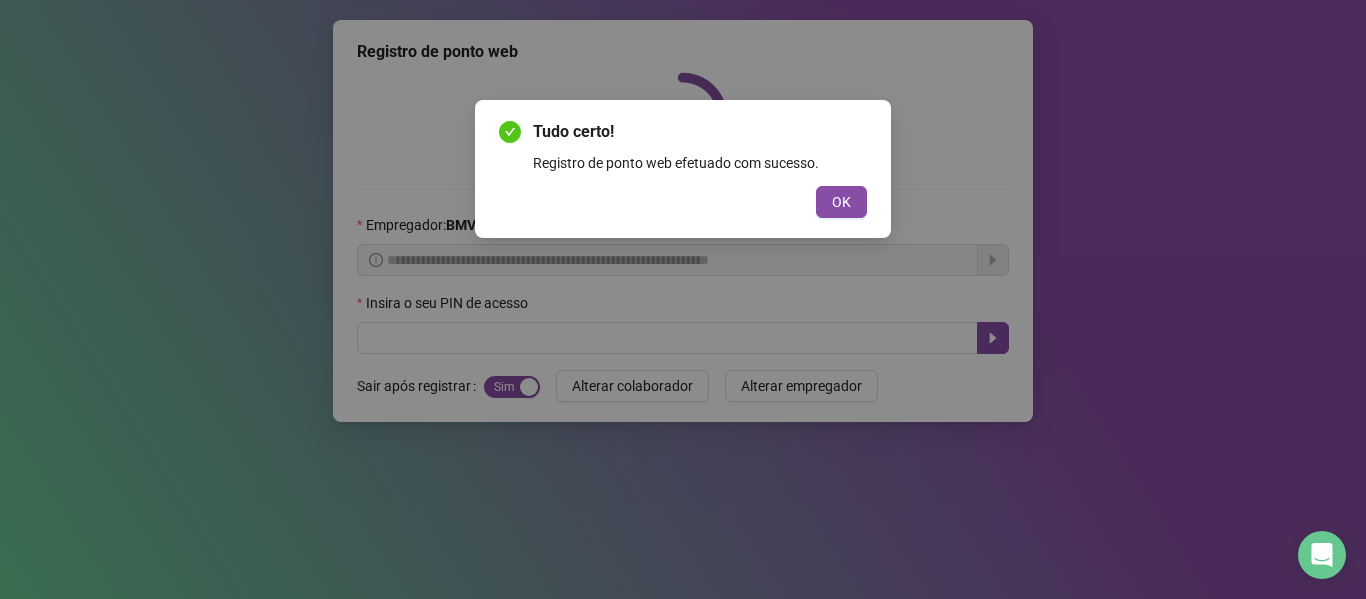scroll, scrollTop: 0, scrollLeft: 0, axis: both 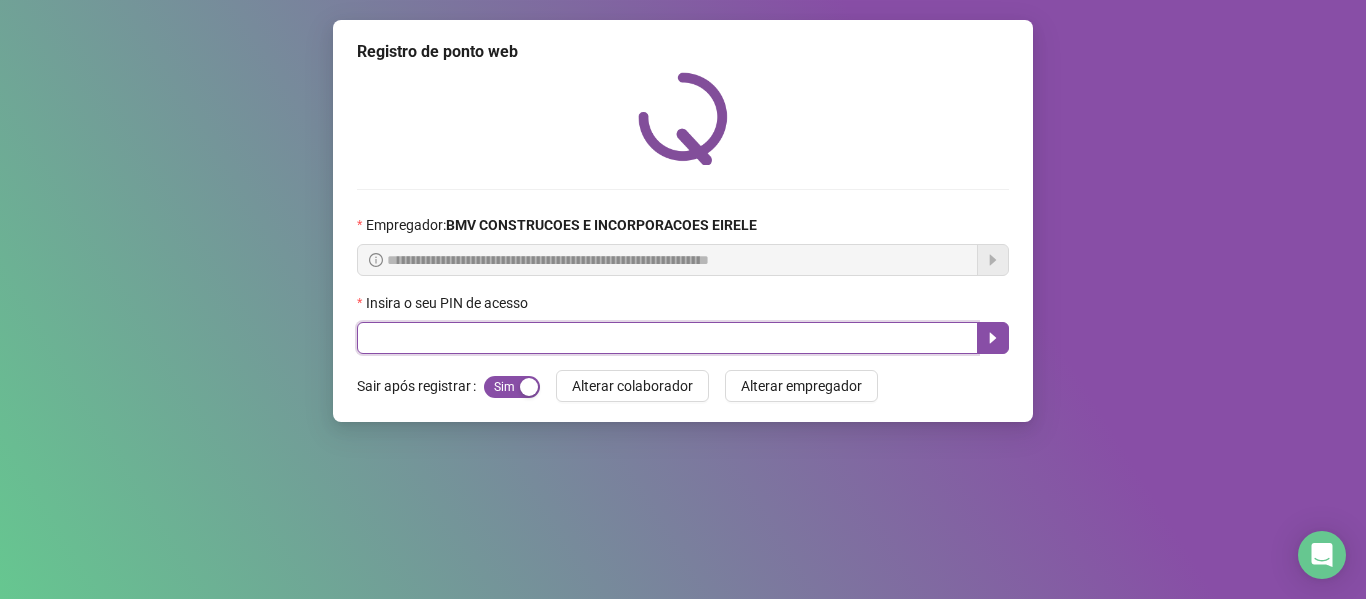 click at bounding box center [667, 338] 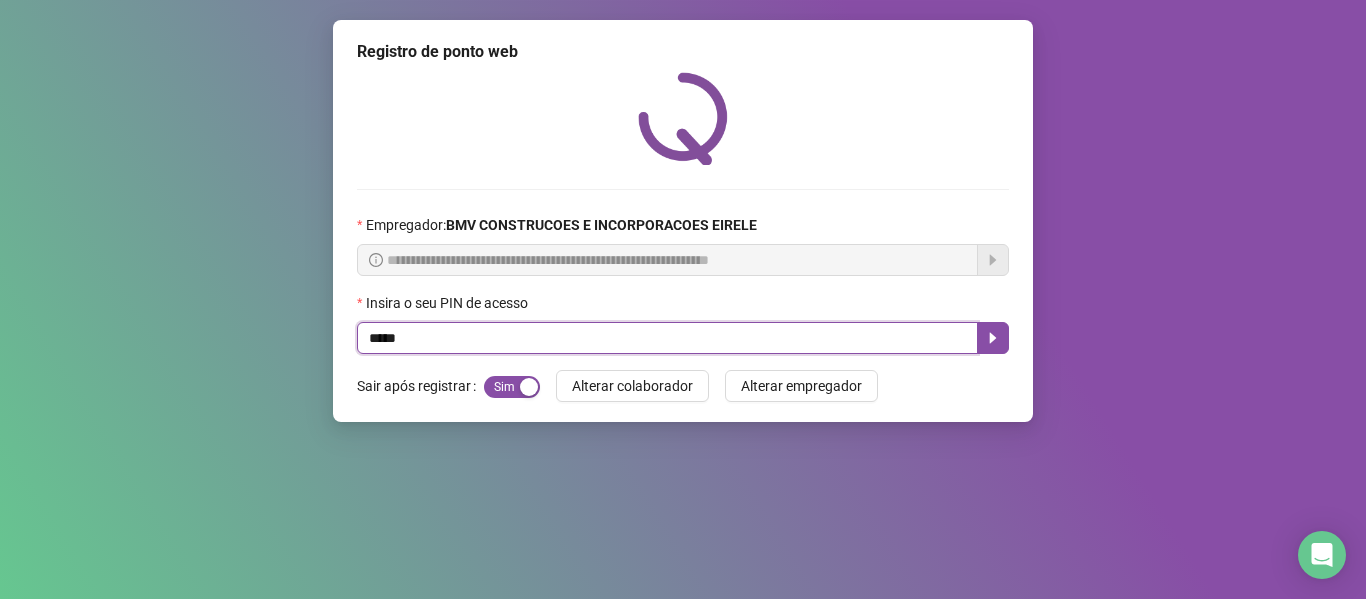 type on "*****" 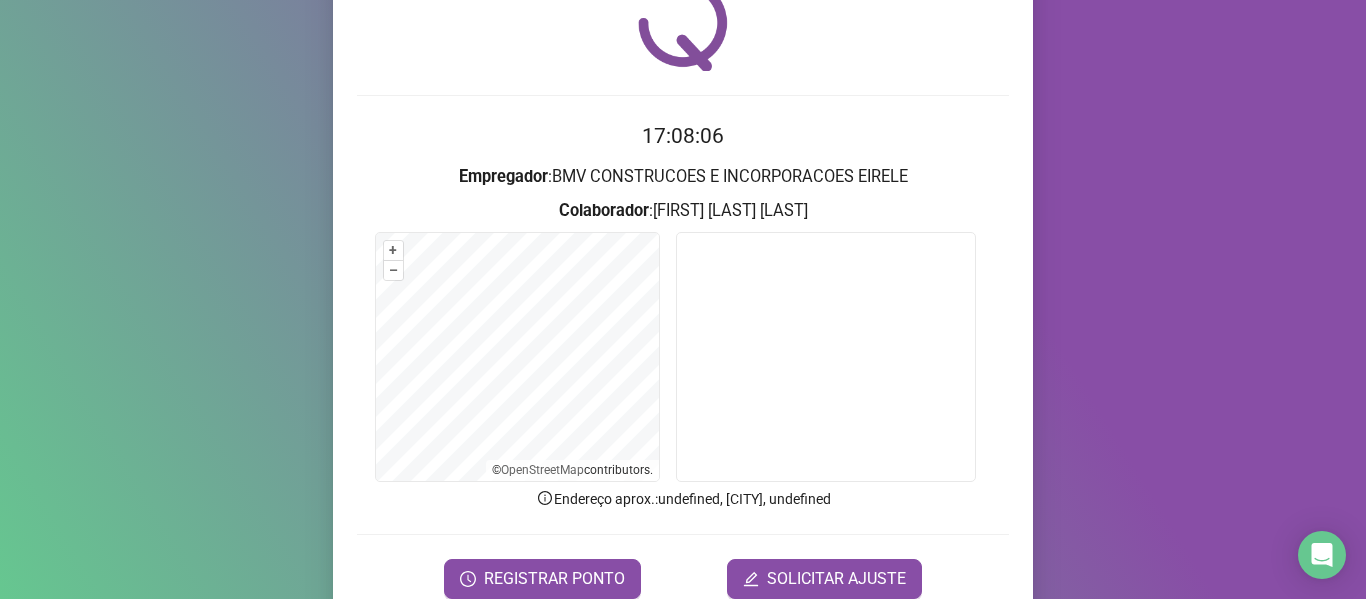 scroll, scrollTop: 182, scrollLeft: 0, axis: vertical 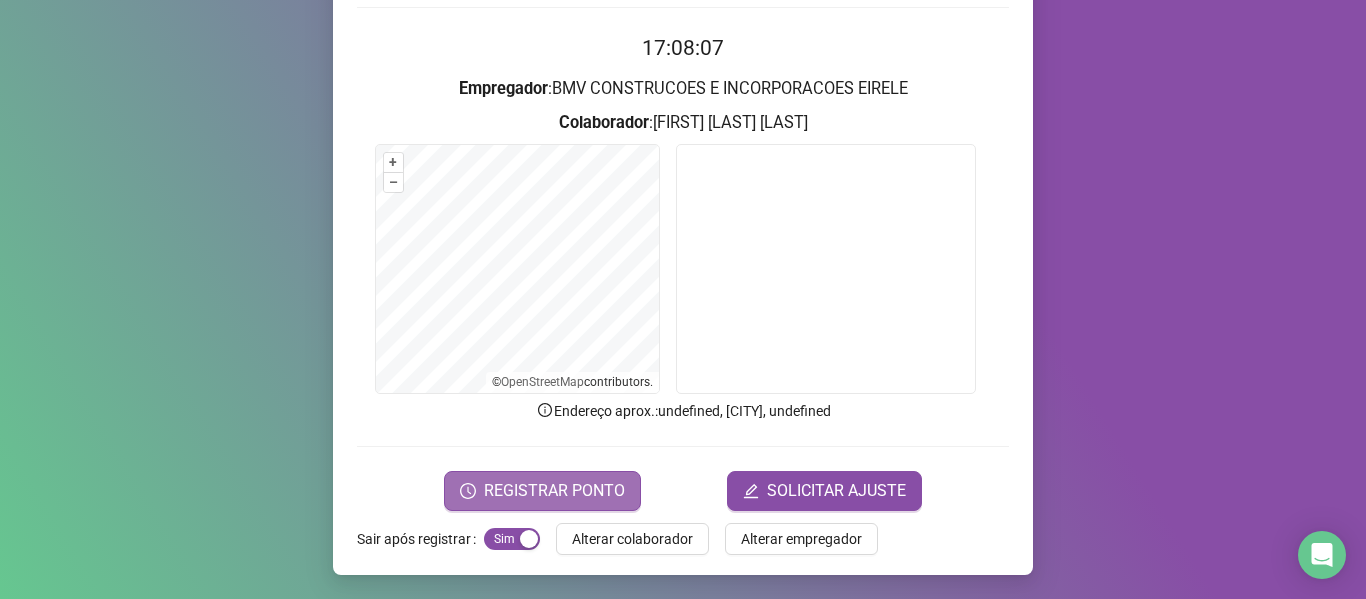 click on "REGISTRAR PONTO" at bounding box center (554, 491) 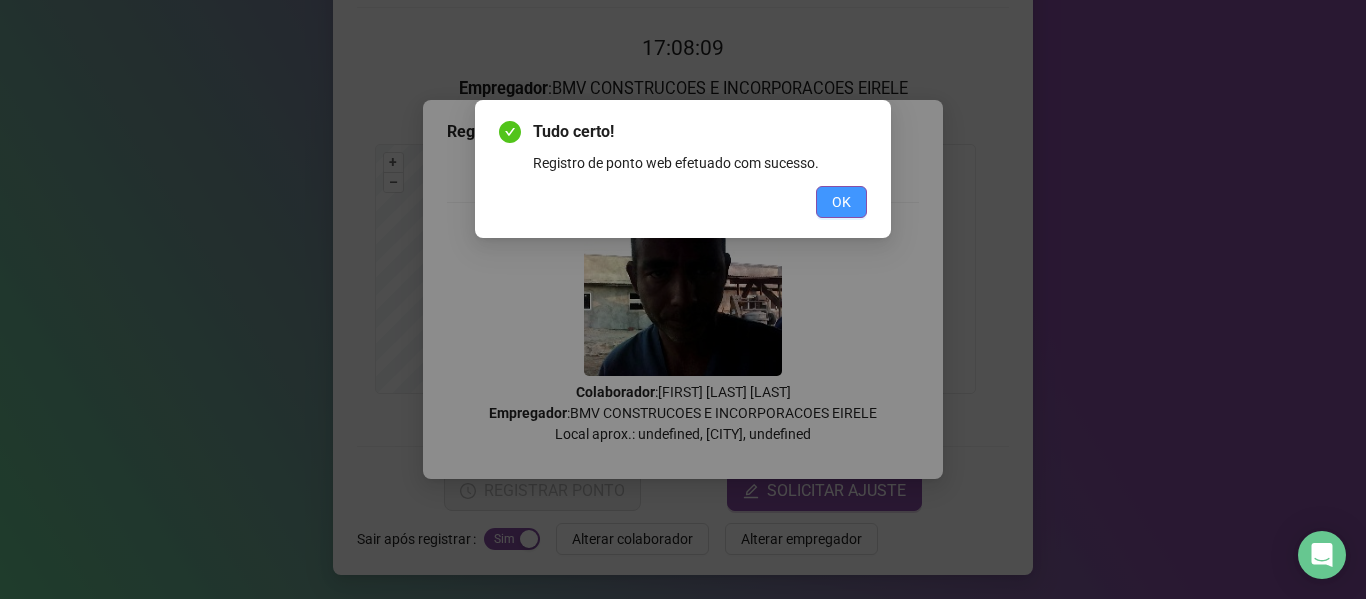 click on "OK" at bounding box center [841, 202] 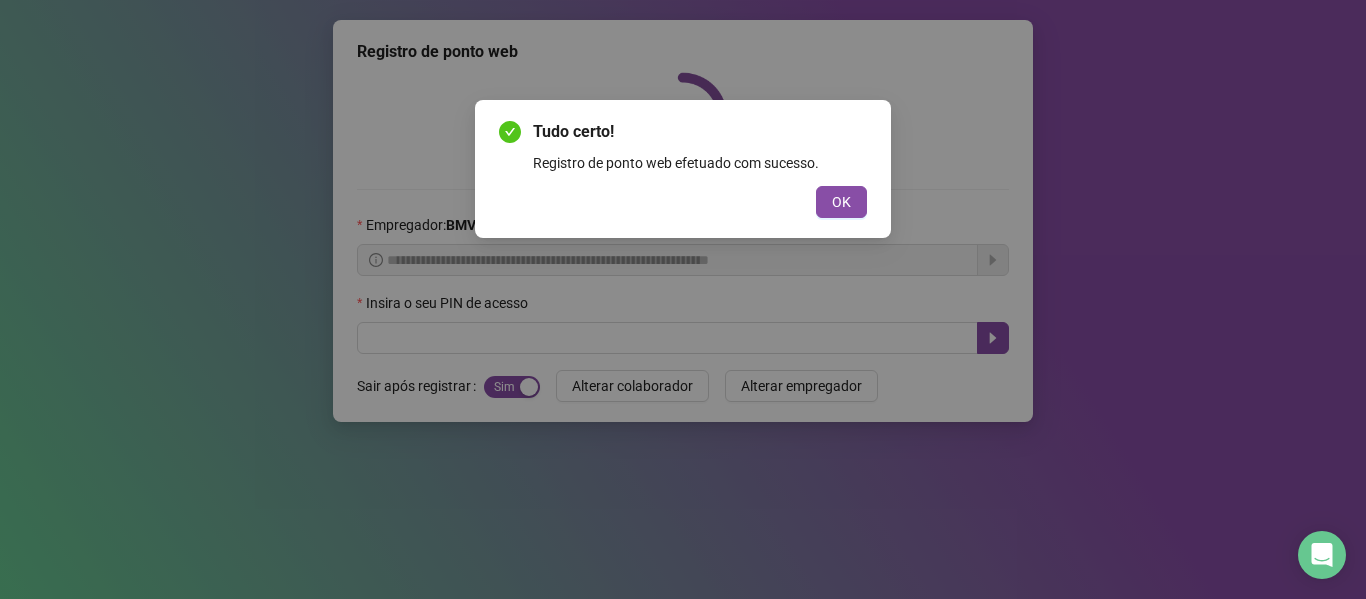 scroll, scrollTop: 0, scrollLeft: 0, axis: both 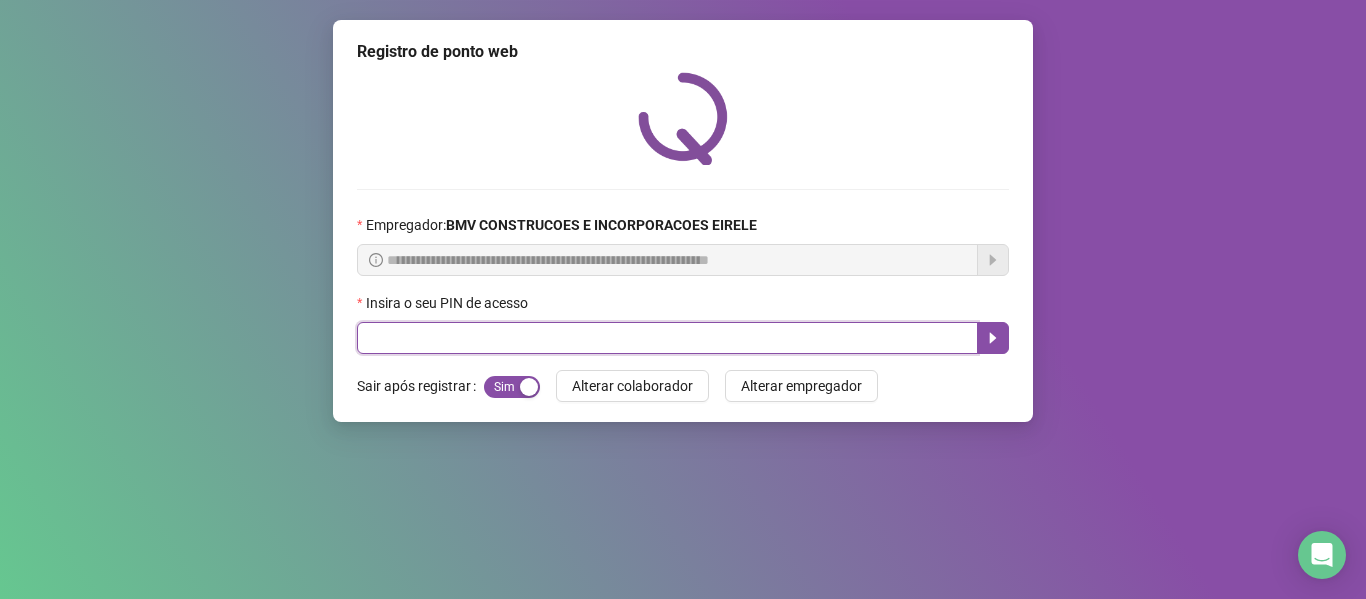 click at bounding box center (667, 338) 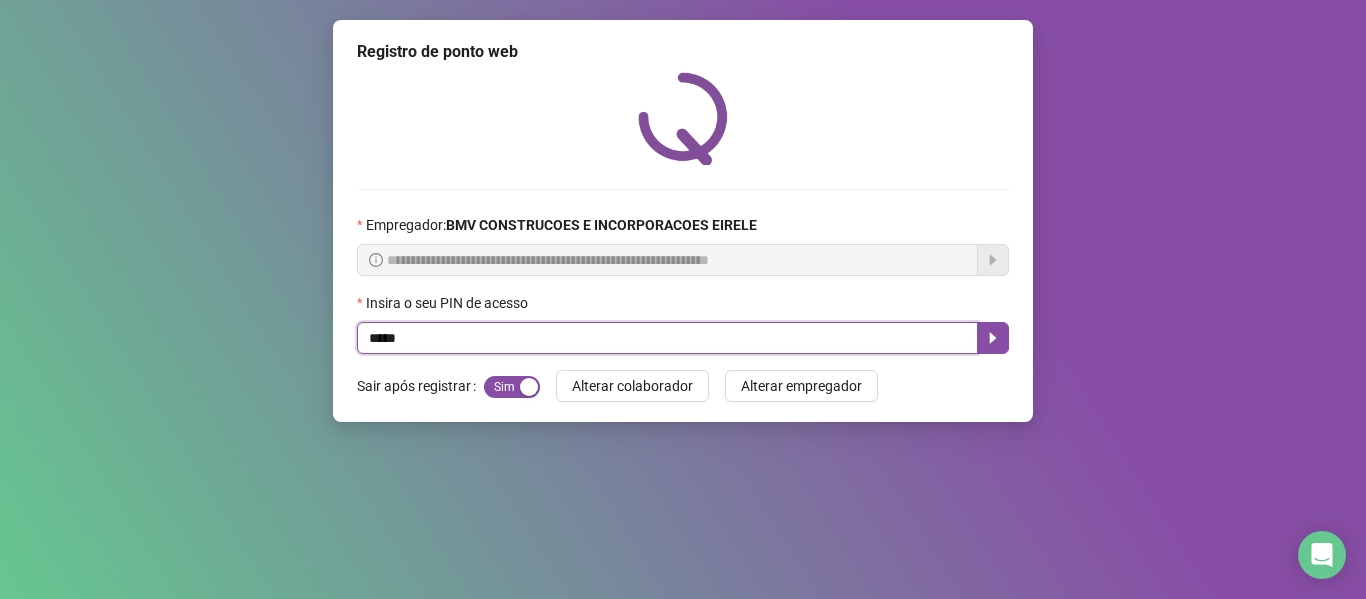 type on "*****" 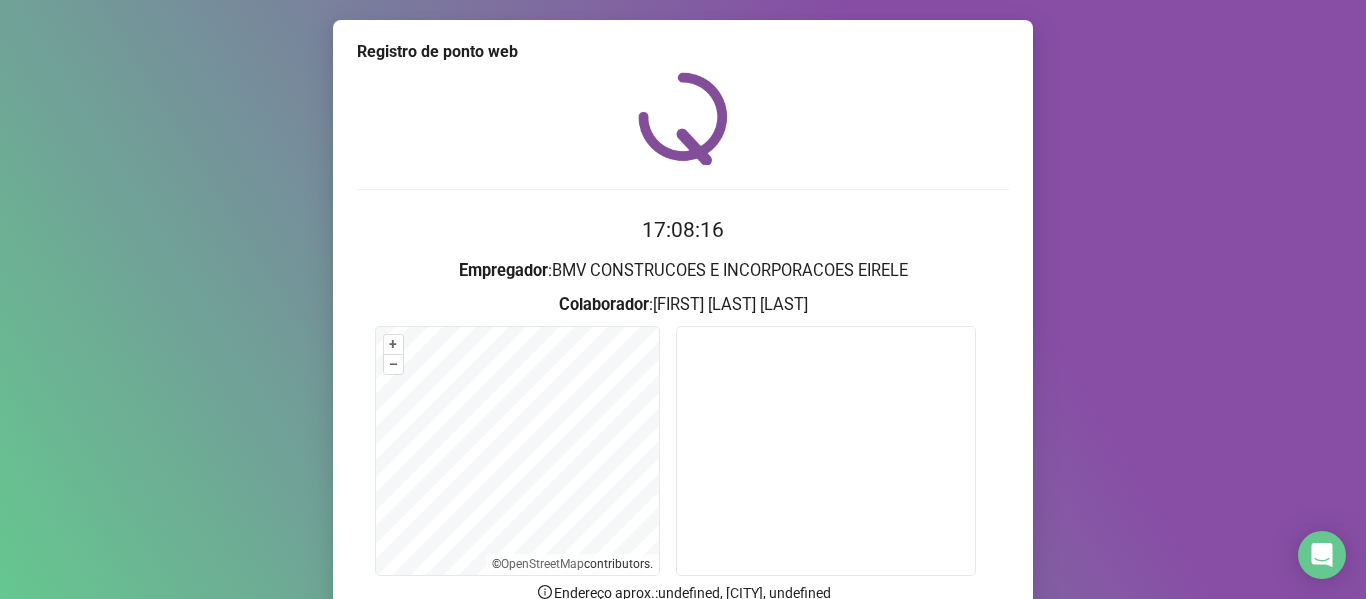 scroll, scrollTop: 182, scrollLeft: 0, axis: vertical 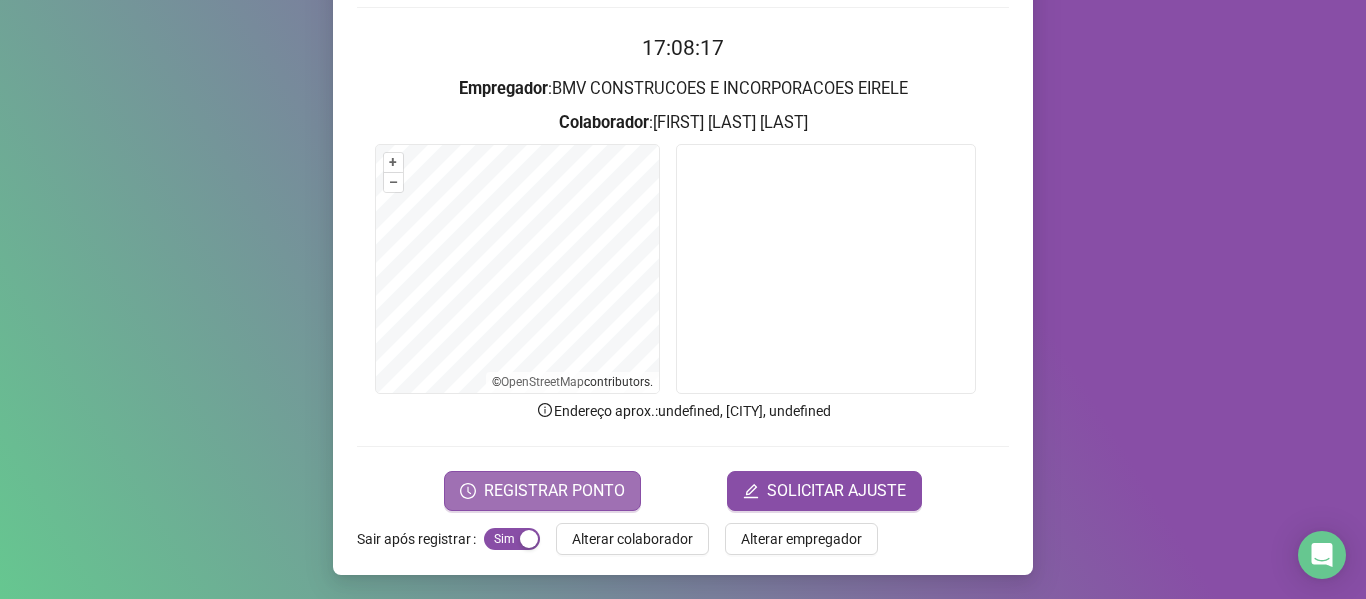 click on "REGISTRAR PONTO" at bounding box center [554, 491] 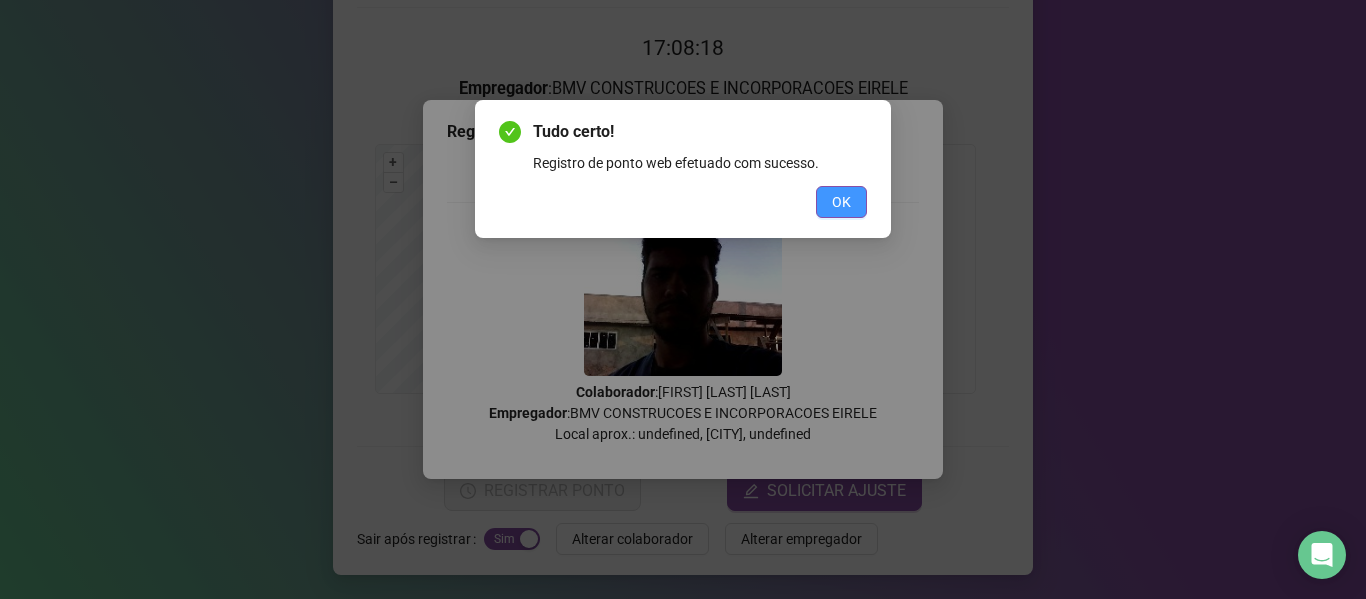 click on "OK" at bounding box center (841, 202) 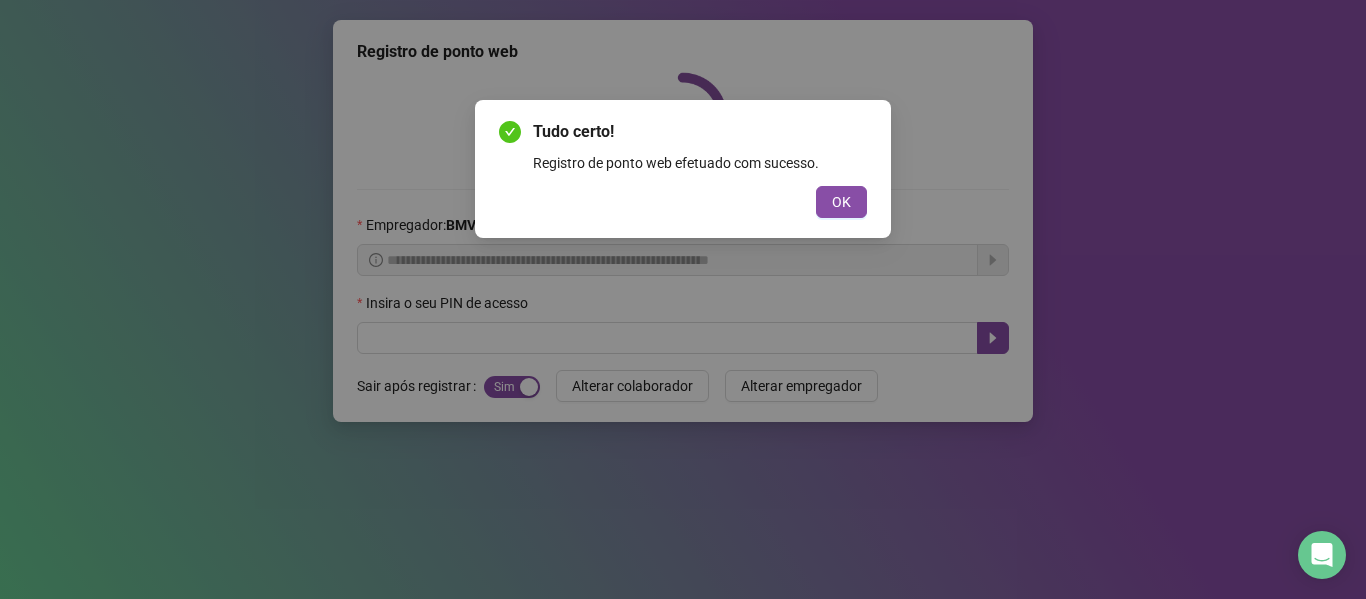 scroll, scrollTop: 0, scrollLeft: 0, axis: both 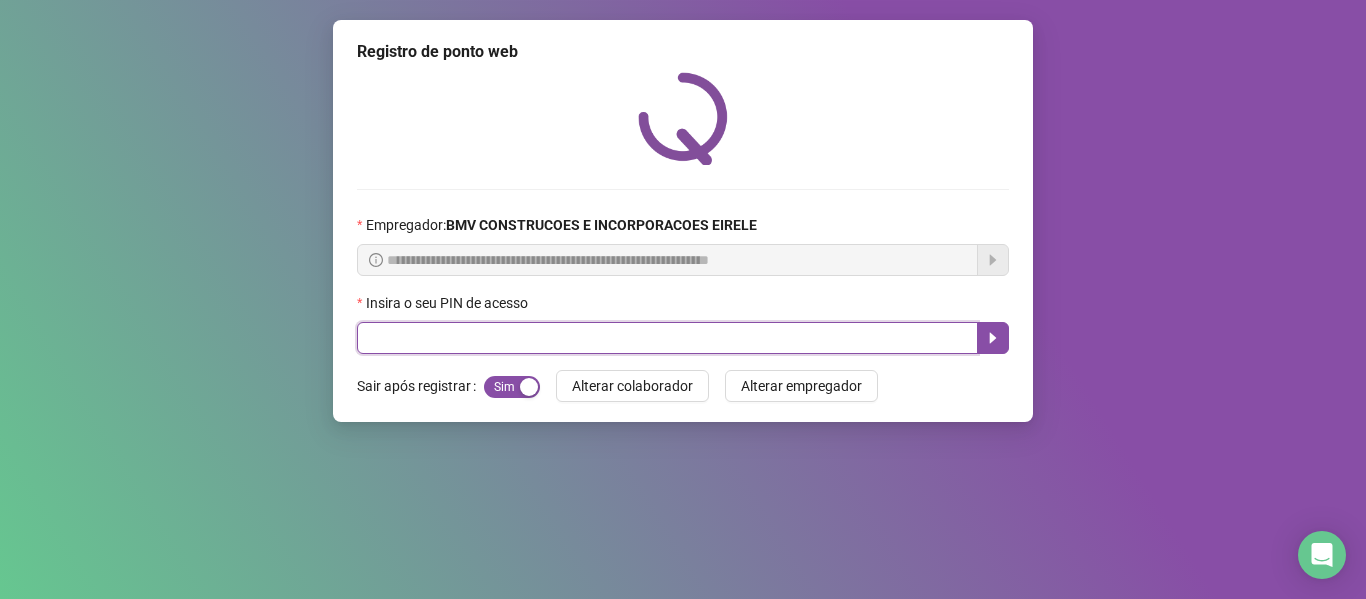 click at bounding box center (667, 338) 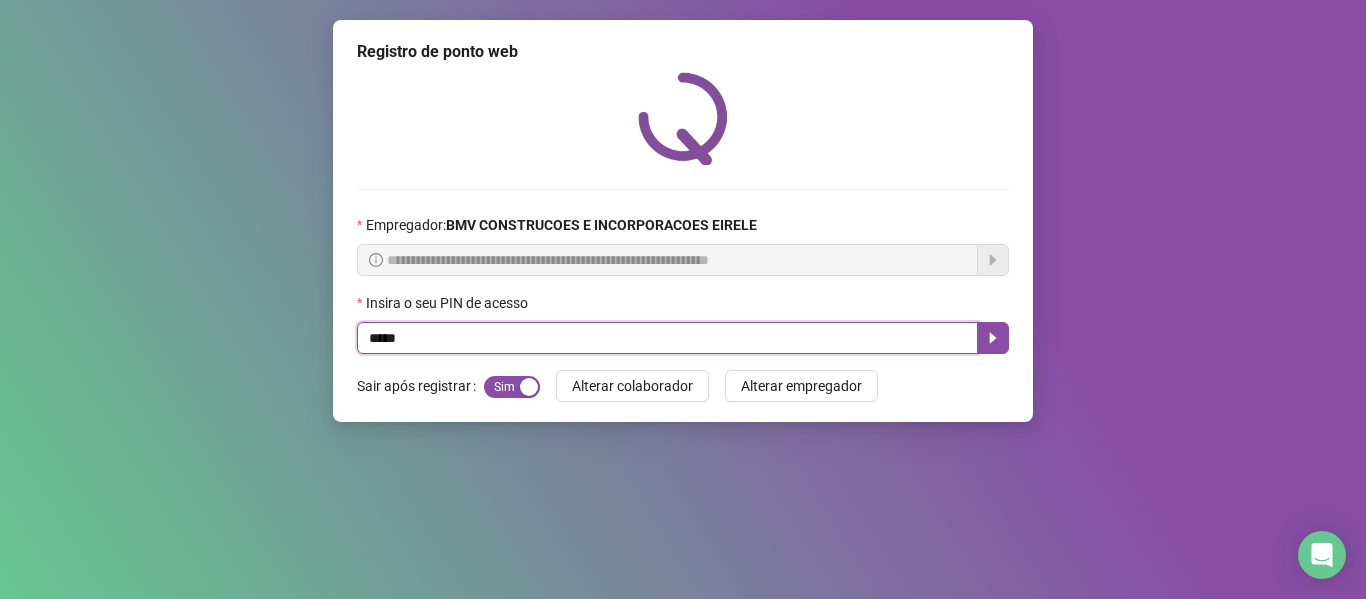 type on "*****" 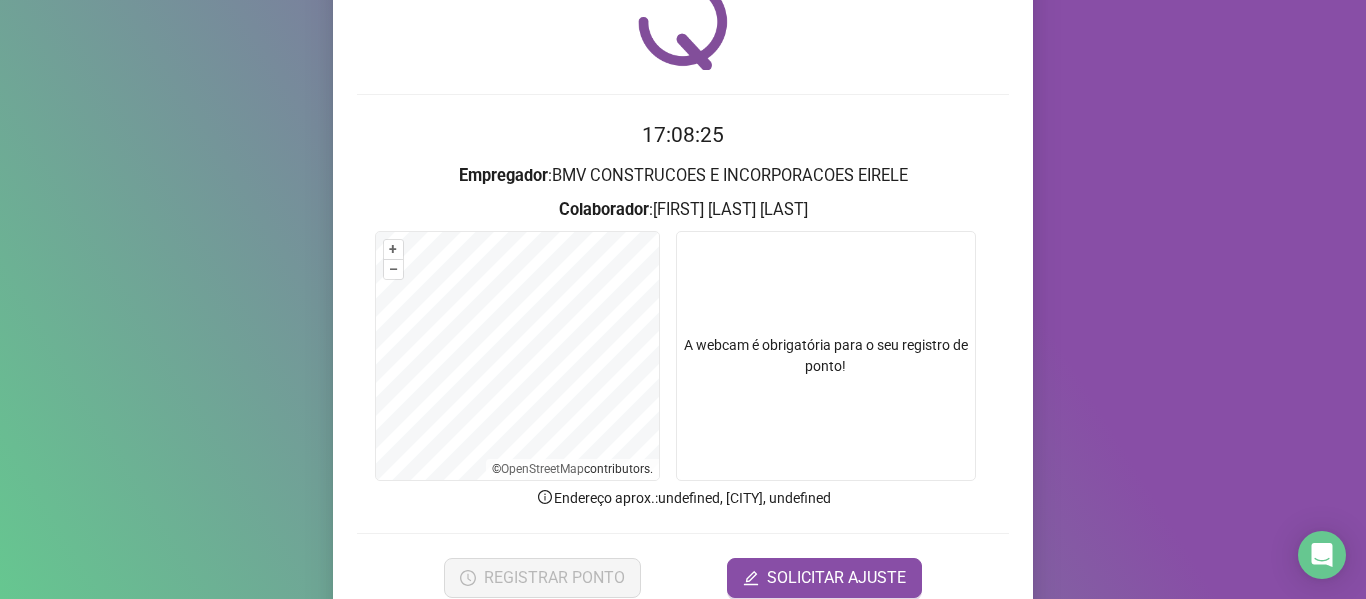 scroll, scrollTop: 182, scrollLeft: 0, axis: vertical 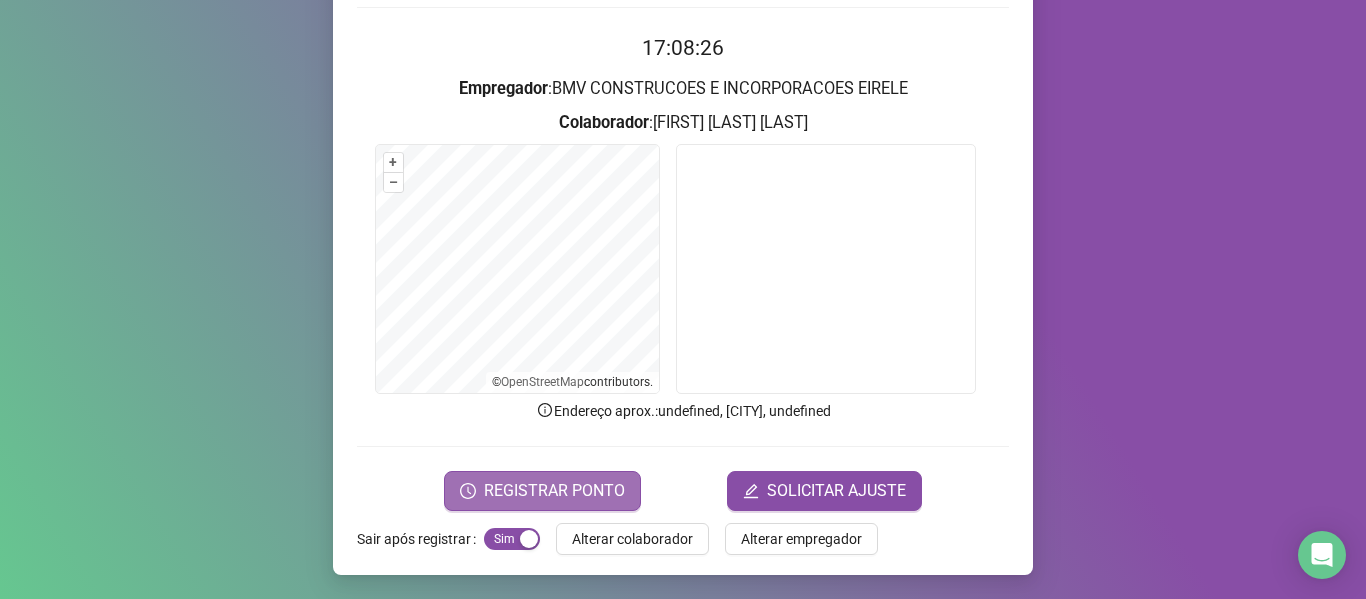 click on "REGISTRAR PONTO" at bounding box center (554, 491) 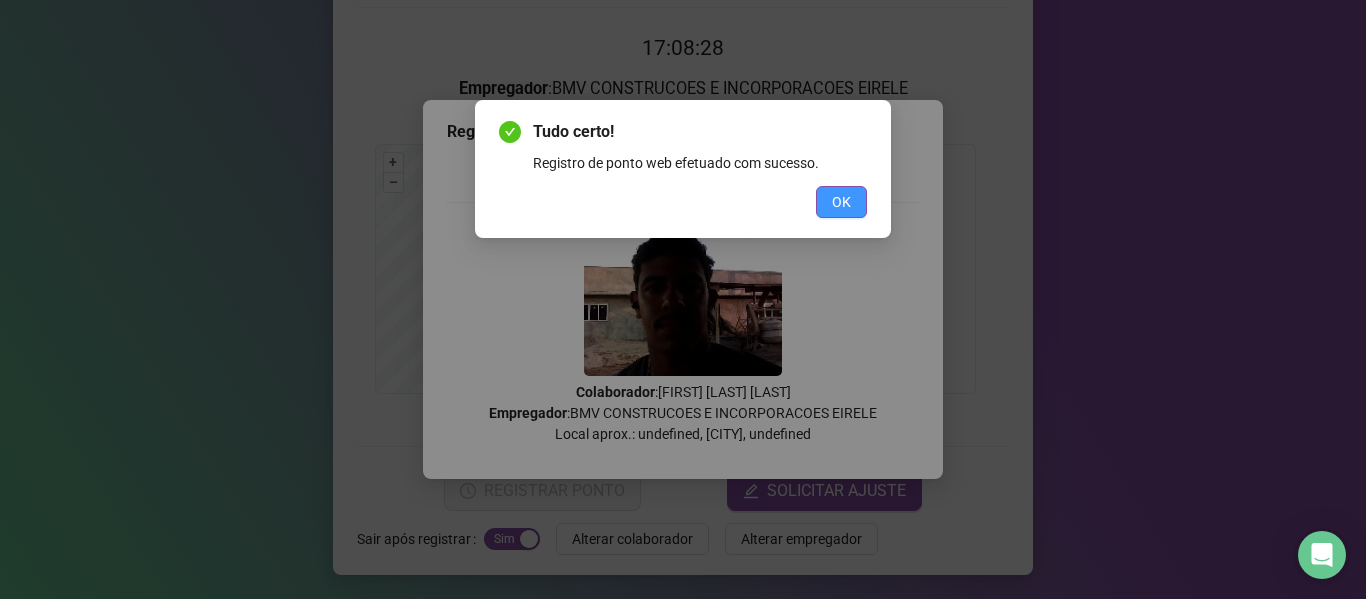 click on "OK" at bounding box center [841, 202] 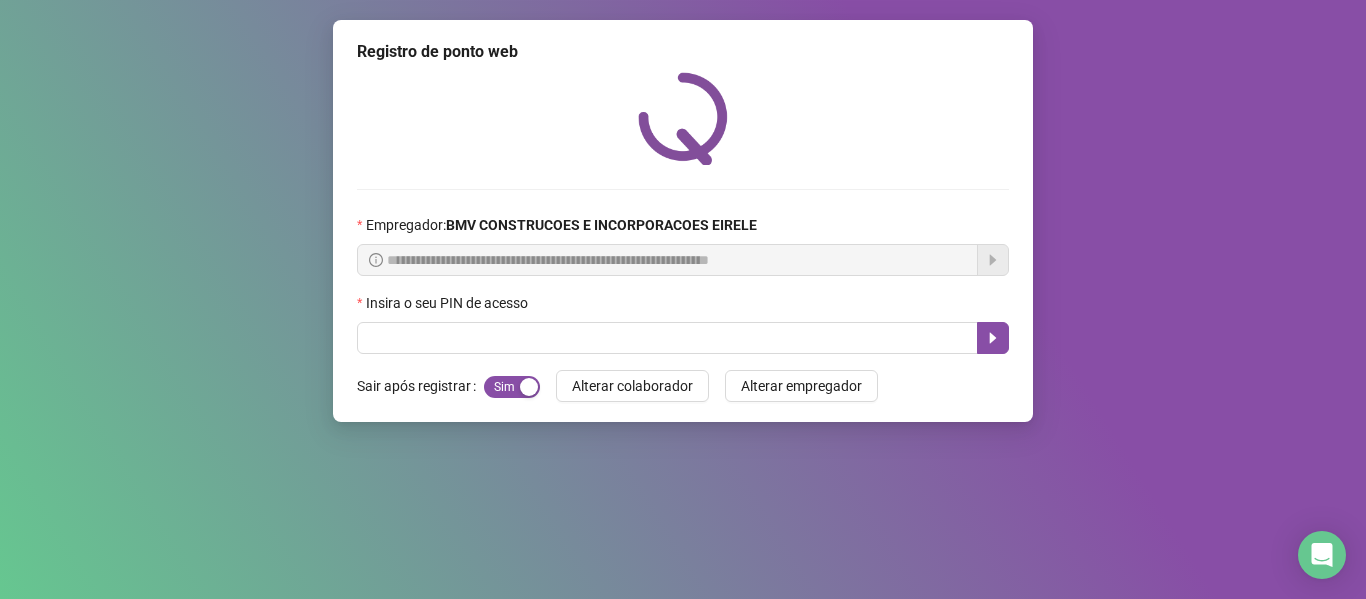 scroll, scrollTop: 0, scrollLeft: 0, axis: both 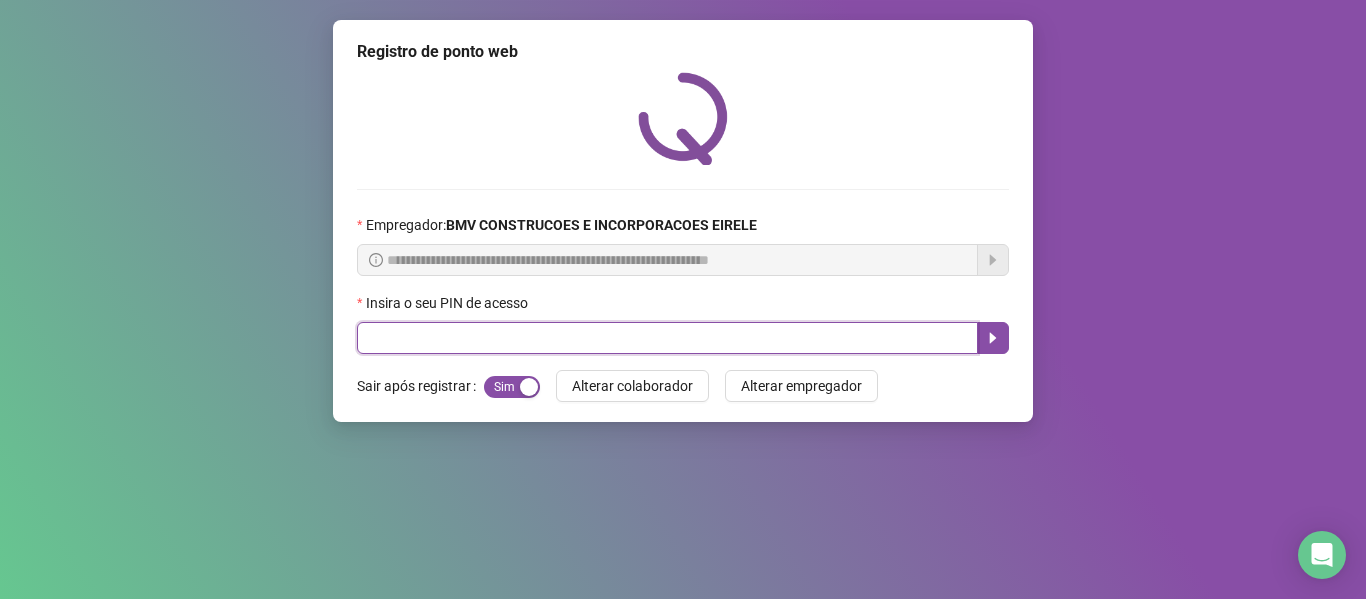 click at bounding box center (667, 338) 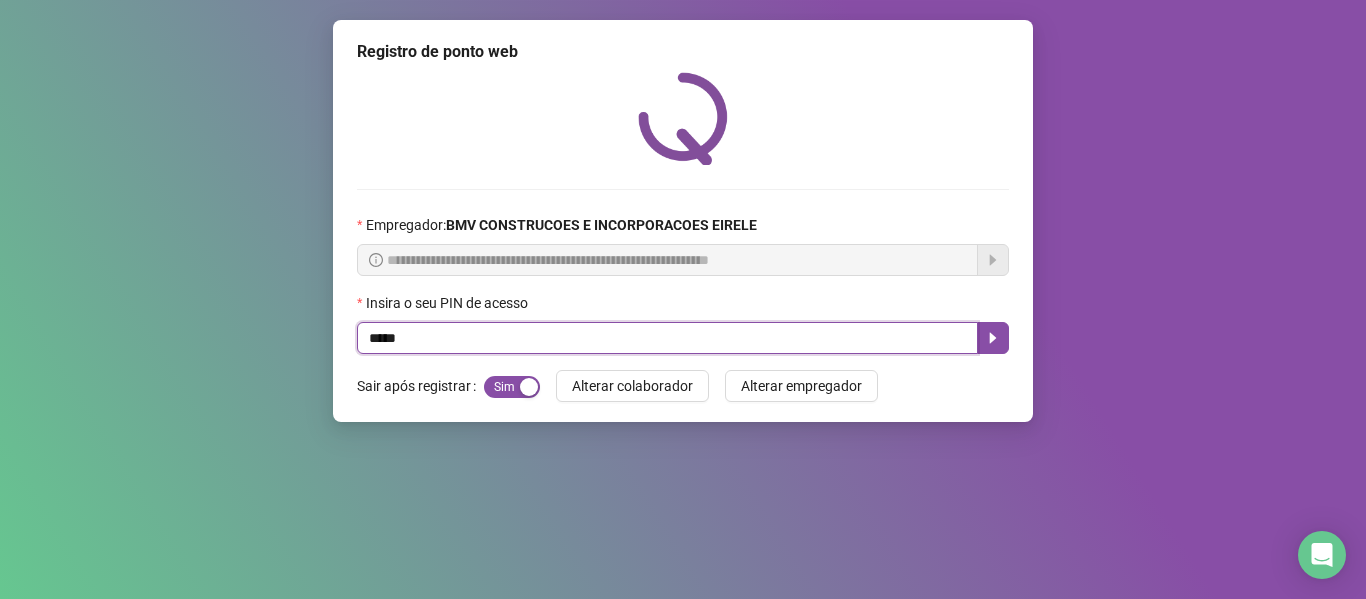 type on "*****" 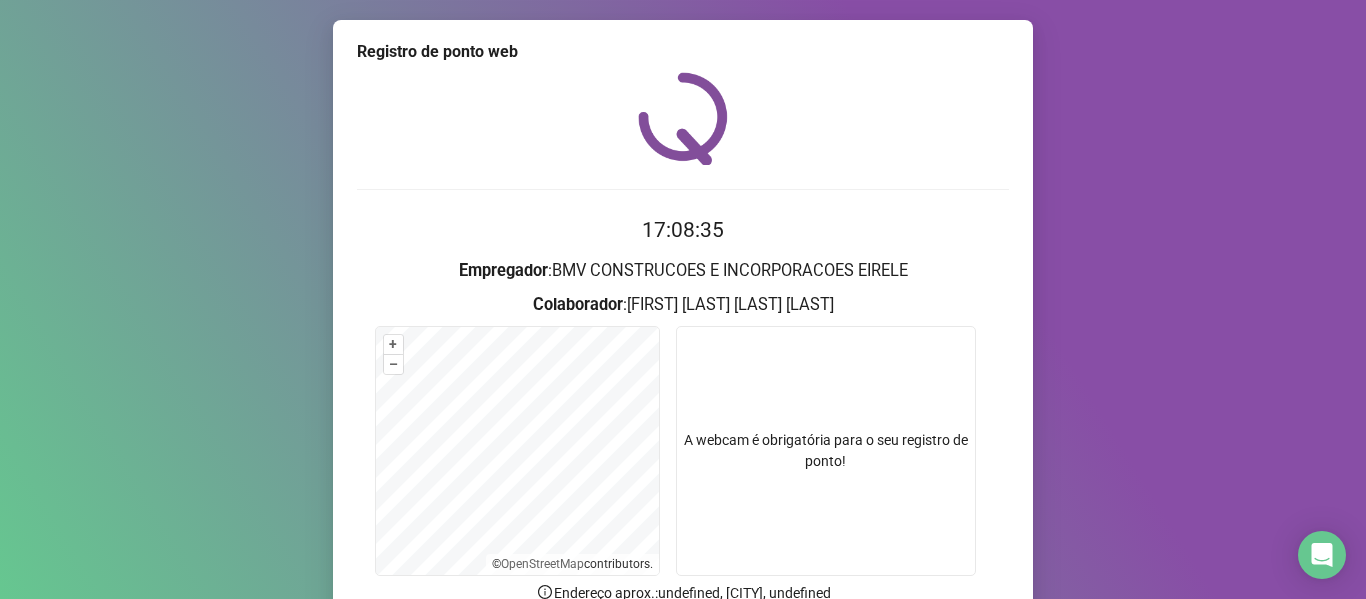 scroll, scrollTop: 182, scrollLeft: 0, axis: vertical 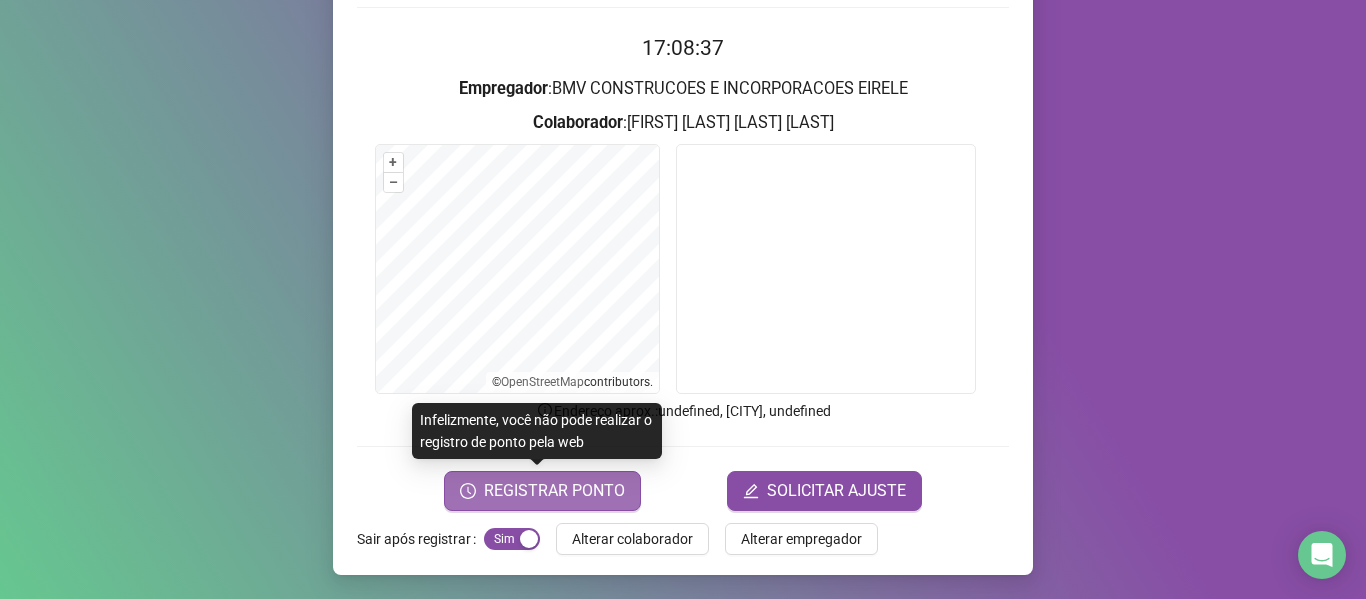 click on "REGISTRAR PONTO" at bounding box center (554, 491) 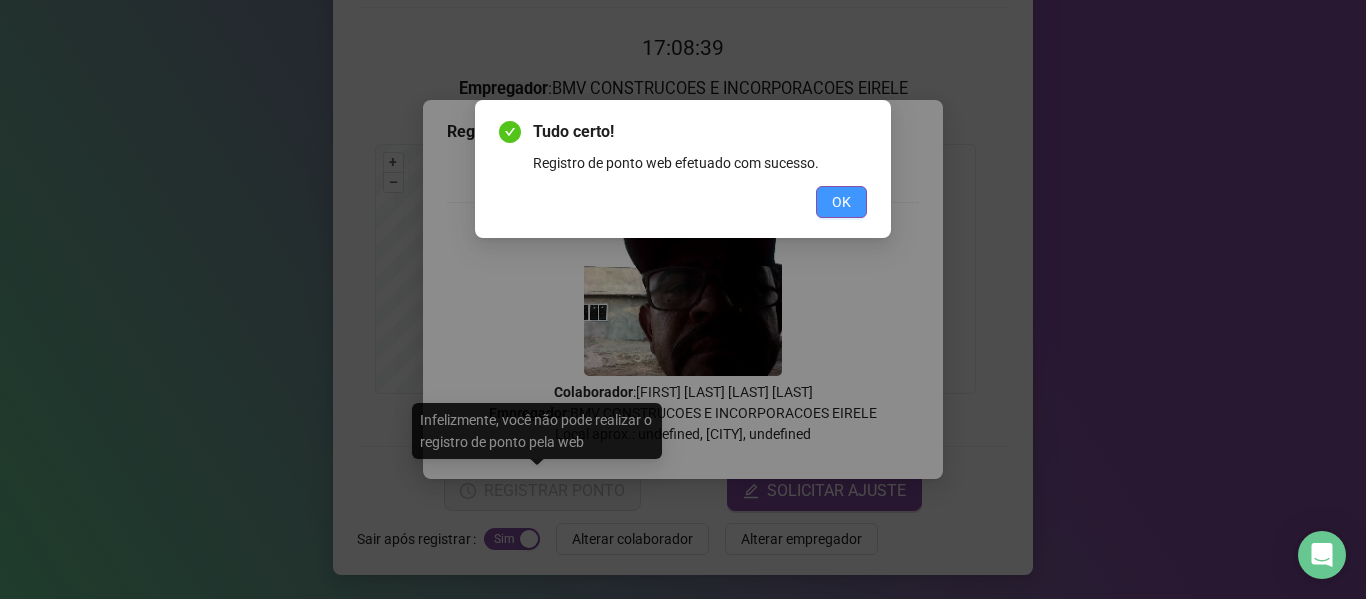click on "OK" at bounding box center [841, 202] 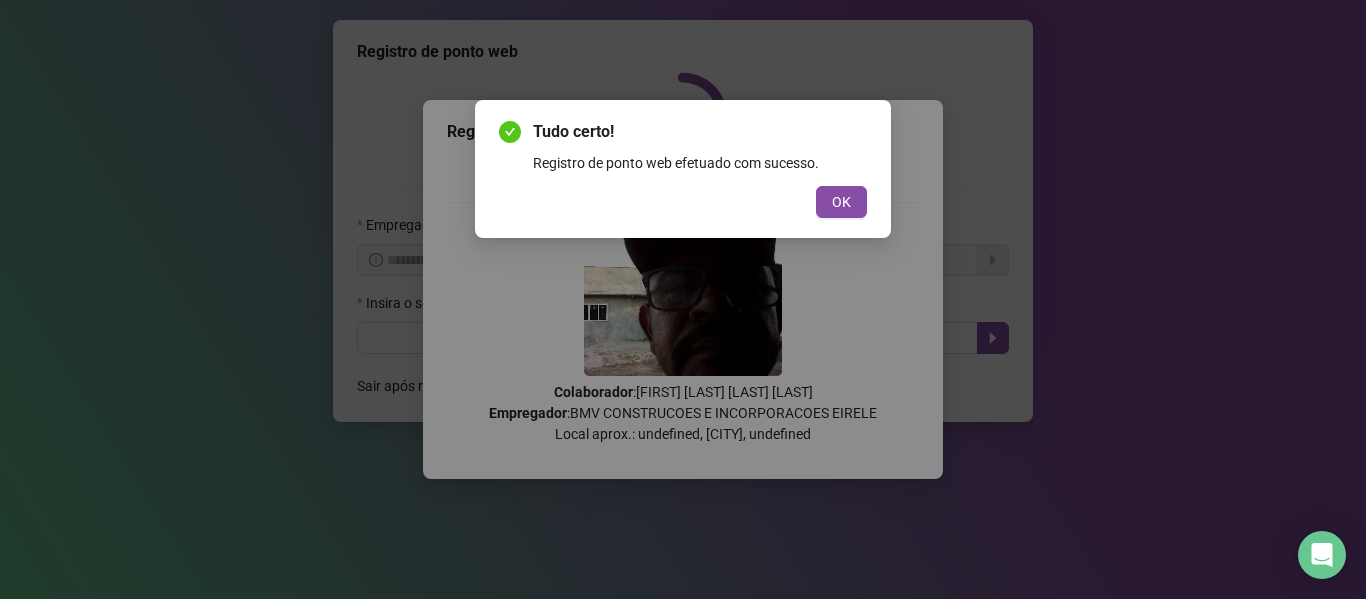 scroll, scrollTop: 0, scrollLeft: 0, axis: both 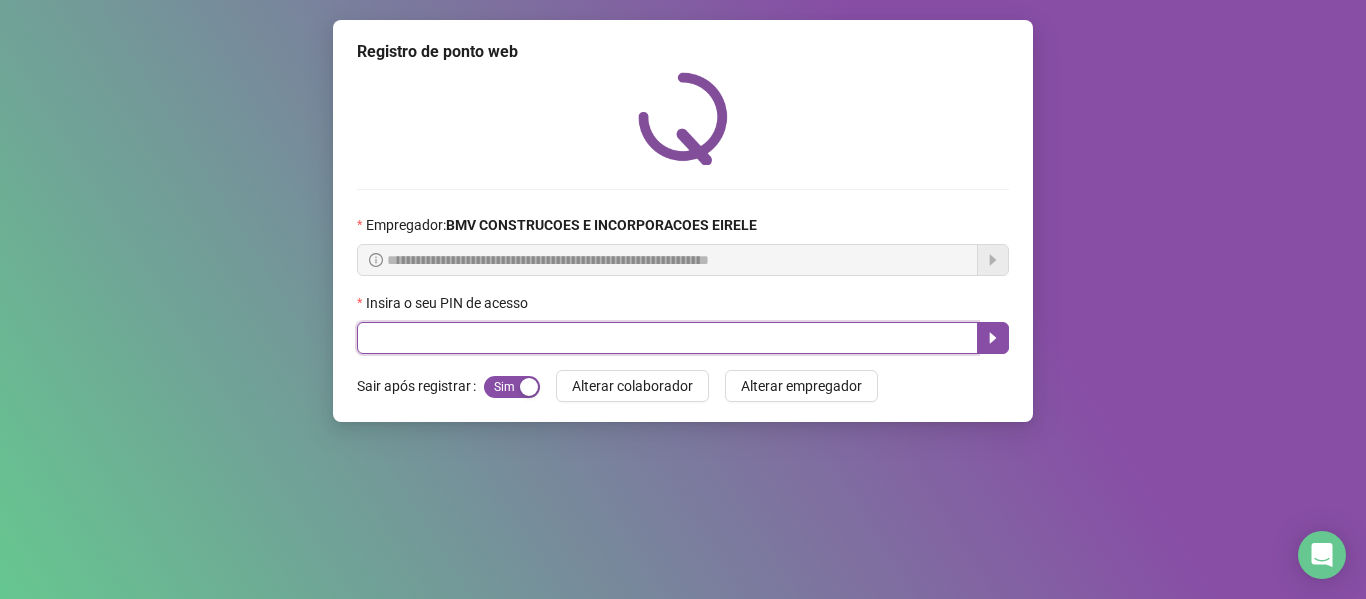 click at bounding box center (667, 338) 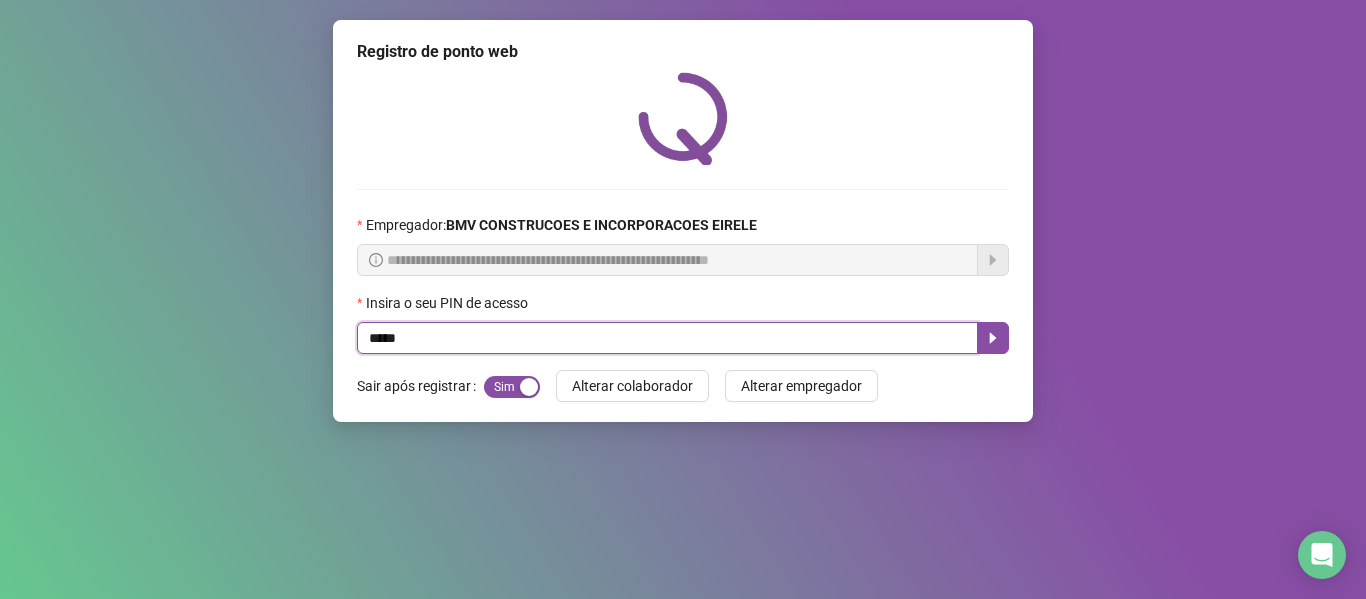 type on "*****" 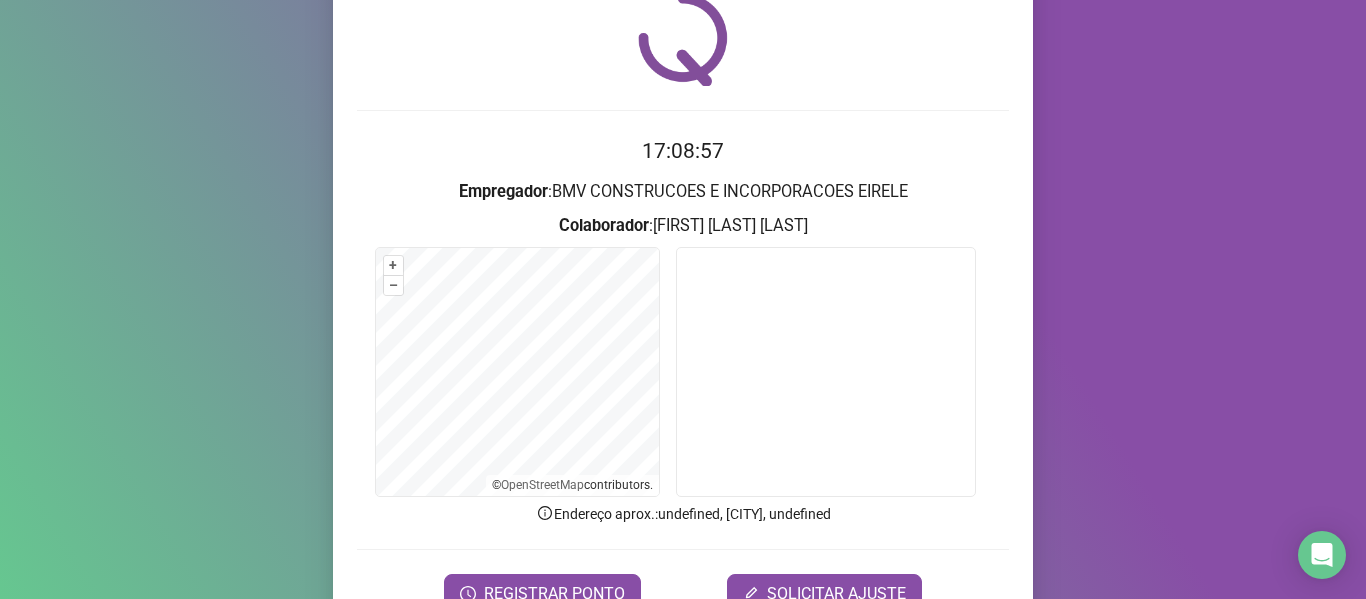 scroll, scrollTop: 182, scrollLeft: 0, axis: vertical 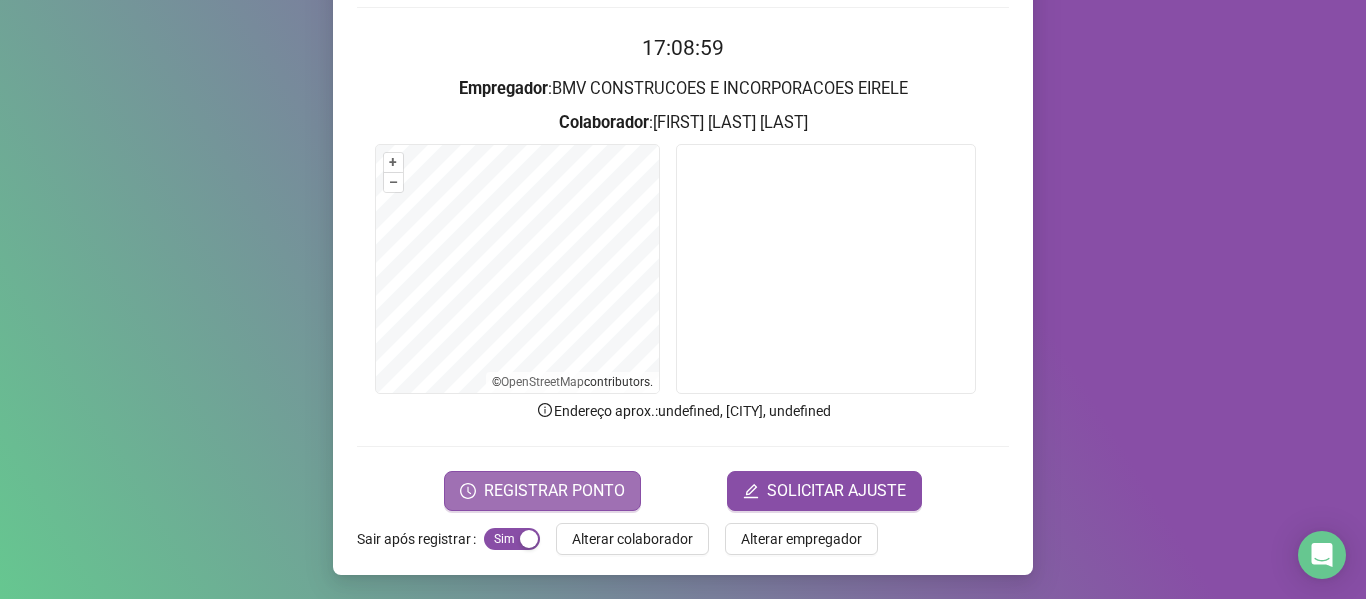 click on "REGISTRAR PONTO" at bounding box center (554, 491) 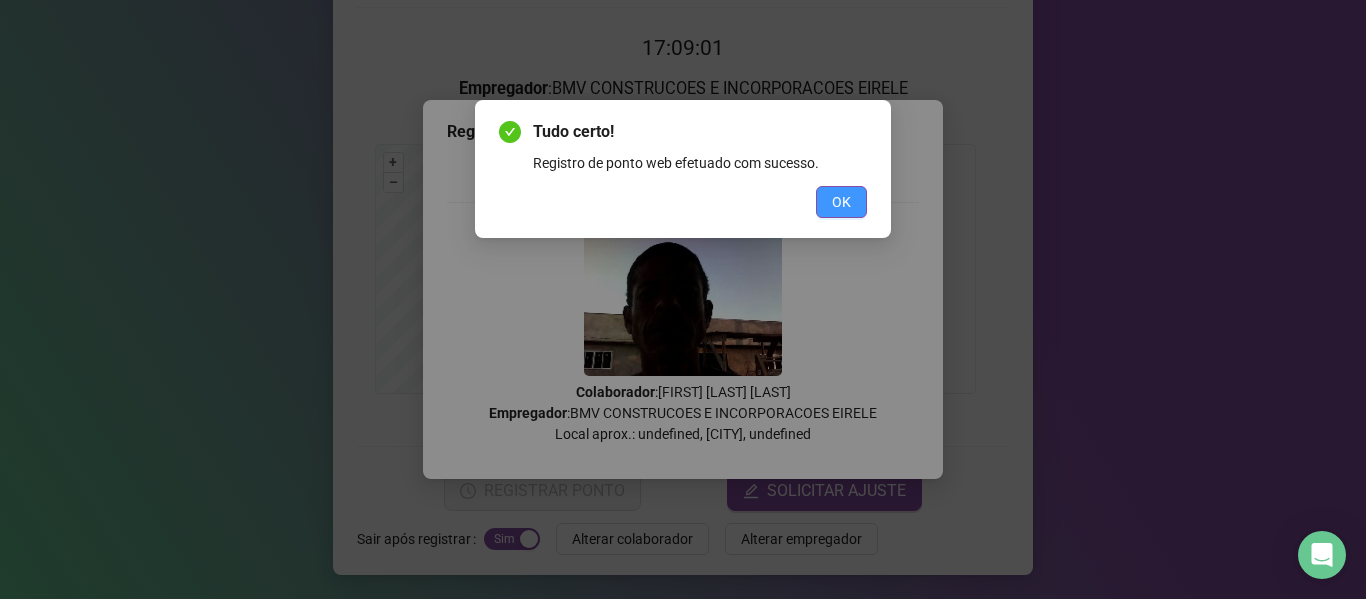 click on "OK" at bounding box center (841, 202) 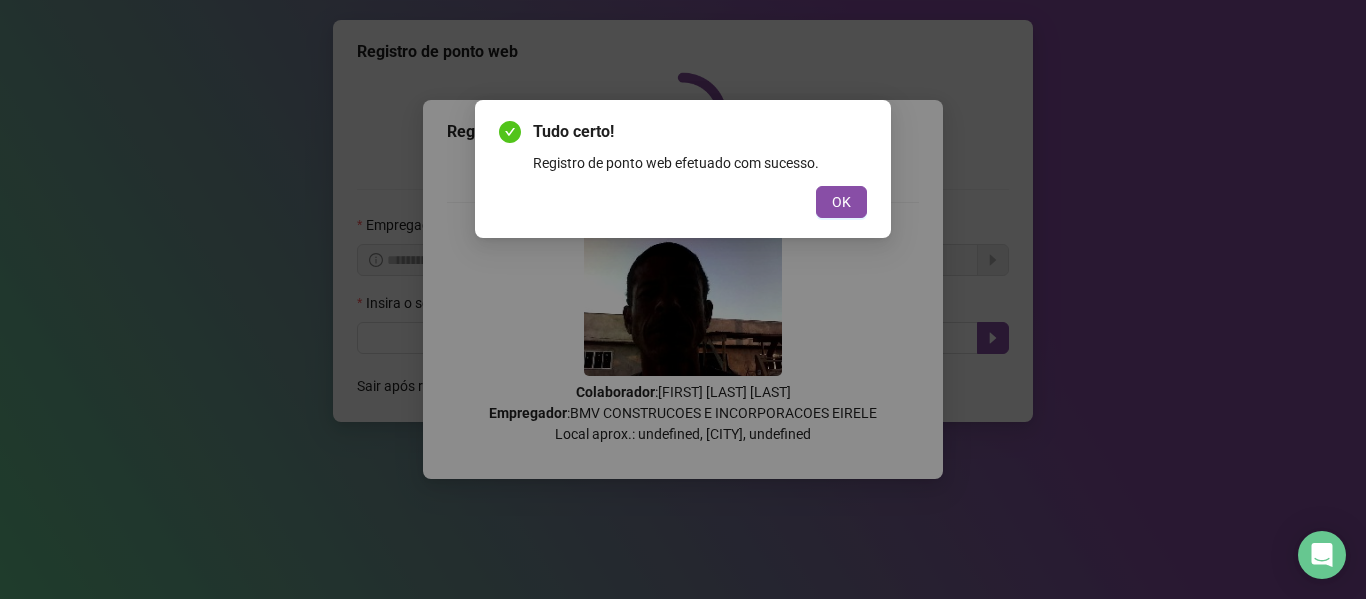 scroll, scrollTop: 0, scrollLeft: 0, axis: both 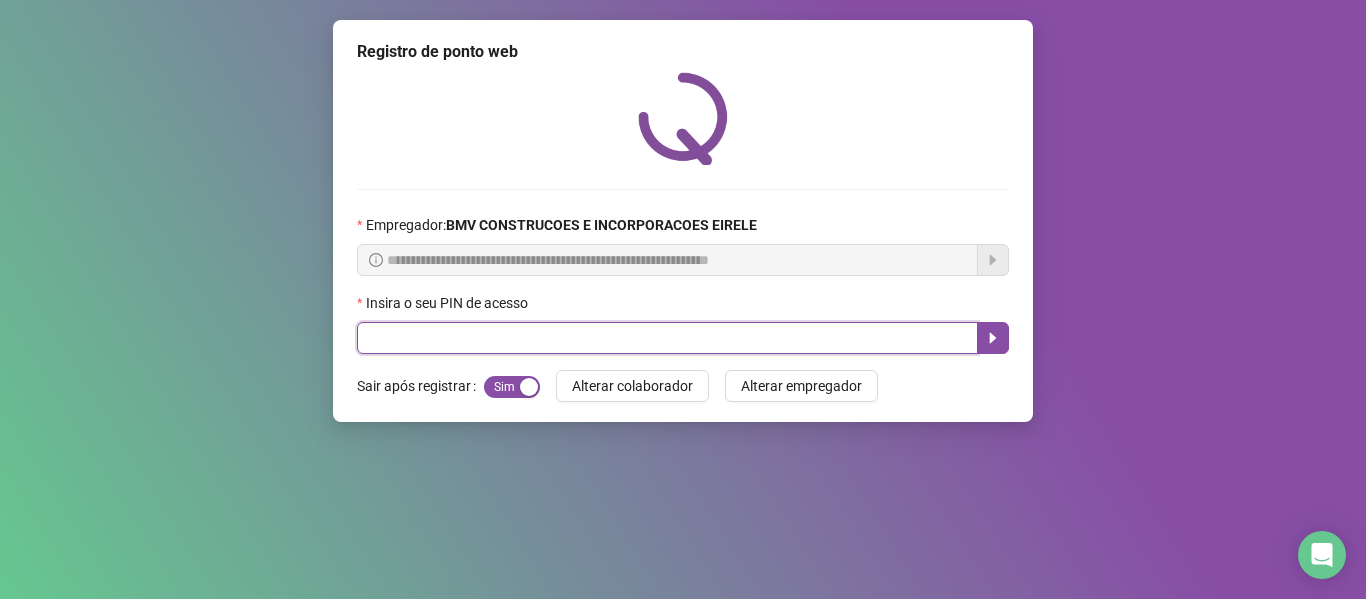 click at bounding box center (667, 338) 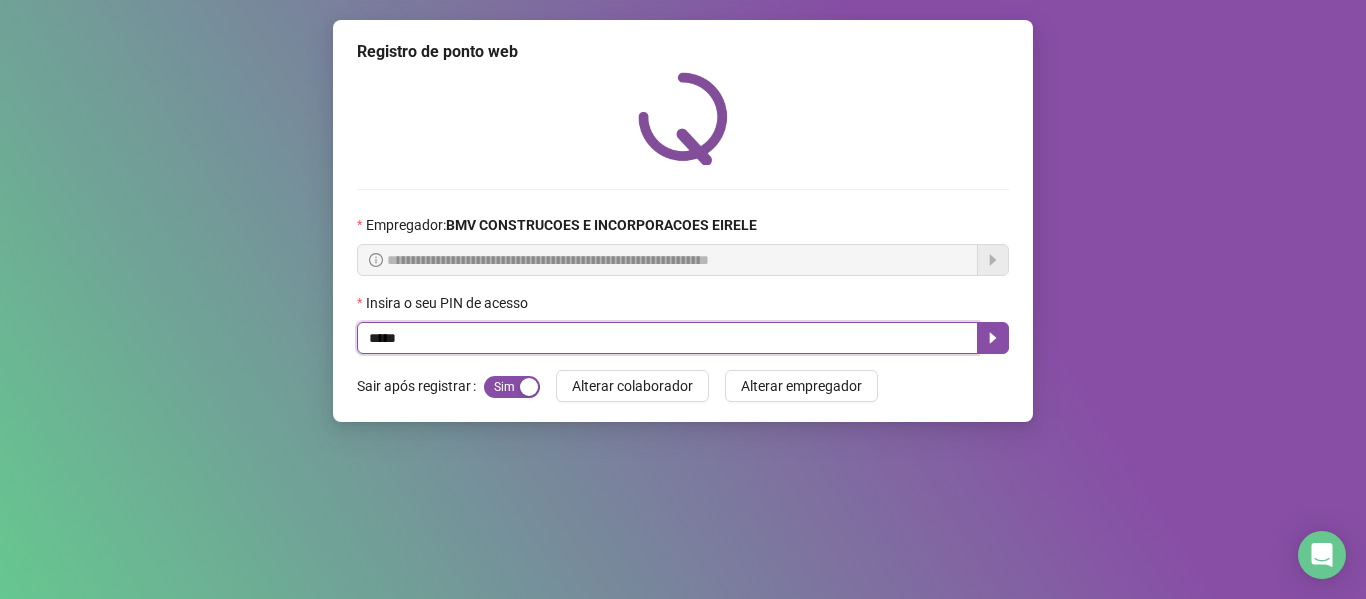 type on "*****" 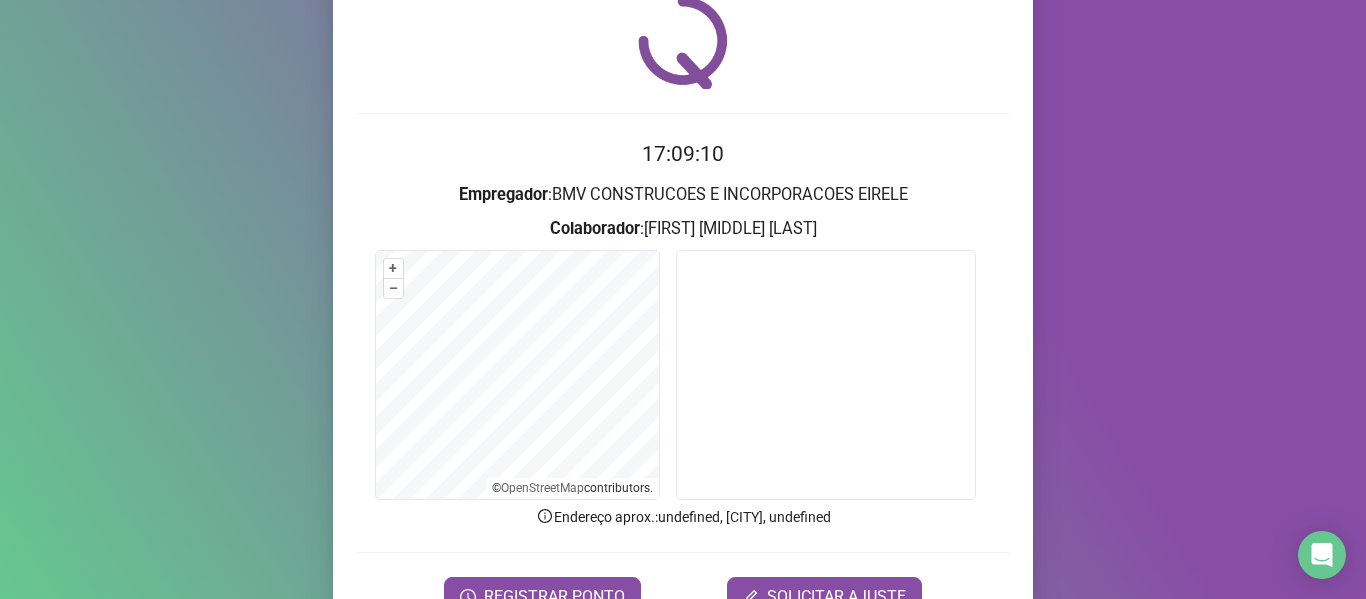 scroll, scrollTop: 182, scrollLeft: 0, axis: vertical 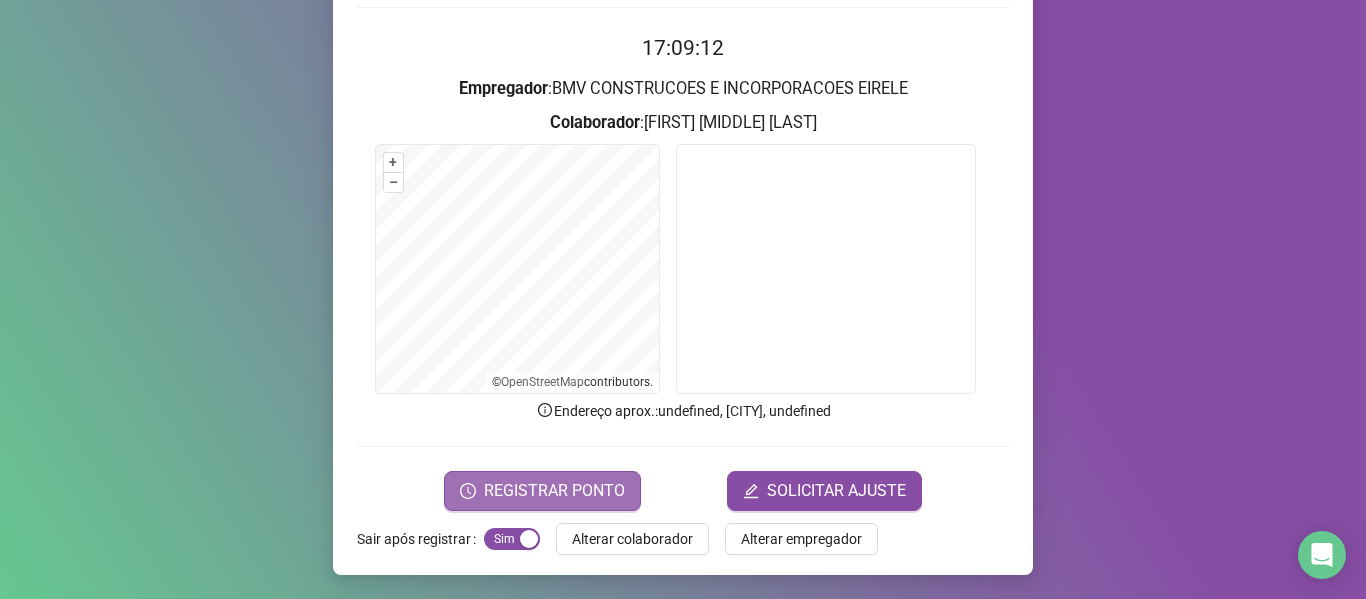 click on "REGISTRAR PONTO" at bounding box center [554, 491] 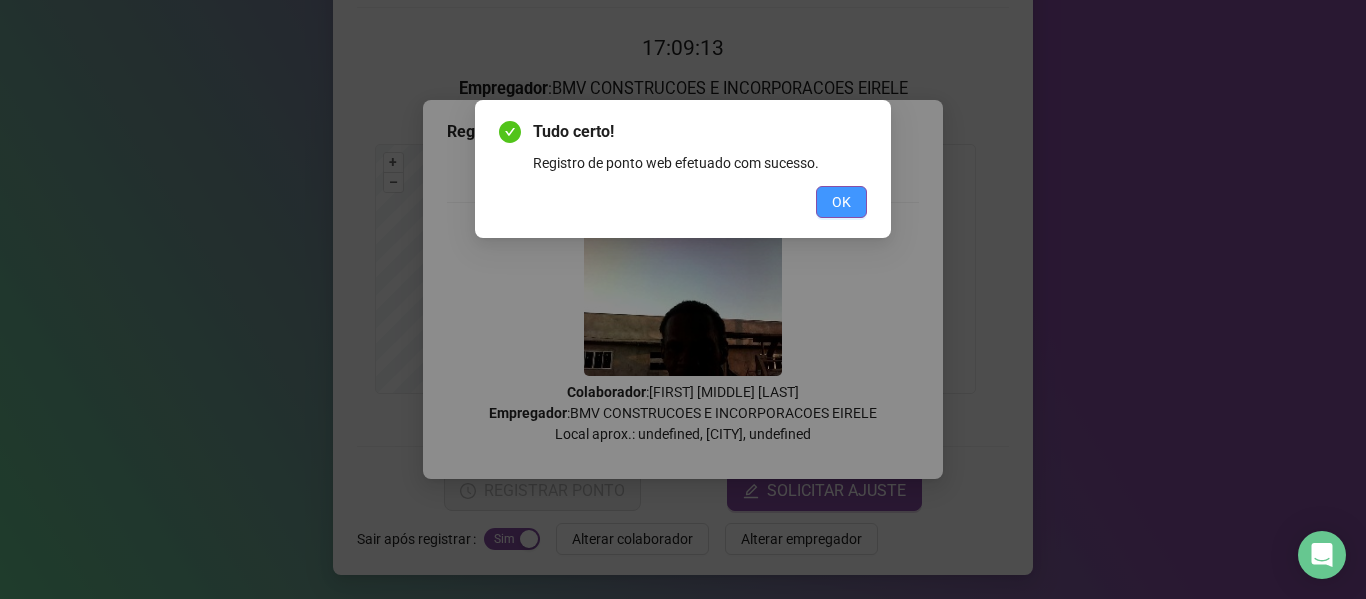 click on "OK" at bounding box center [841, 202] 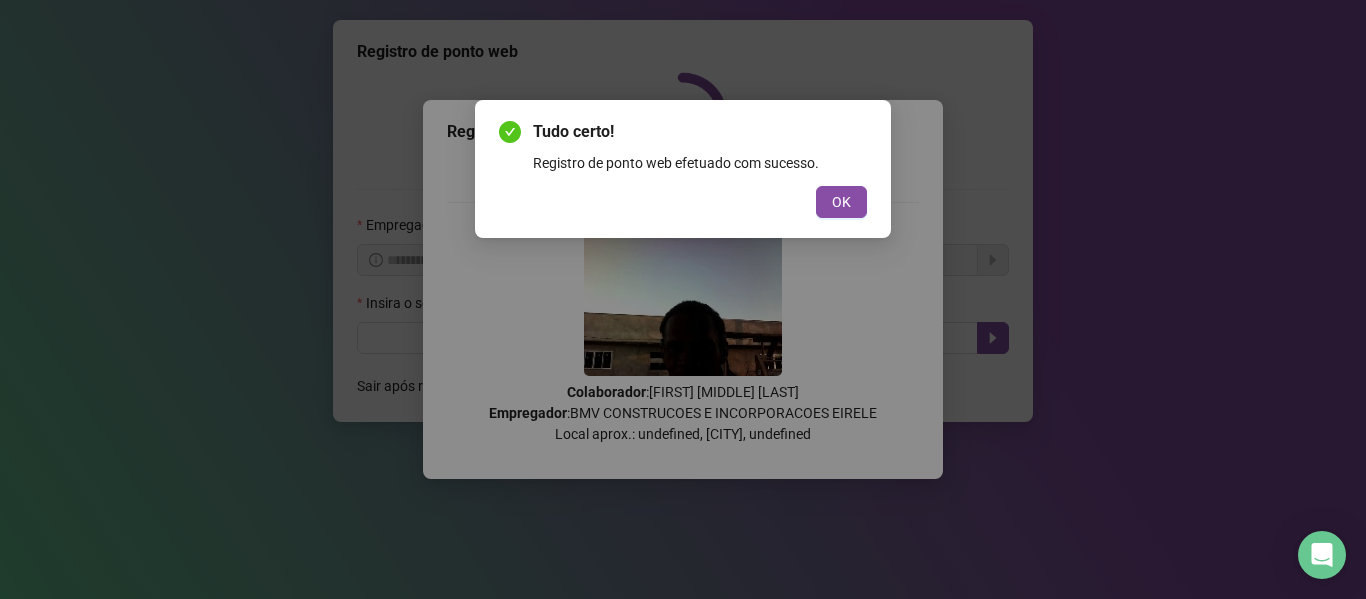 scroll, scrollTop: 0, scrollLeft: 0, axis: both 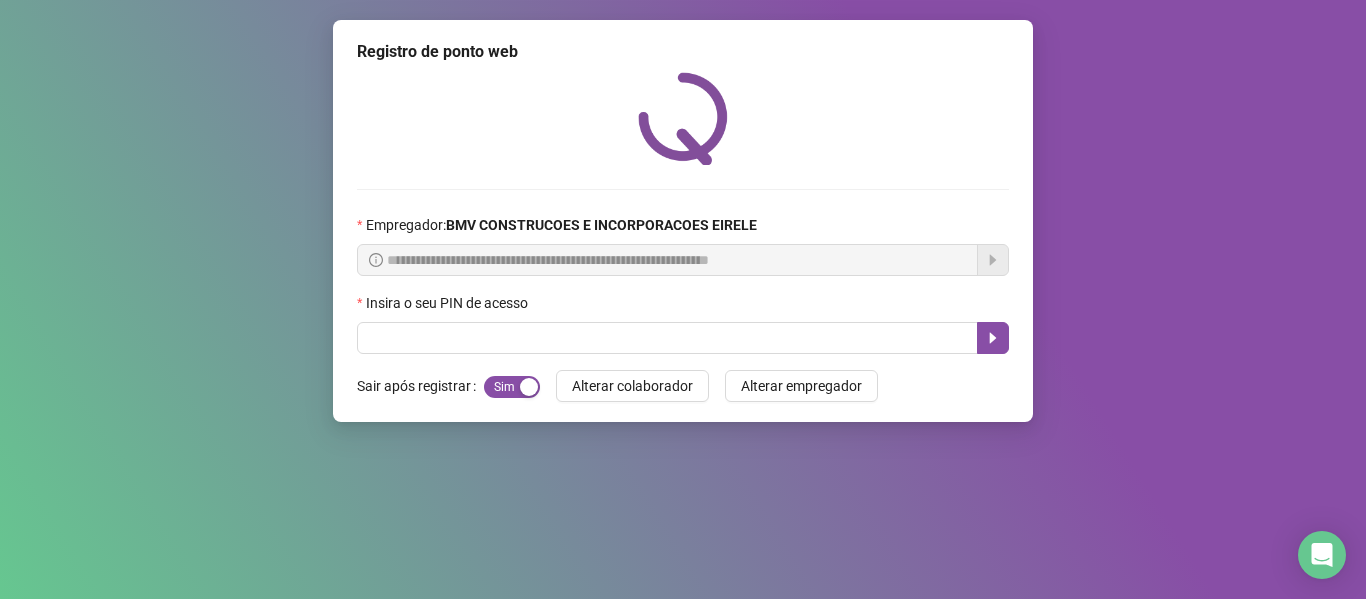click on "Tudo certo! Registro de ponto web efetuado com sucesso. OK" at bounding box center (683, 299) 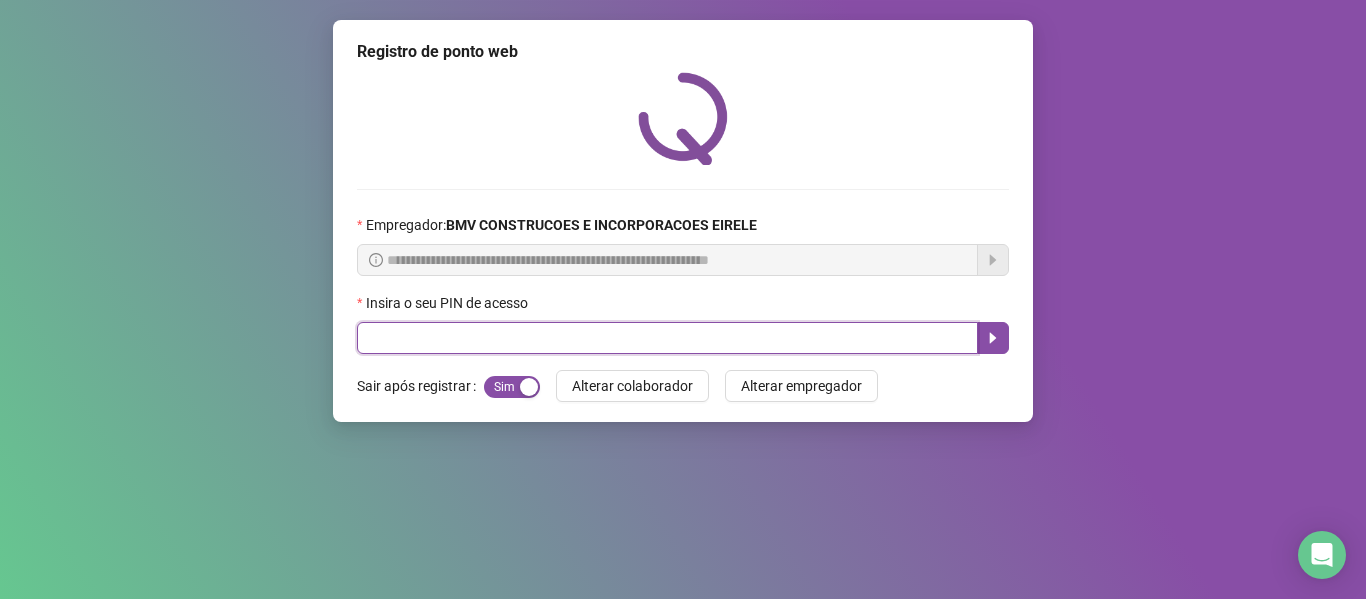 click at bounding box center [667, 338] 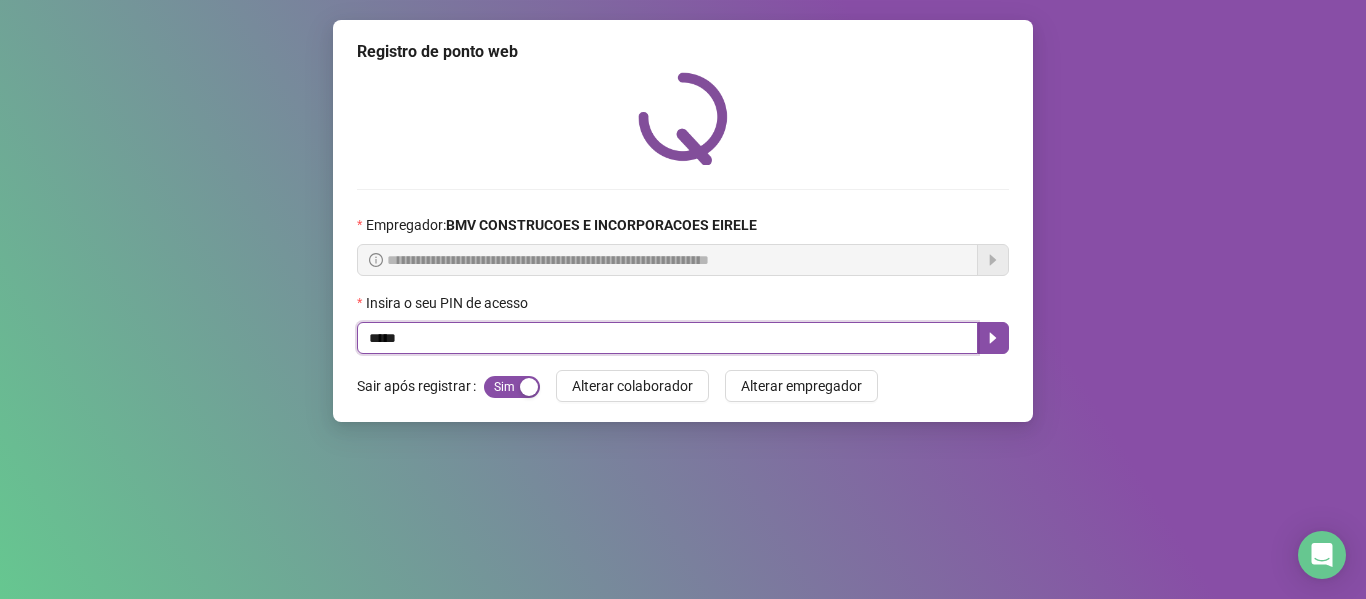 type on "*****" 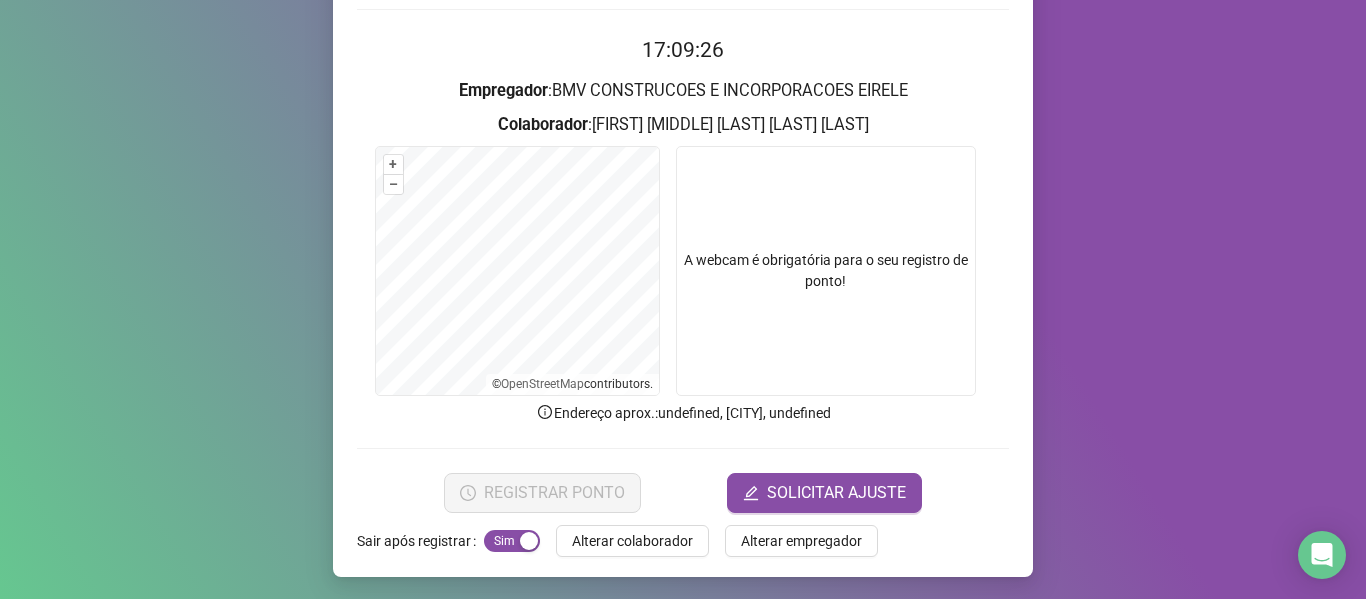 scroll, scrollTop: 182, scrollLeft: 0, axis: vertical 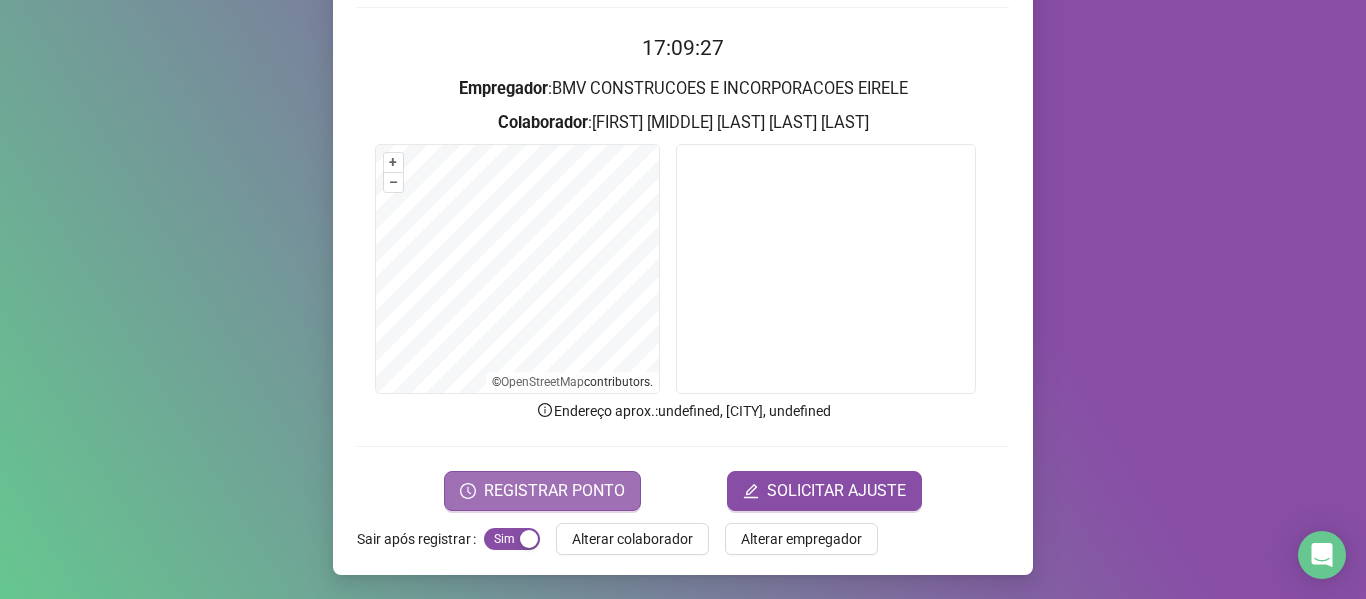 click on "REGISTRAR PONTO" at bounding box center [554, 491] 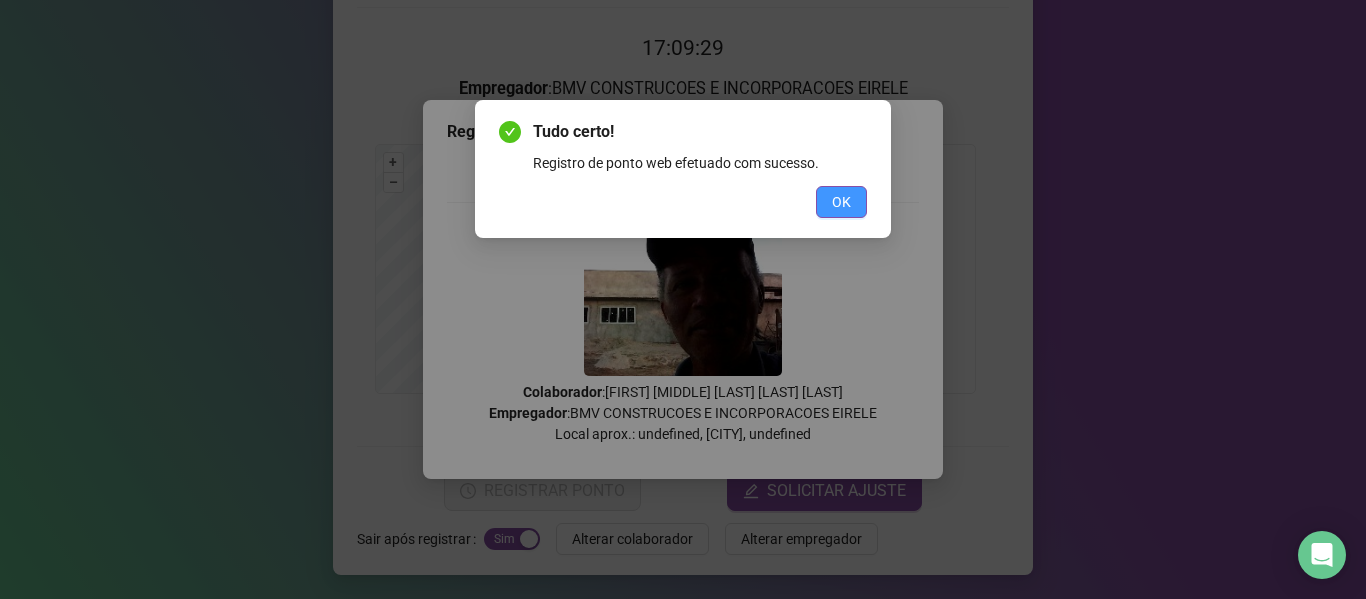 click on "OK" at bounding box center (841, 202) 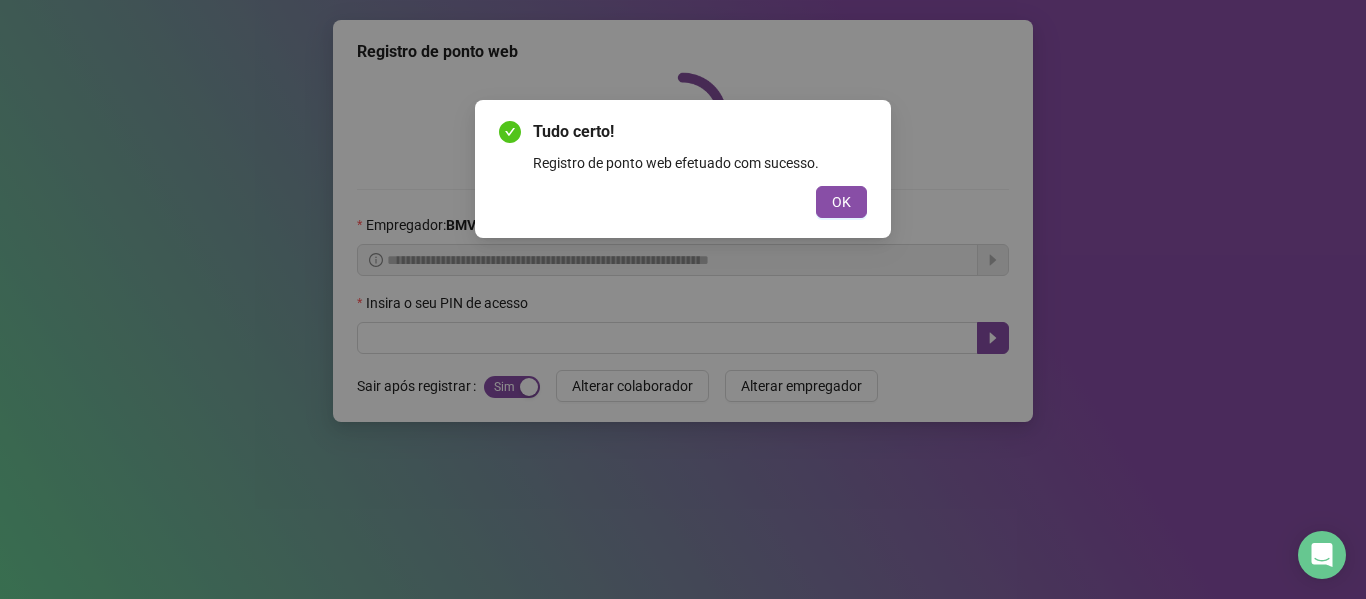 scroll, scrollTop: 0, scrollLeft: 0, axis: both 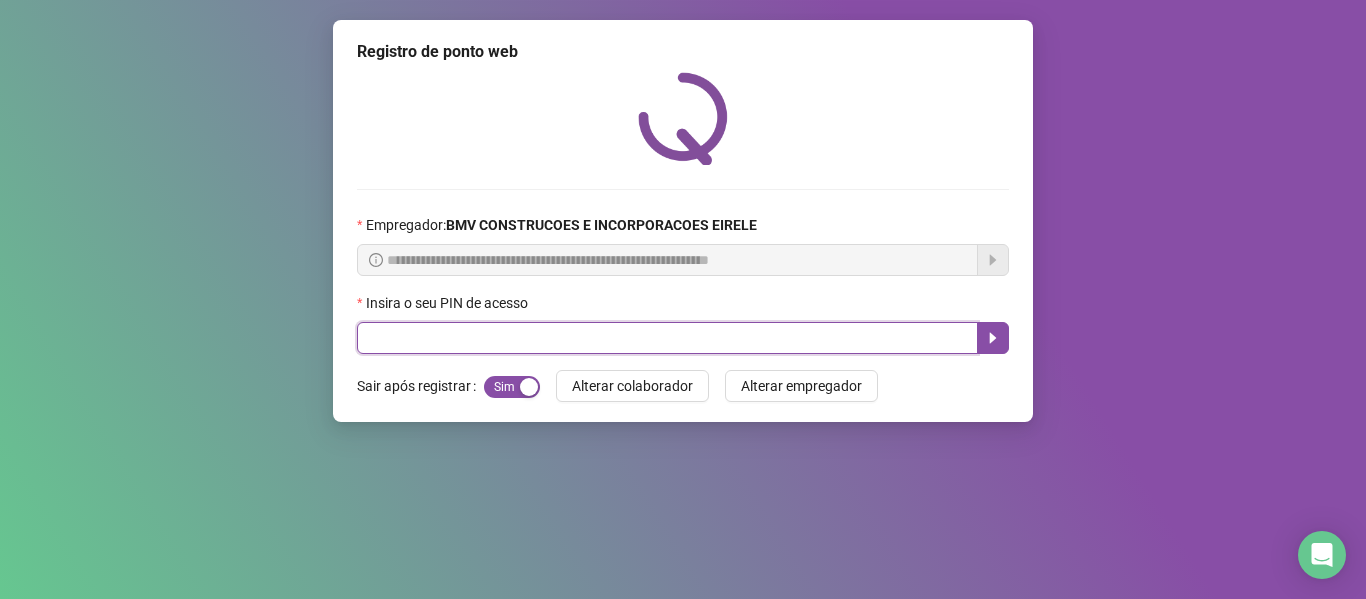 click at bounding box center [667, 338] 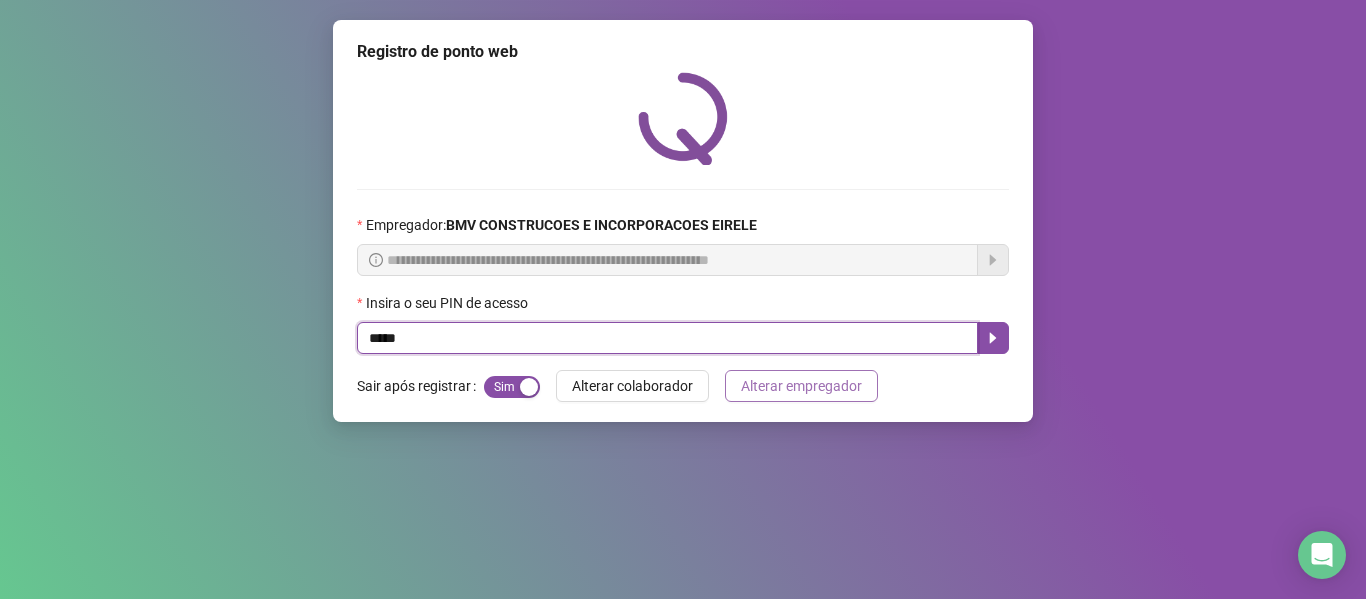 type on "*****" 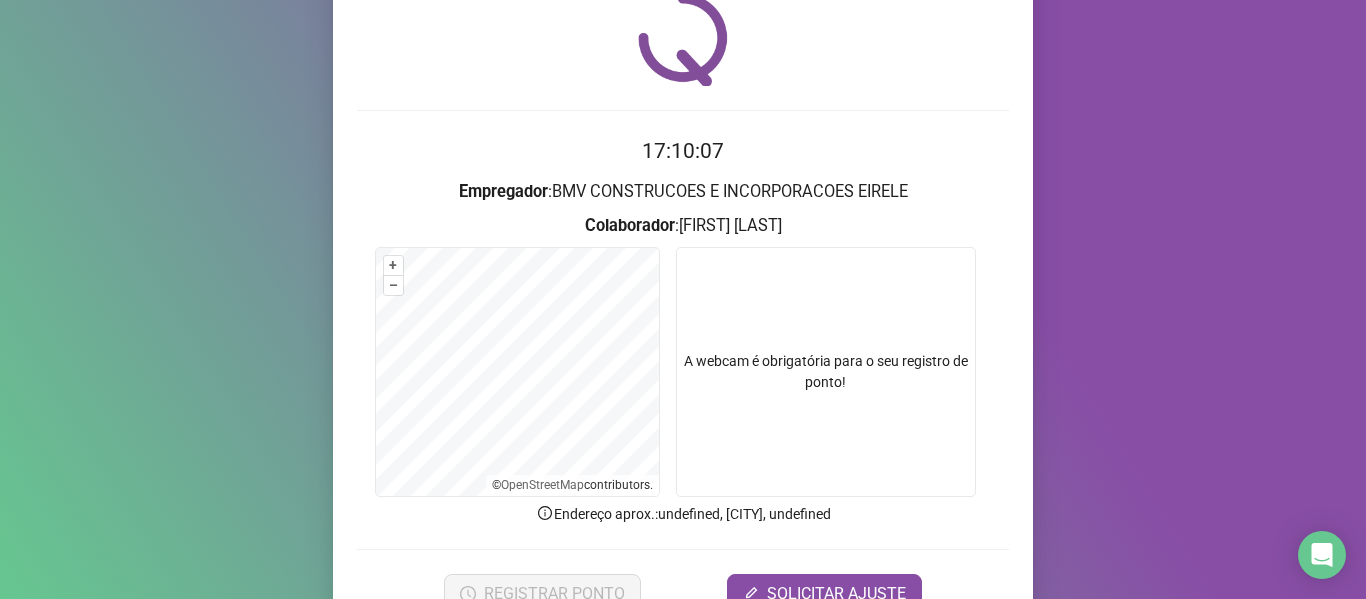 scroll, scrollTop: 182, scrollLeft: 0, axis: vertical 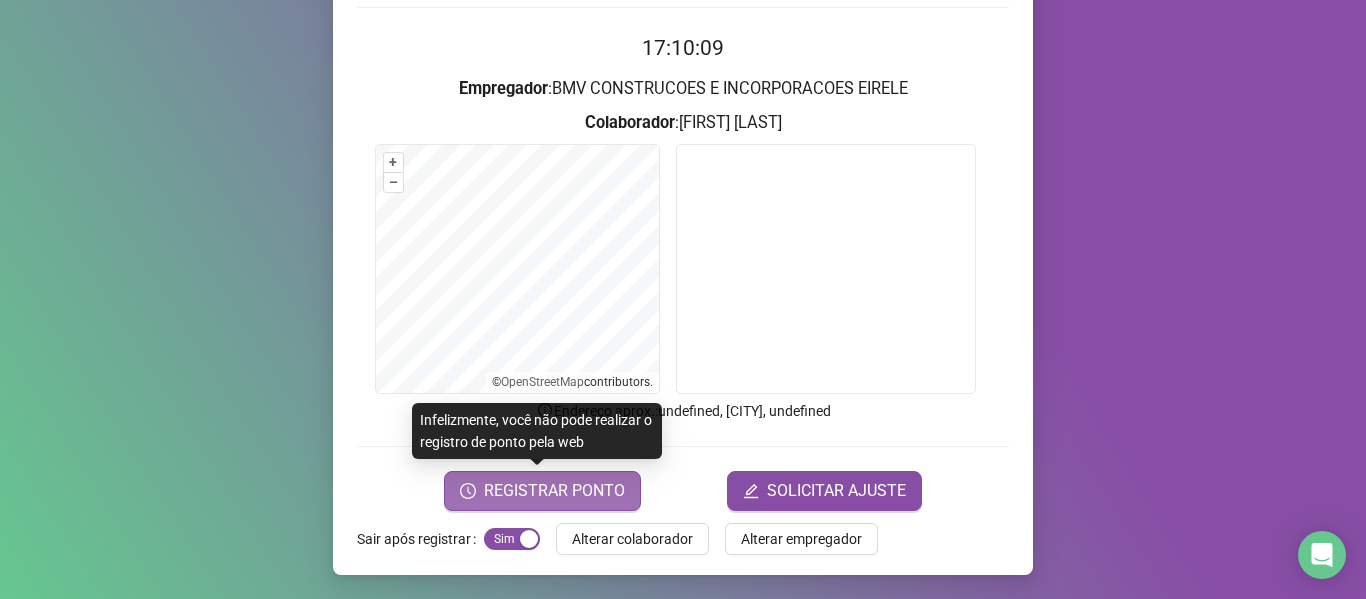 click on "REGISTRAR PONTO" at bounding box center [554, 491] 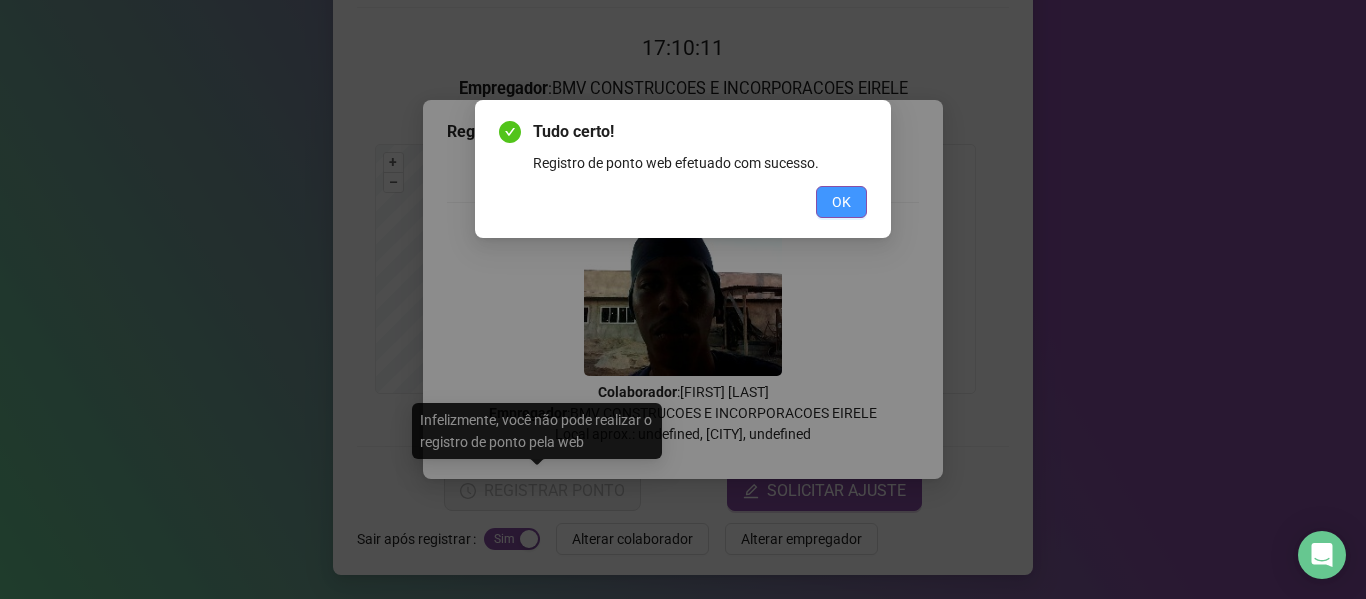 click on "OK" at bounding box center [841, 202] 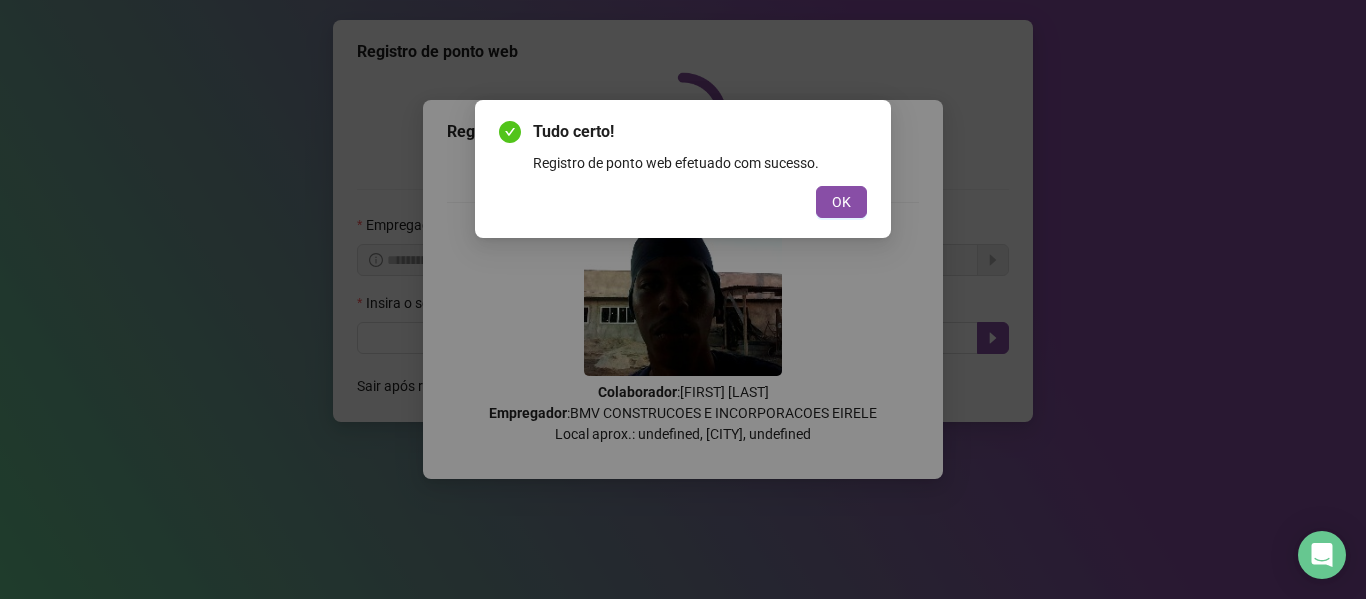 scroll, scrollTop: 0, scrollLeft: 0, axis: both 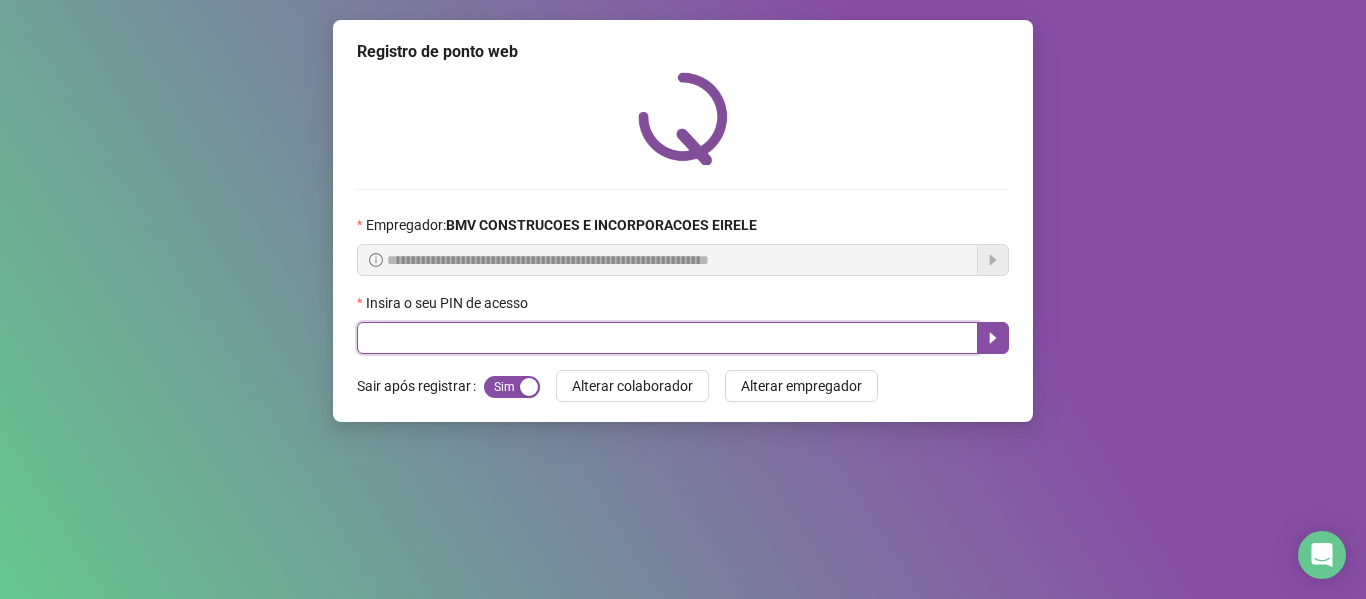click at bounding box center (667, 338) 